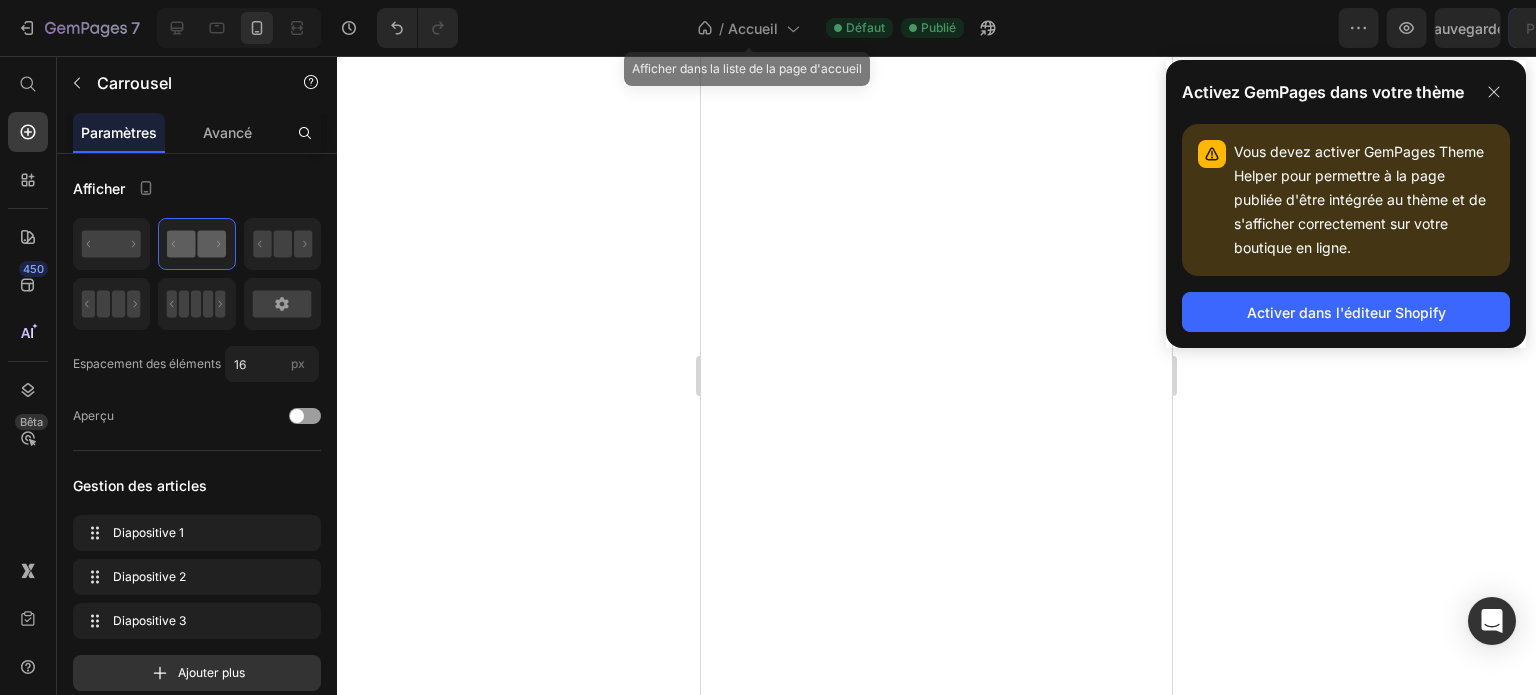 click on "Accueil" at bounding box center [753, 28] 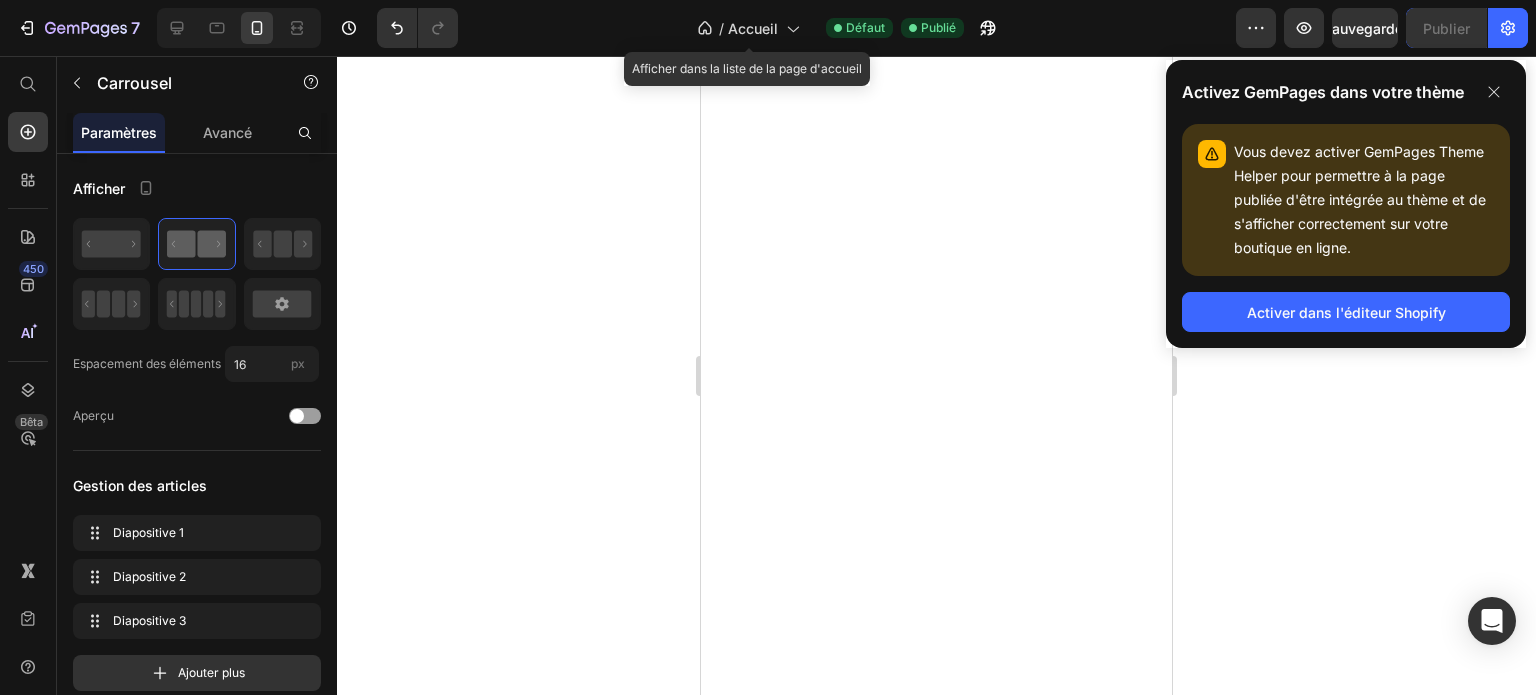scroll, scrollTop: 0, scrollLeft: 0, axis: both 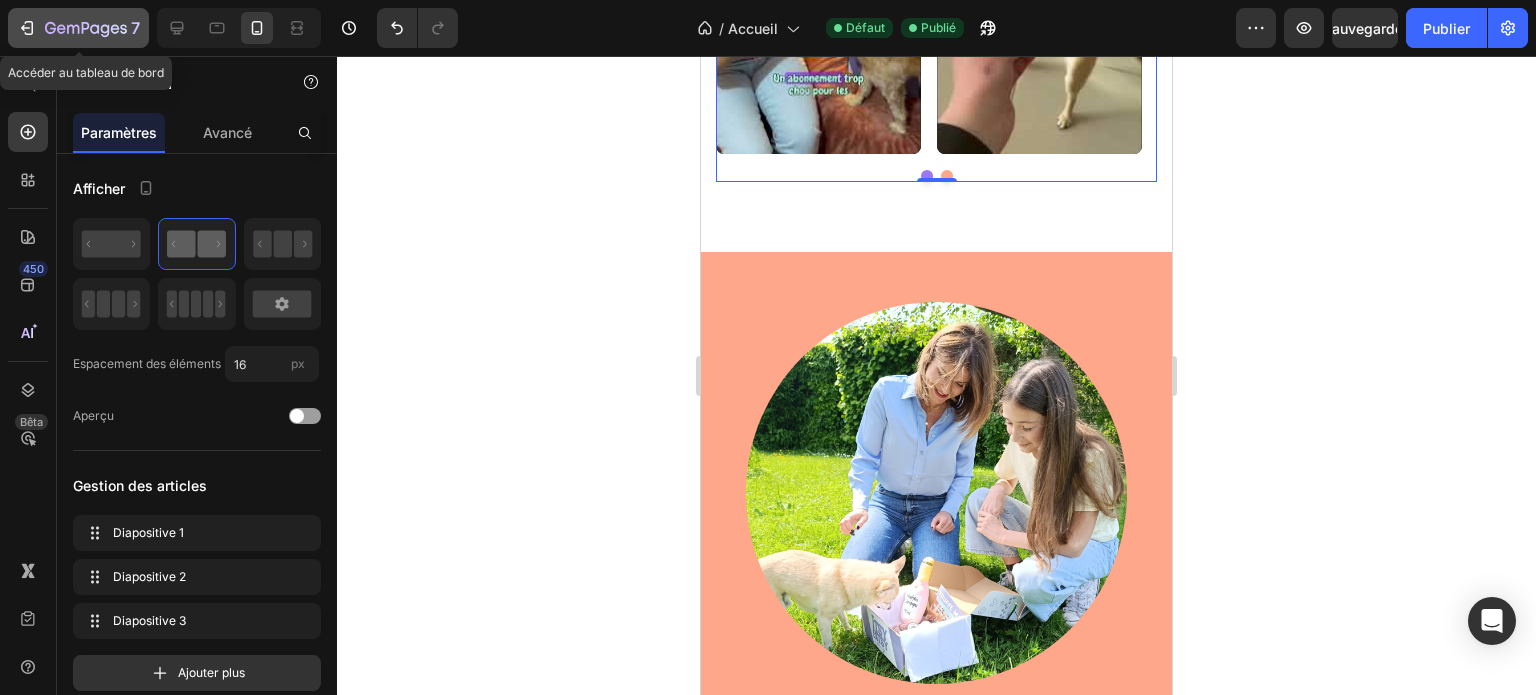 click 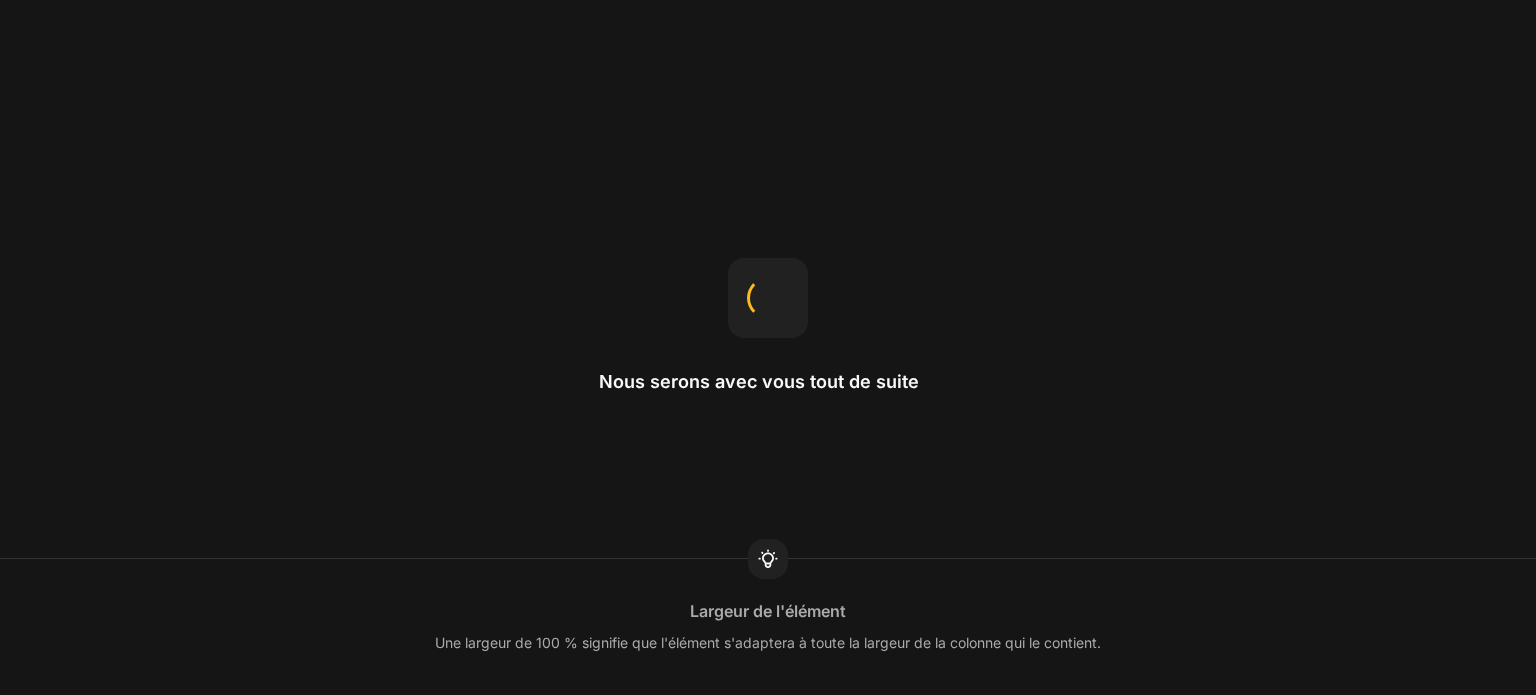 scroll, scrollTop: 0, scrollLeft: 0, axis: both 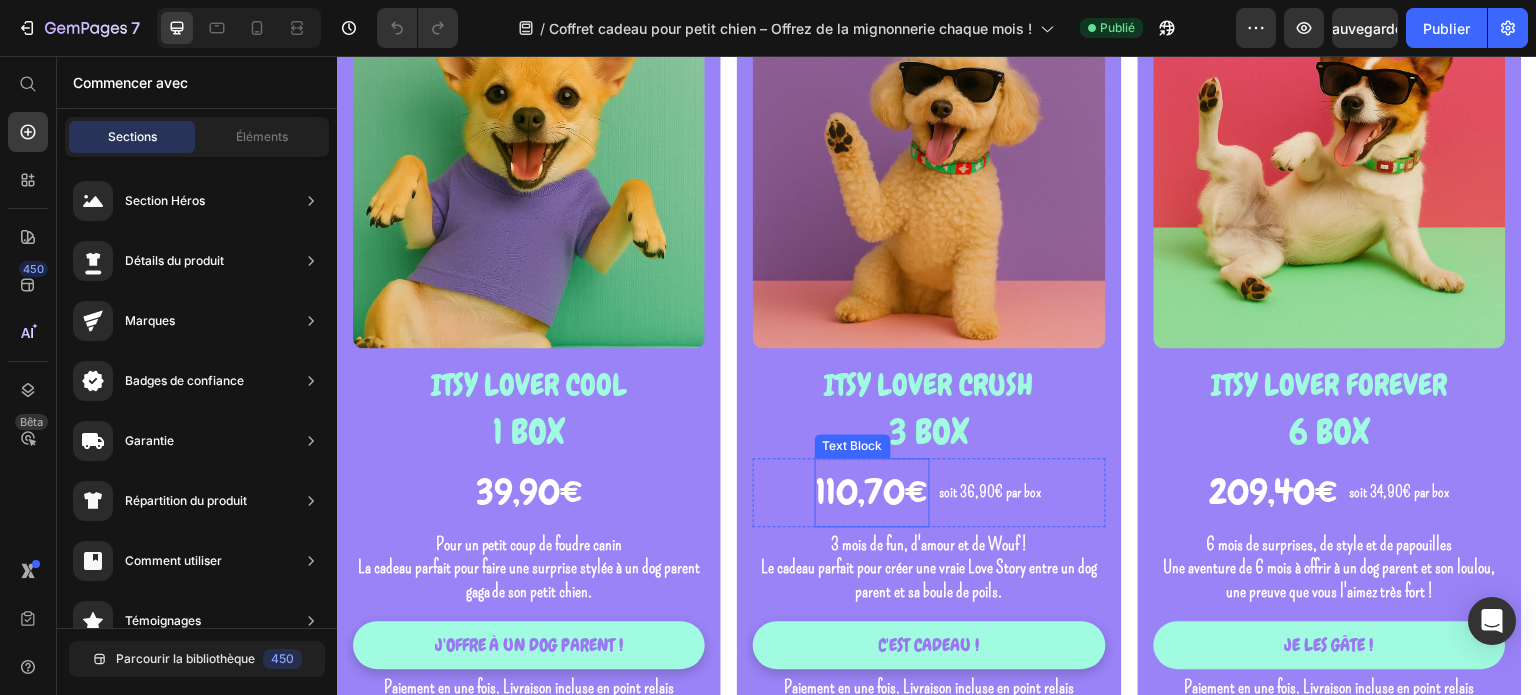 click on "110,70€" at bounding box center [872, 492] 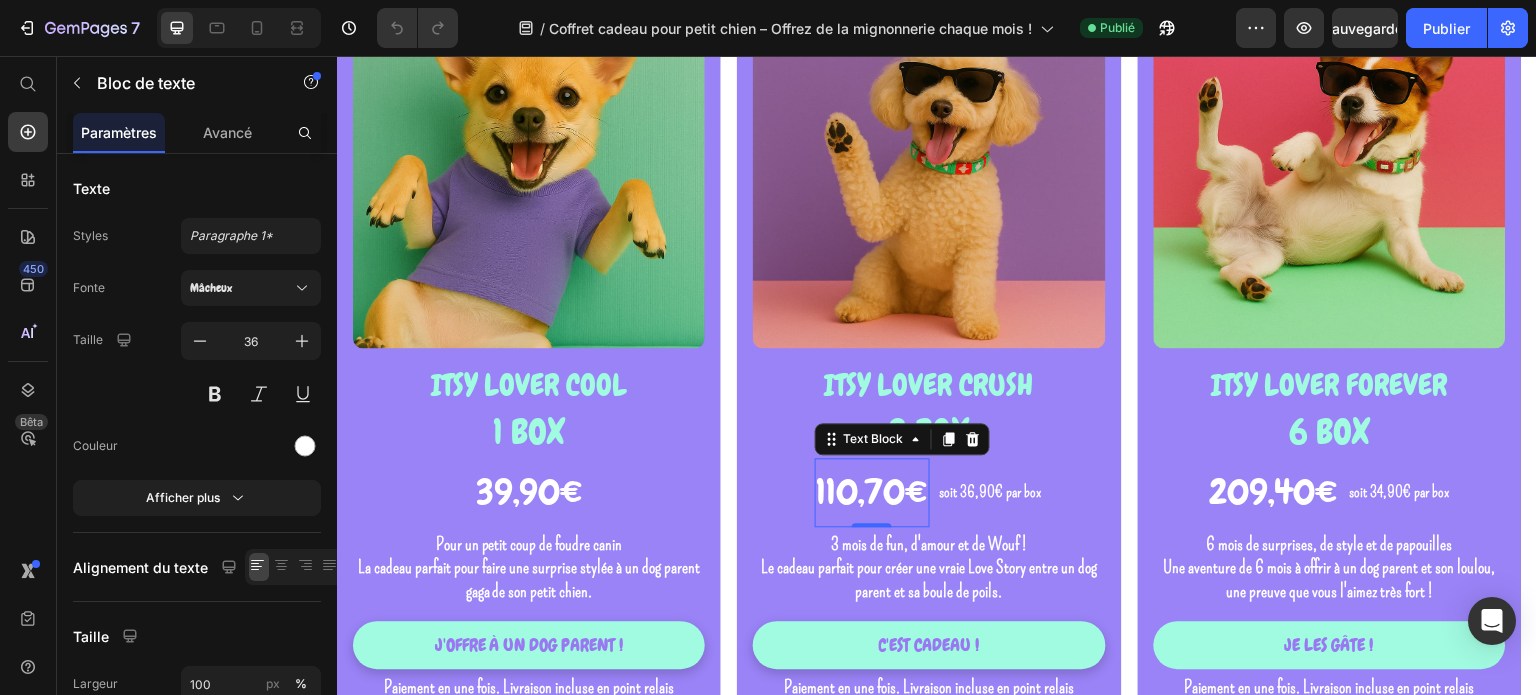 click on "110,70€" at bounding box center (872, 492) 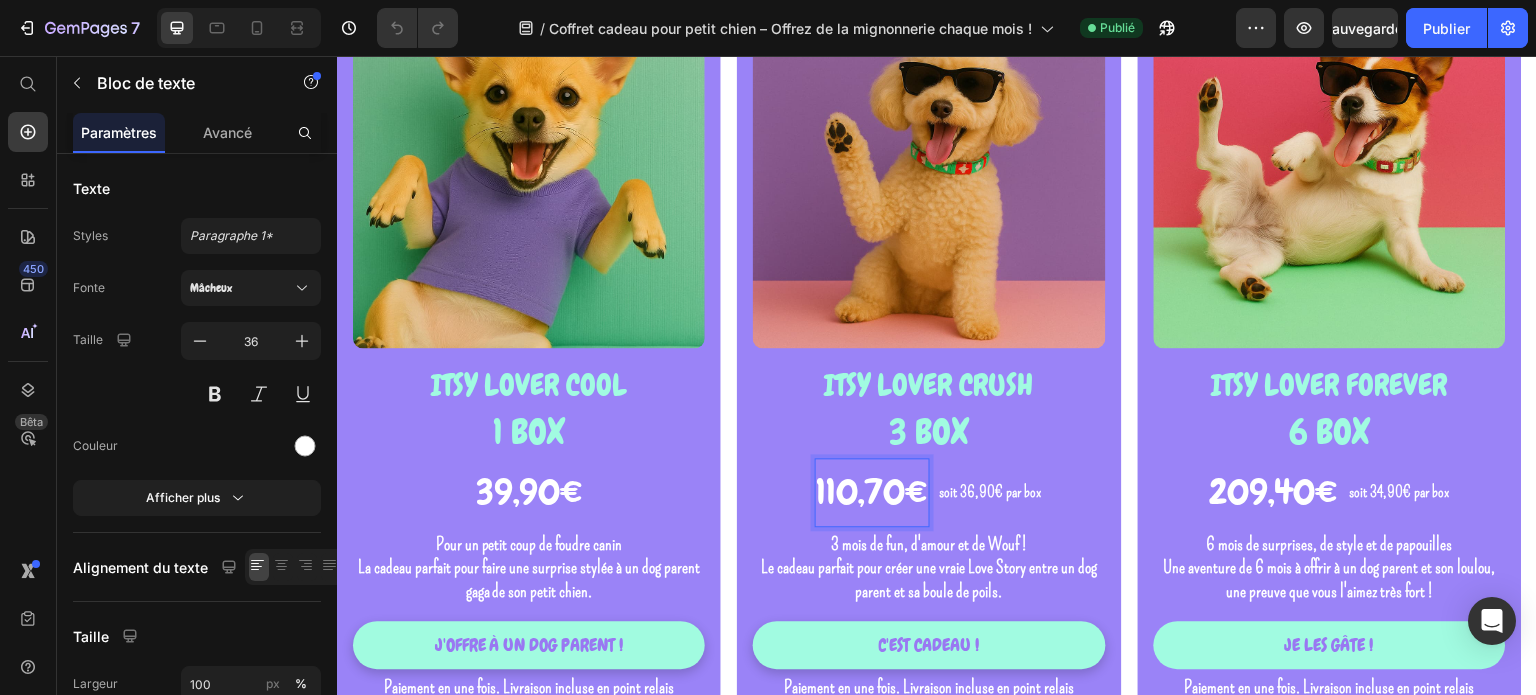 click on "110,70€" at bounding box center (872, 492) 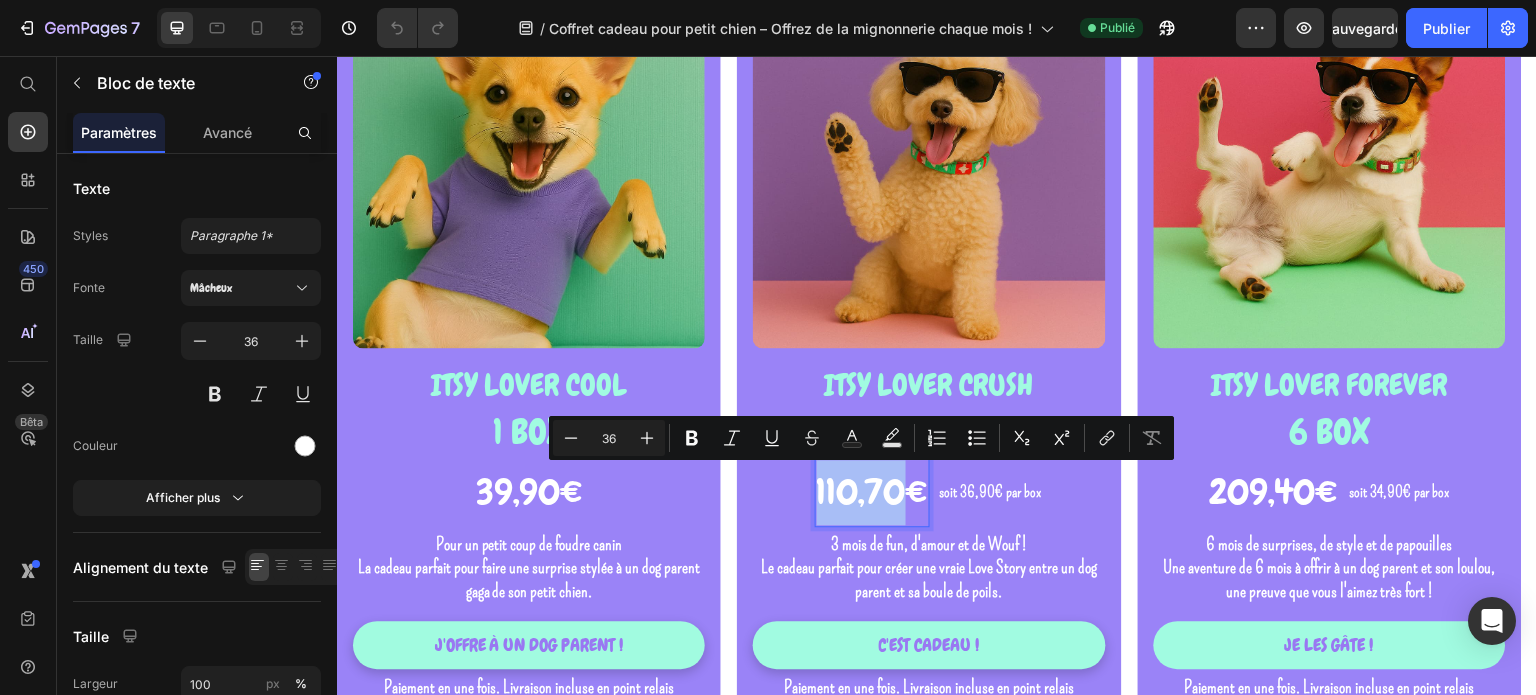 drag, startPoint x: 904, startPoint y: 501, endPoint x: 818, endPoint y: 496, distance: 86.145226 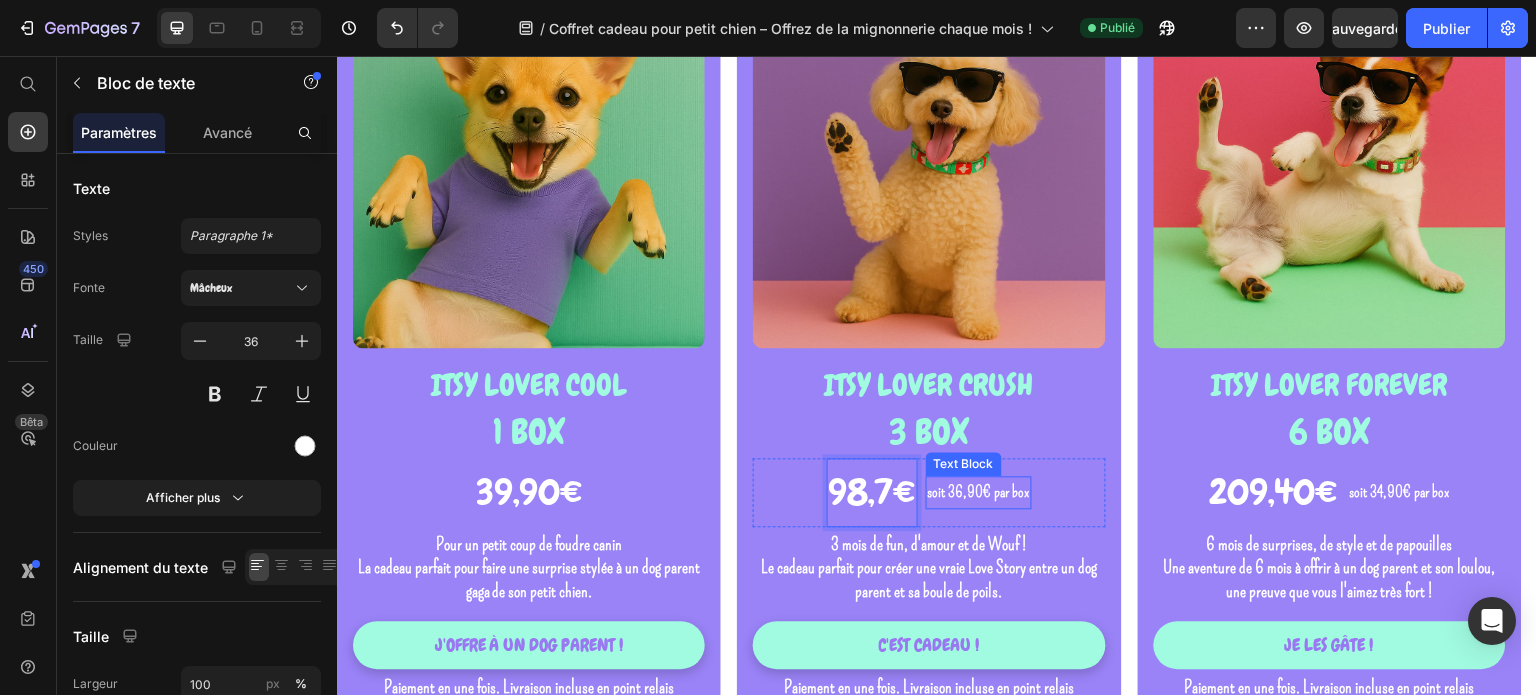 click on "soit 36,90€ par box" at bounding box center [979, 492] 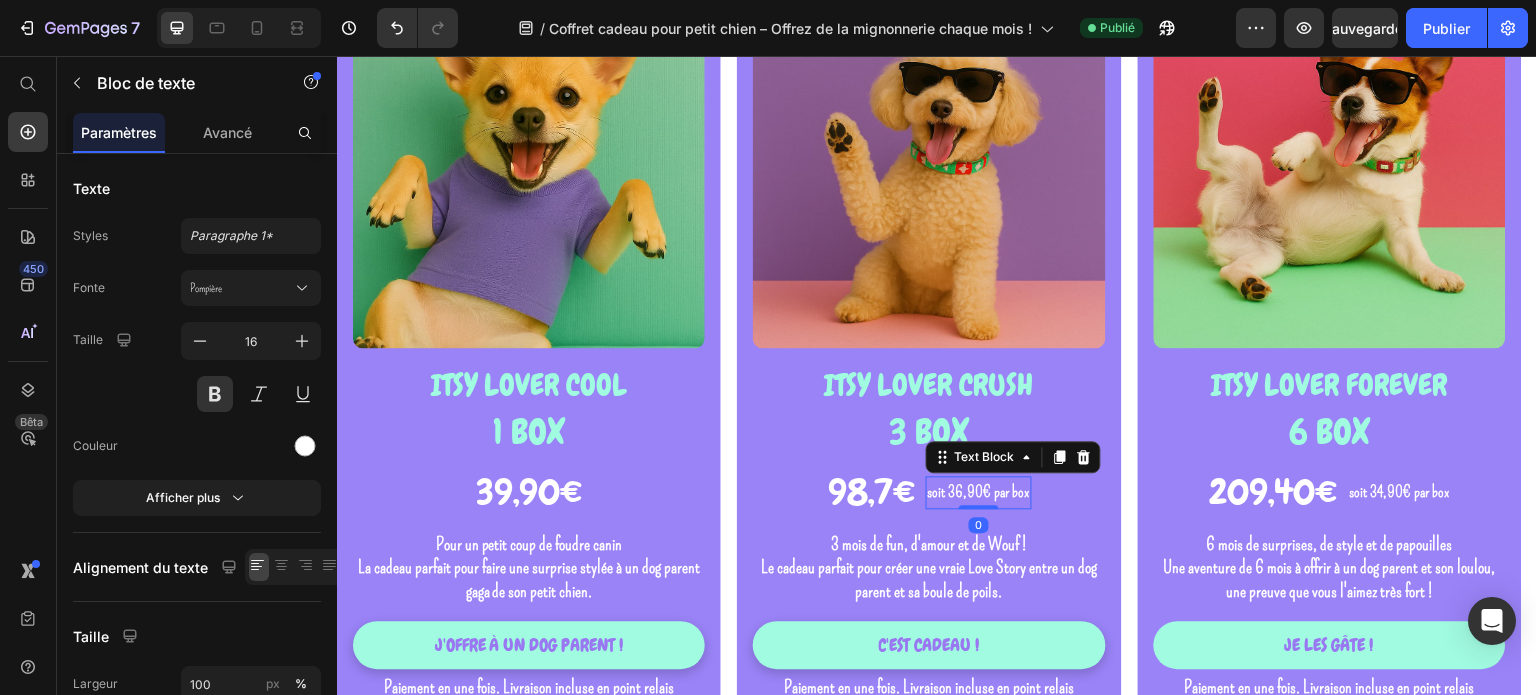 click on "soit 36,90€ par box" at bounding box center [979, 492] 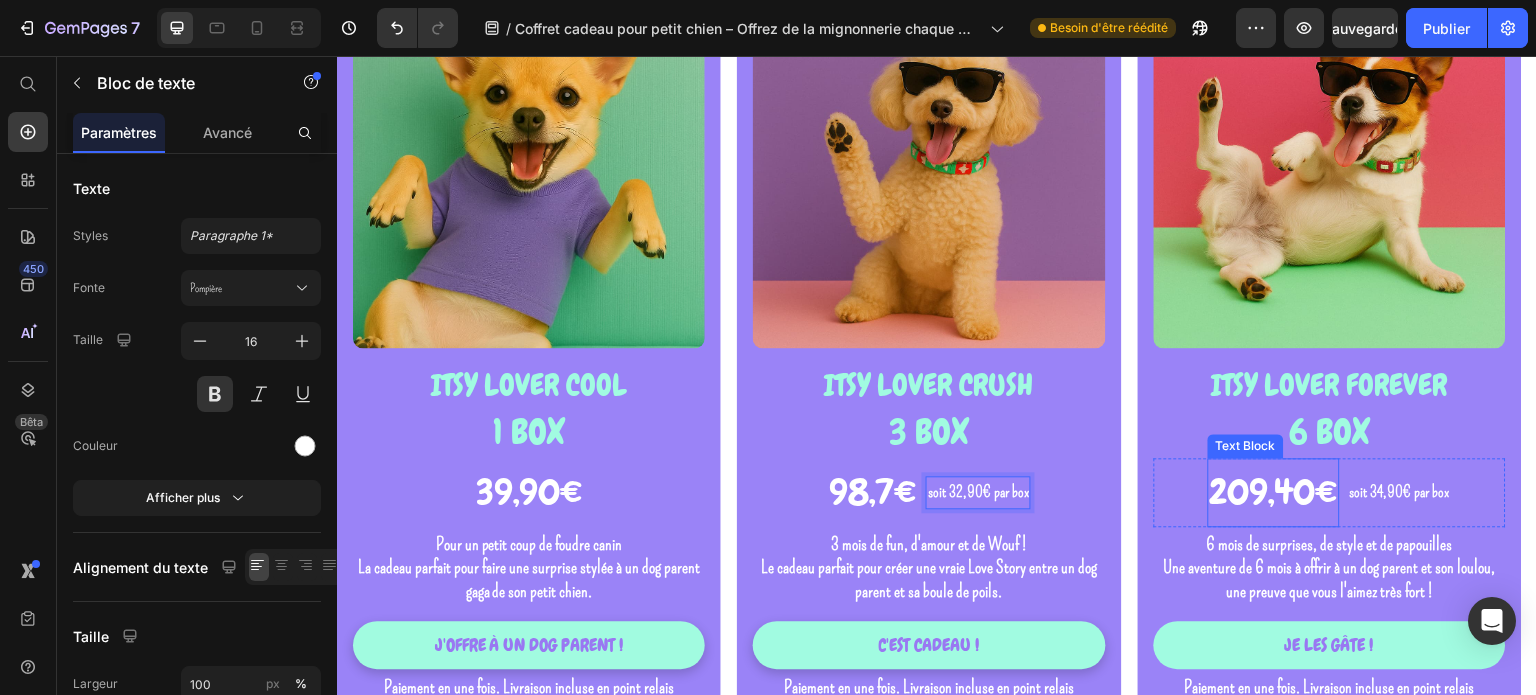 click on "209,40€" at bounding box center [1274, 492] 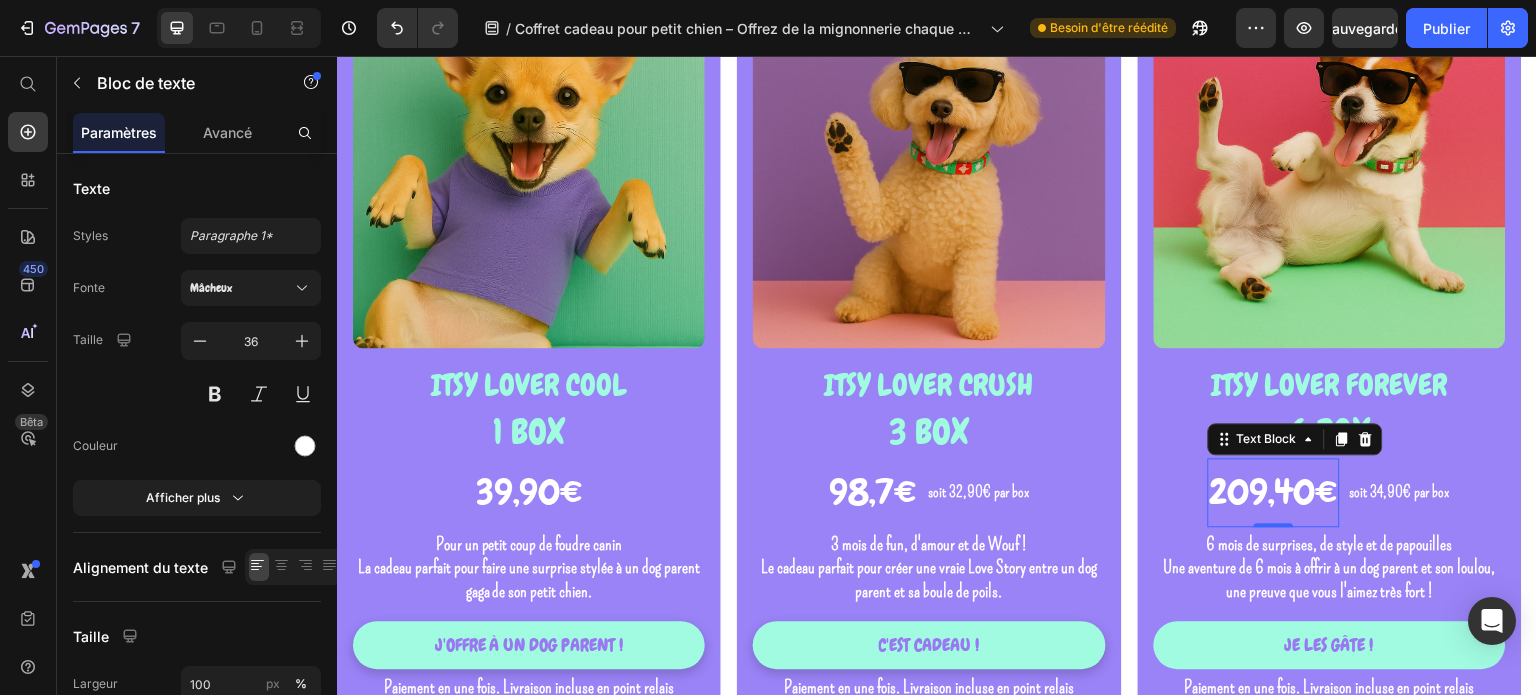 click on "209,40€" at bounding box center (1274, 492) 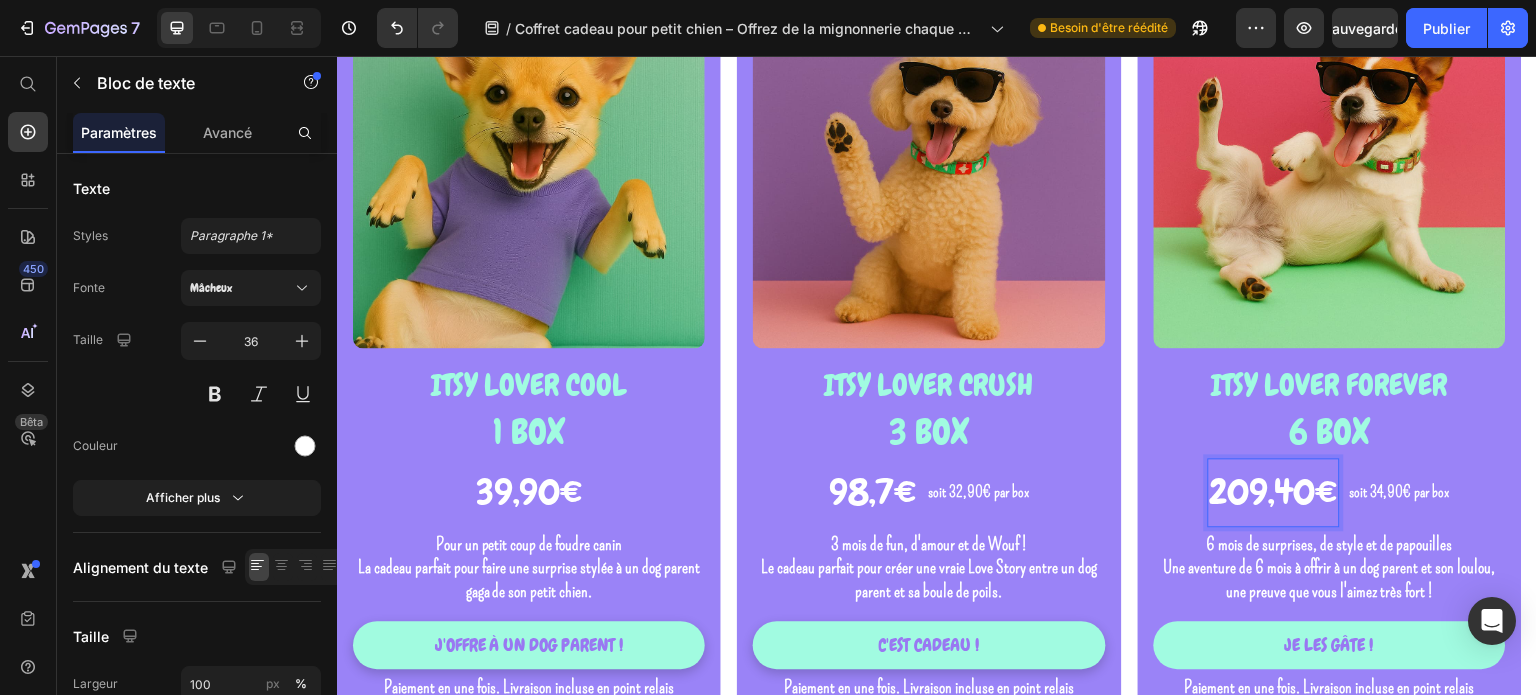 click on "209,40€" at bounding box center (1274, 492) 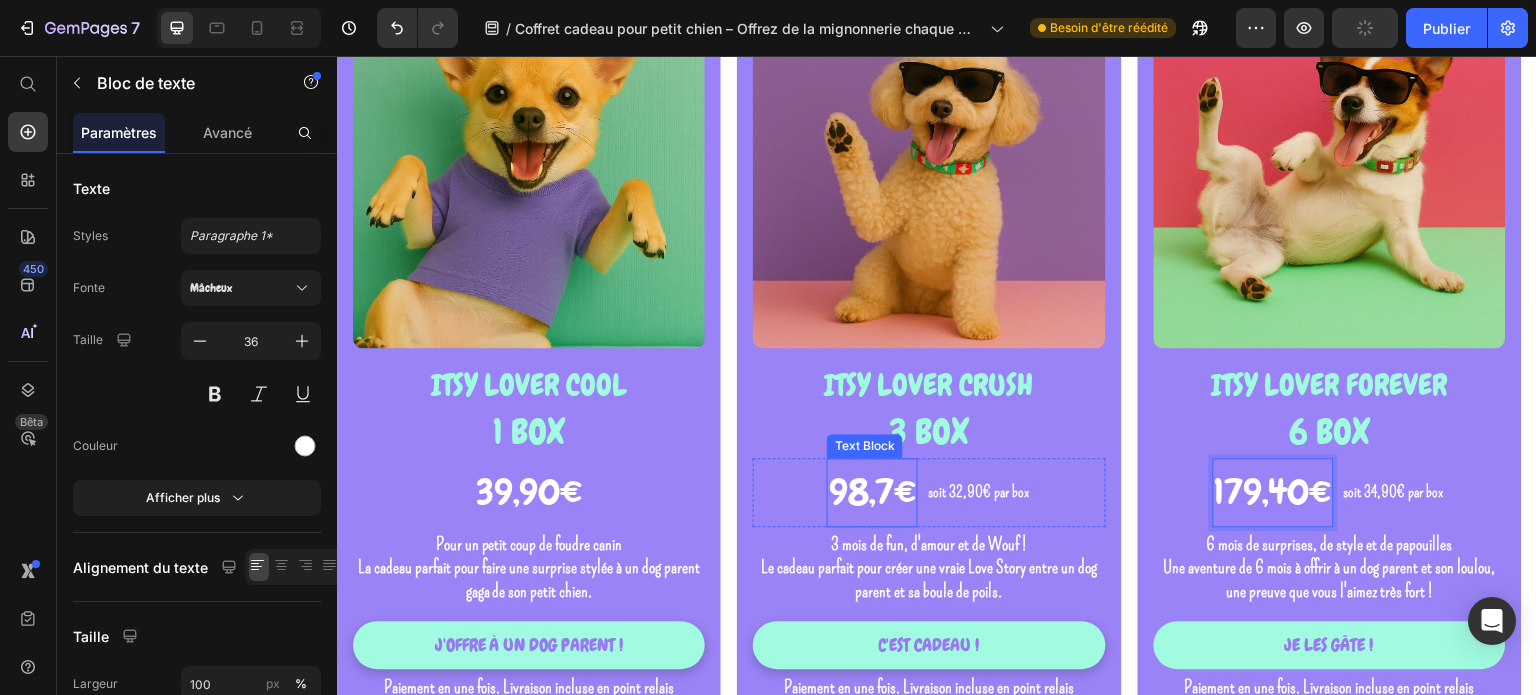 click on "98,7€" at bounding box center (872, 492) 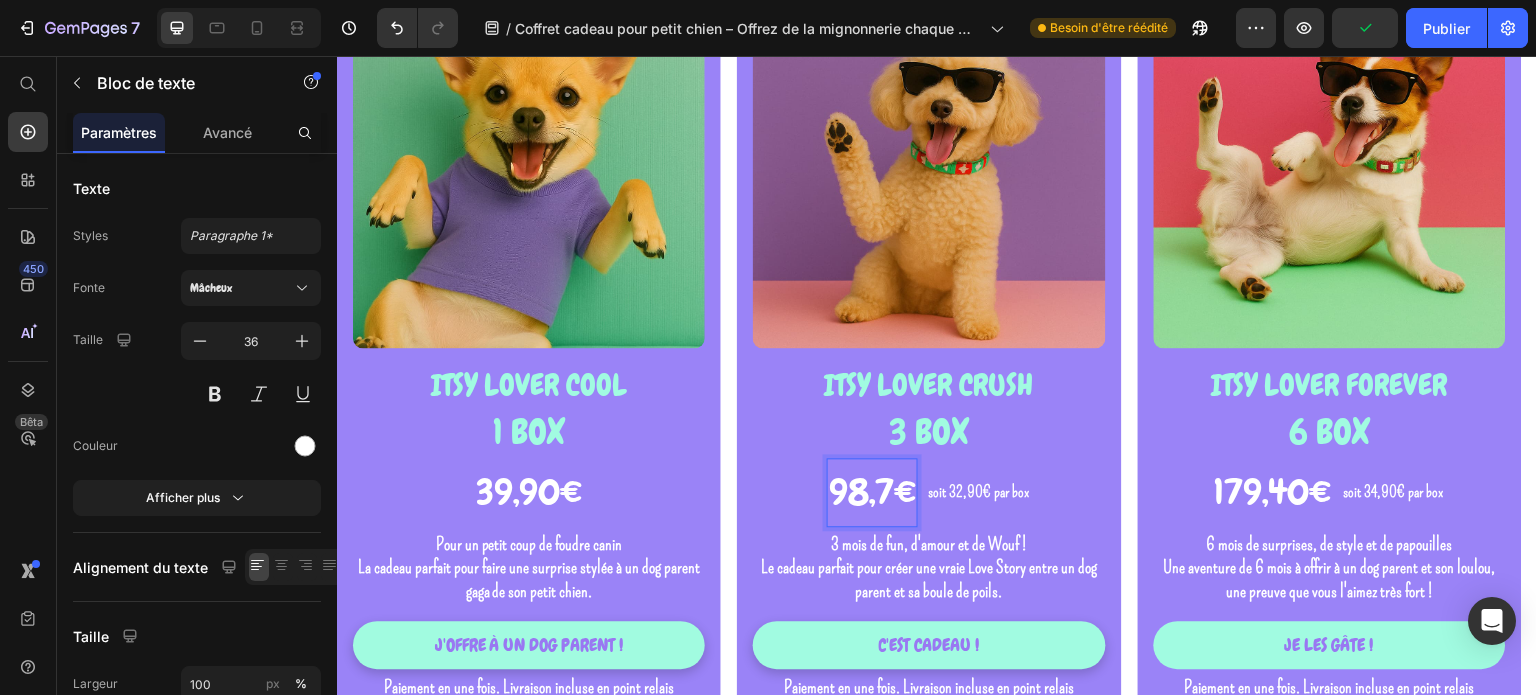 click on "98,7€" at bounding box center (872, 492) 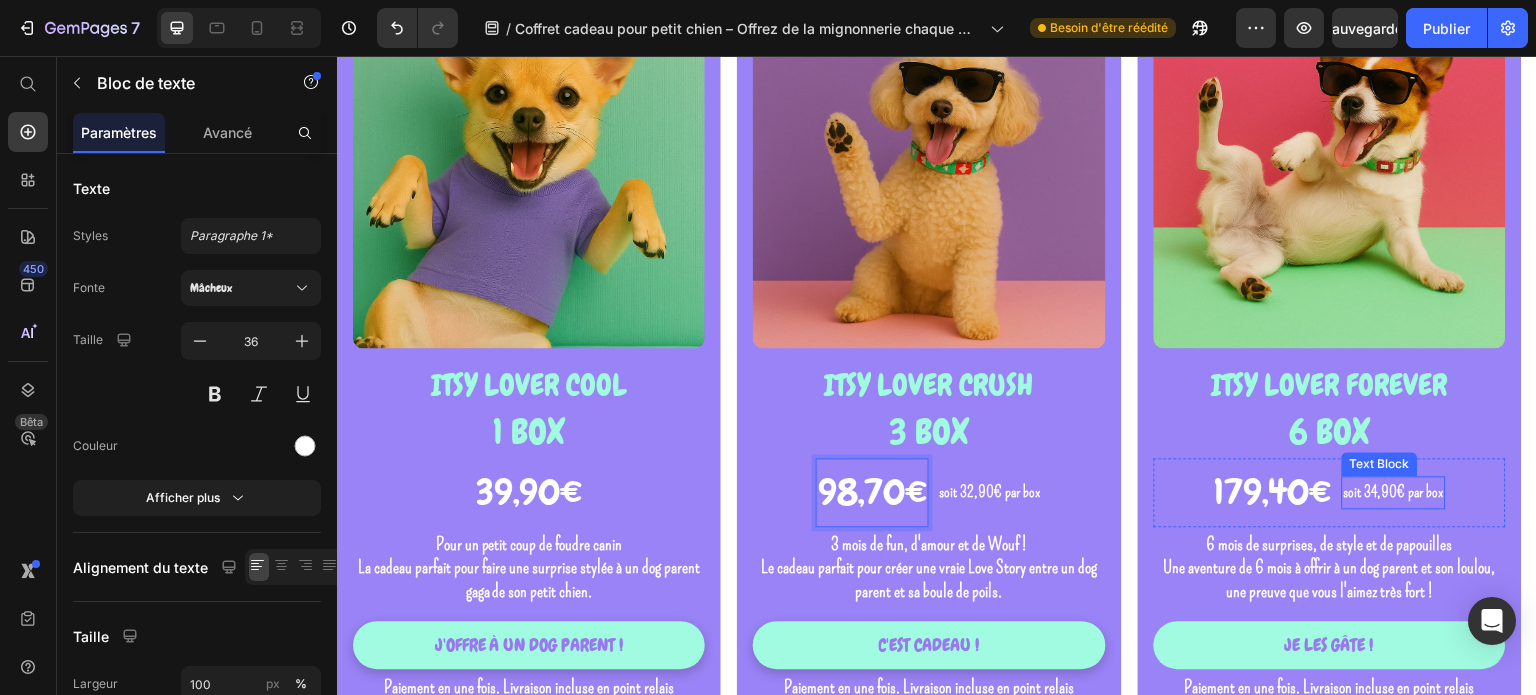 click on "soit 34,90€ par box" at bounding box center (1394, 492) 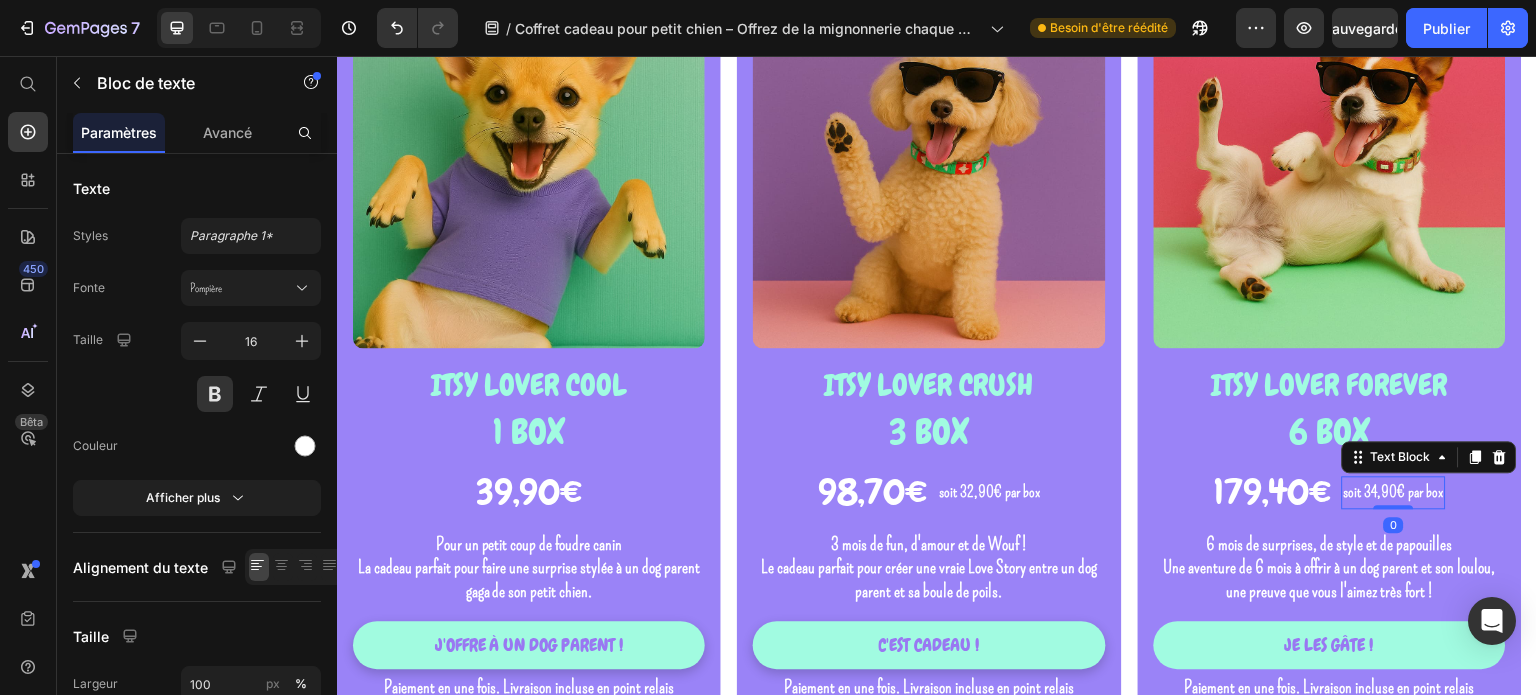 click on "soit 34,90€ par box" at bounding box center (1394, 492) 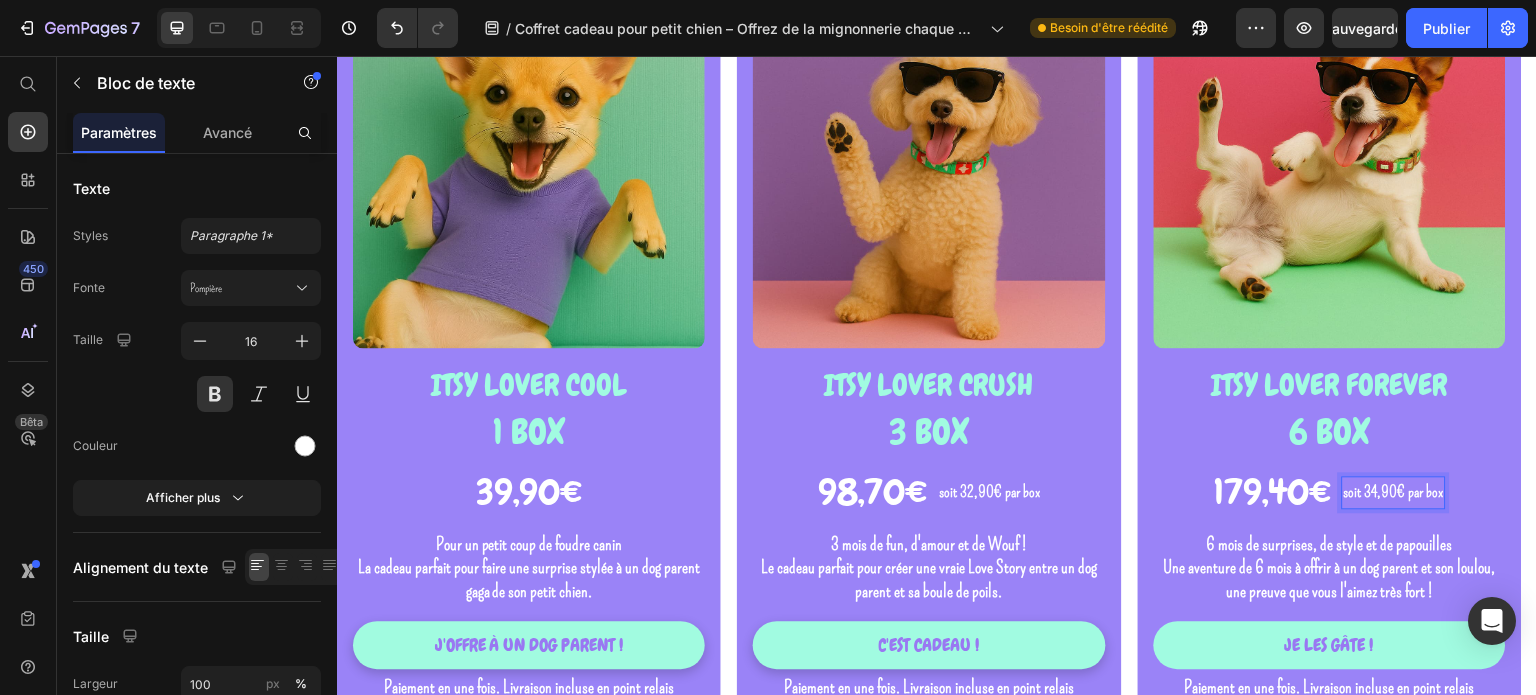 click on "soit 34,90€ par box" at bounding box center (1394, 492) 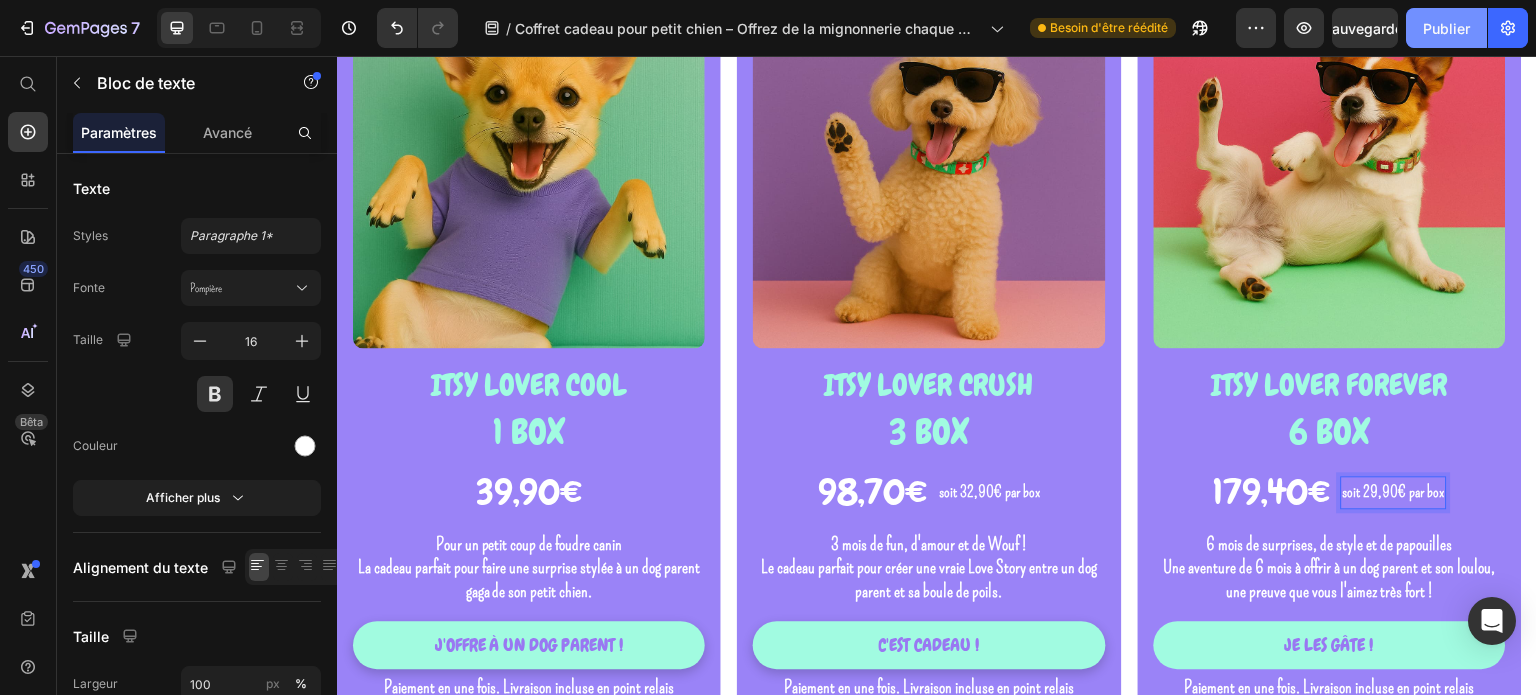 click on "Publier" 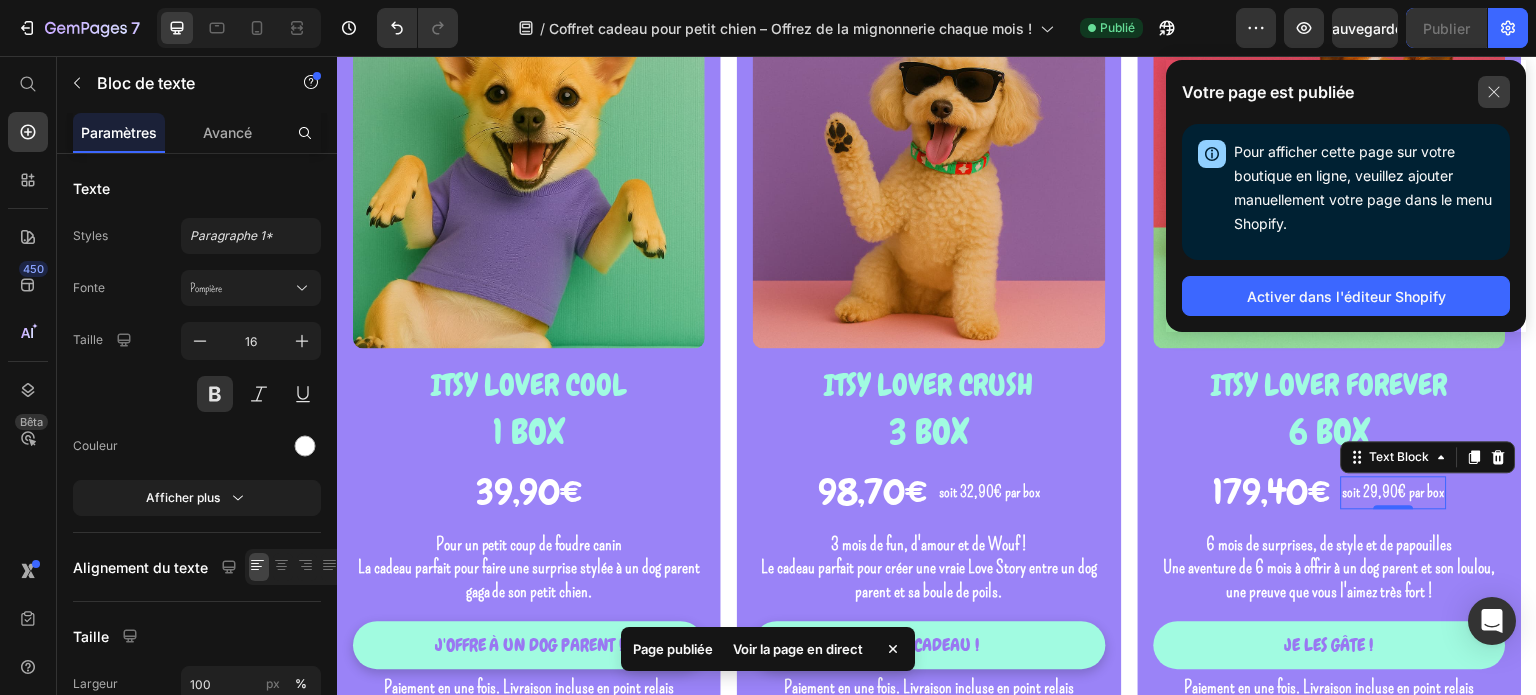 click 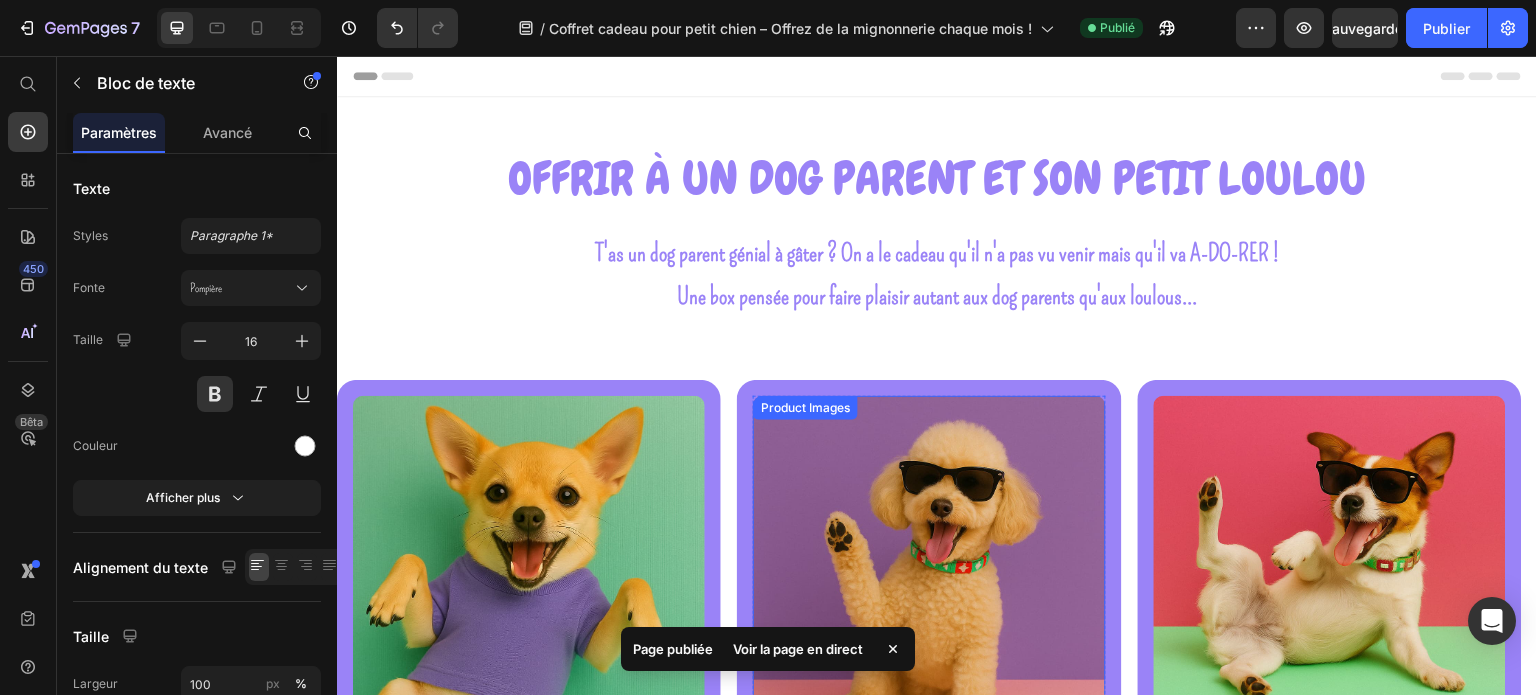scroll, scrollTop: 0, scrollLeft: 0, axis: both 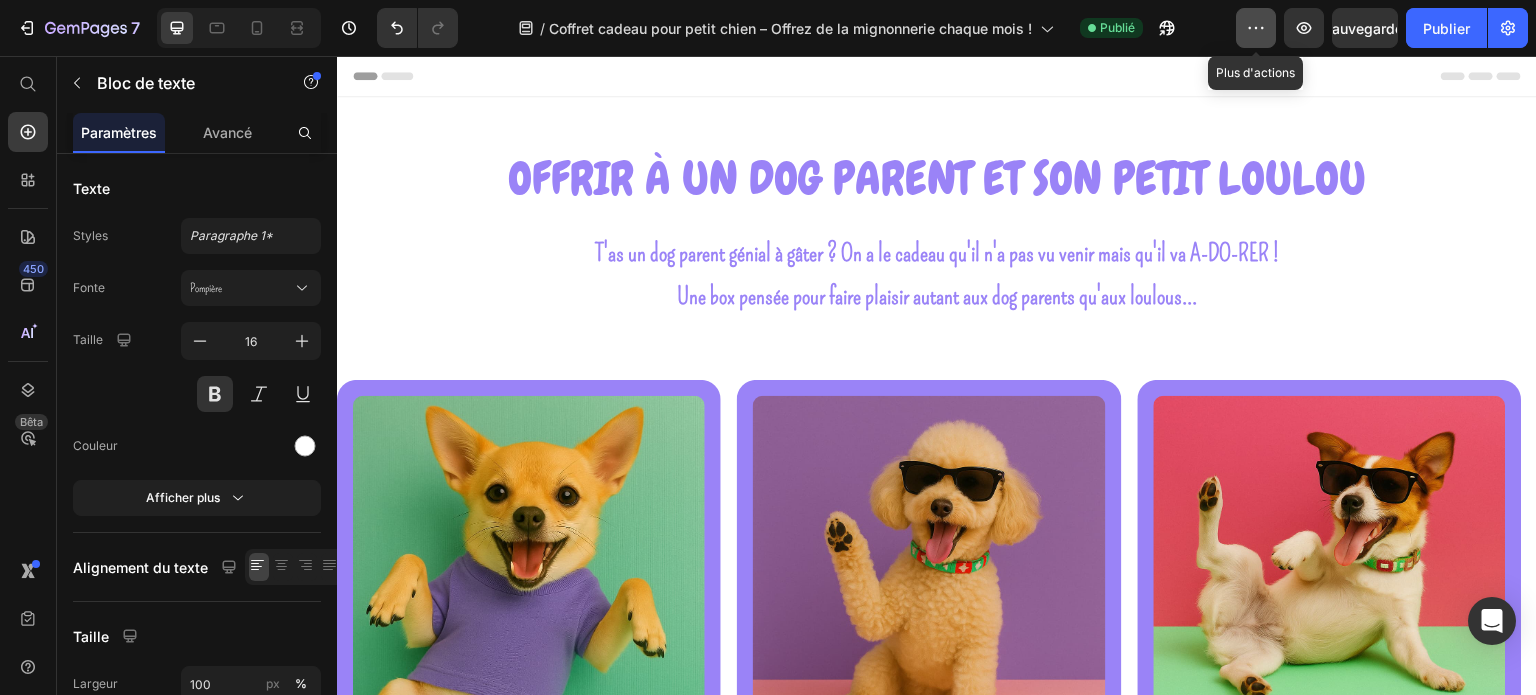 click 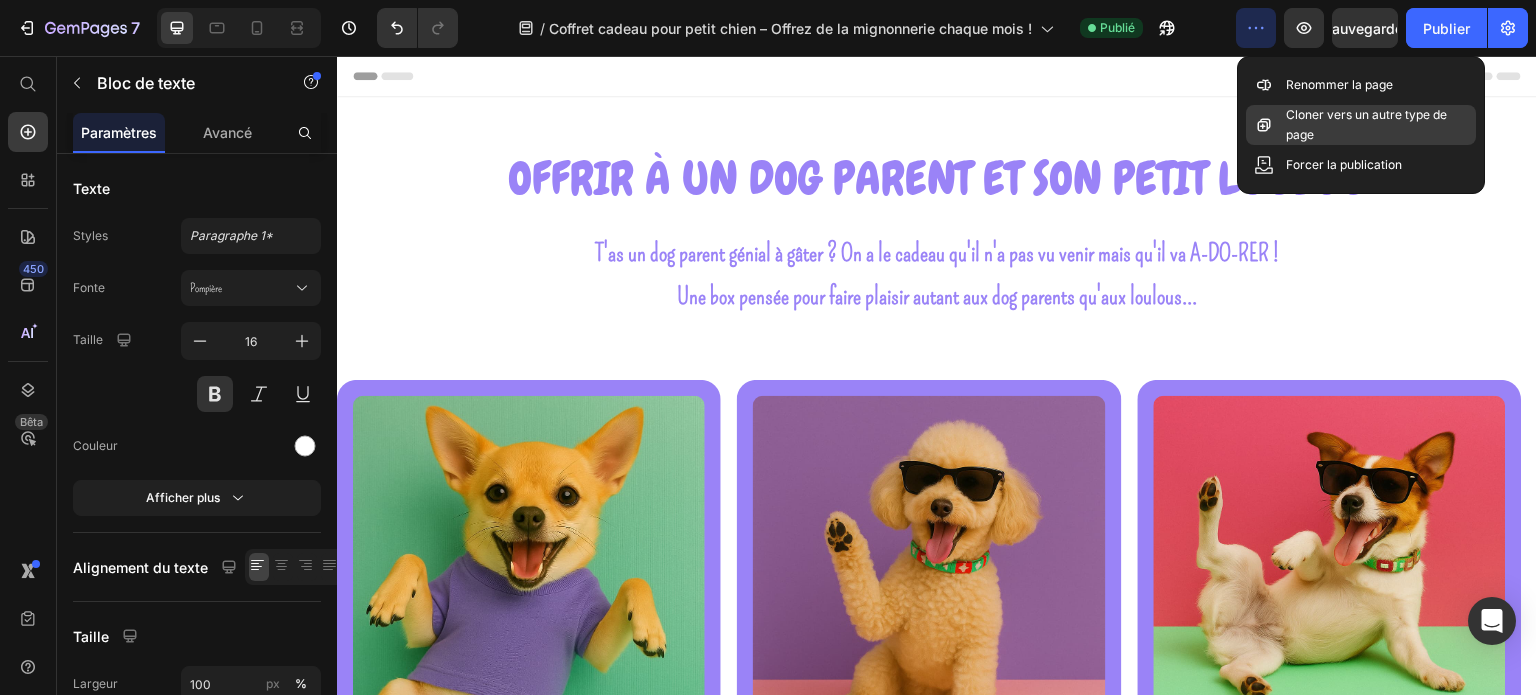 click on "Cloner vers un autre type de page" at bounding box center [1366, 124] 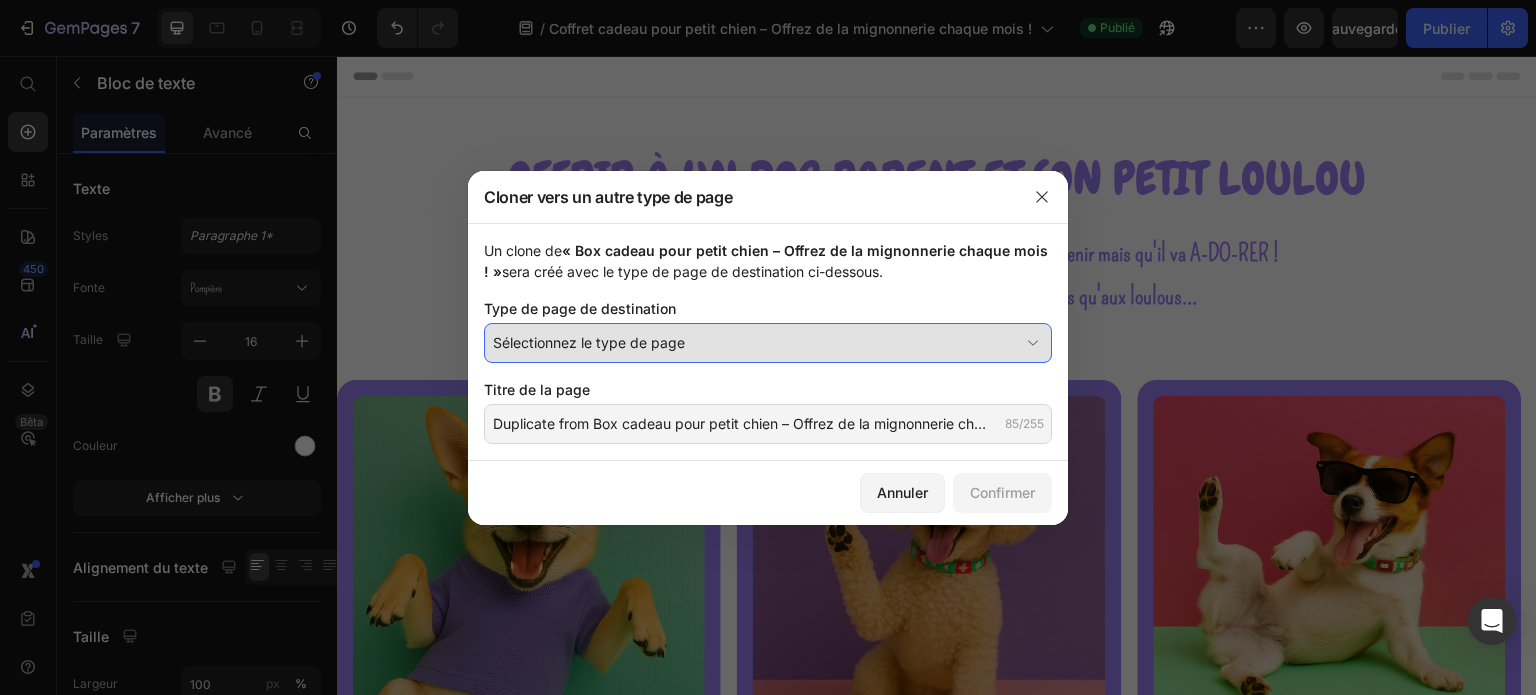 click on "Sélectionnez le type de page" at bounding box center [756, 342] 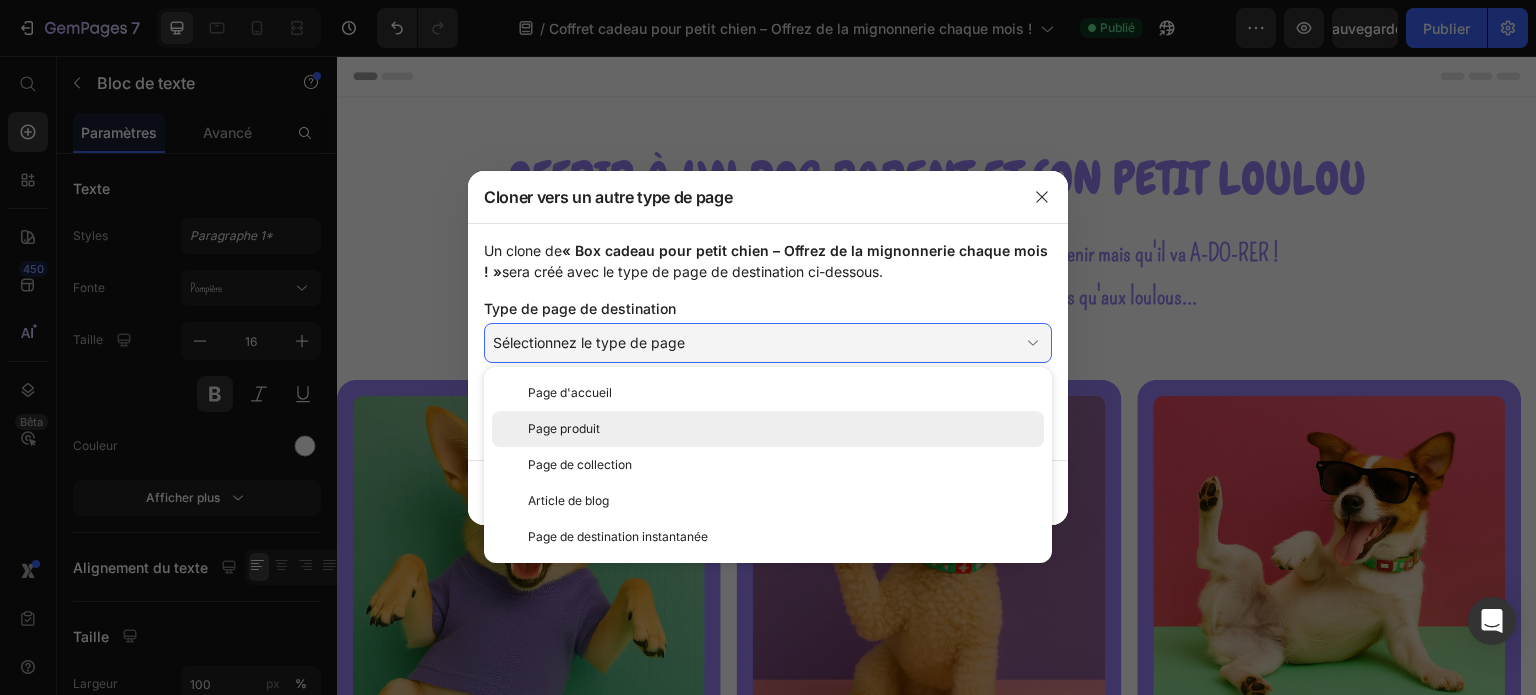 click on "Page produit" at bounding box center (782, 429) 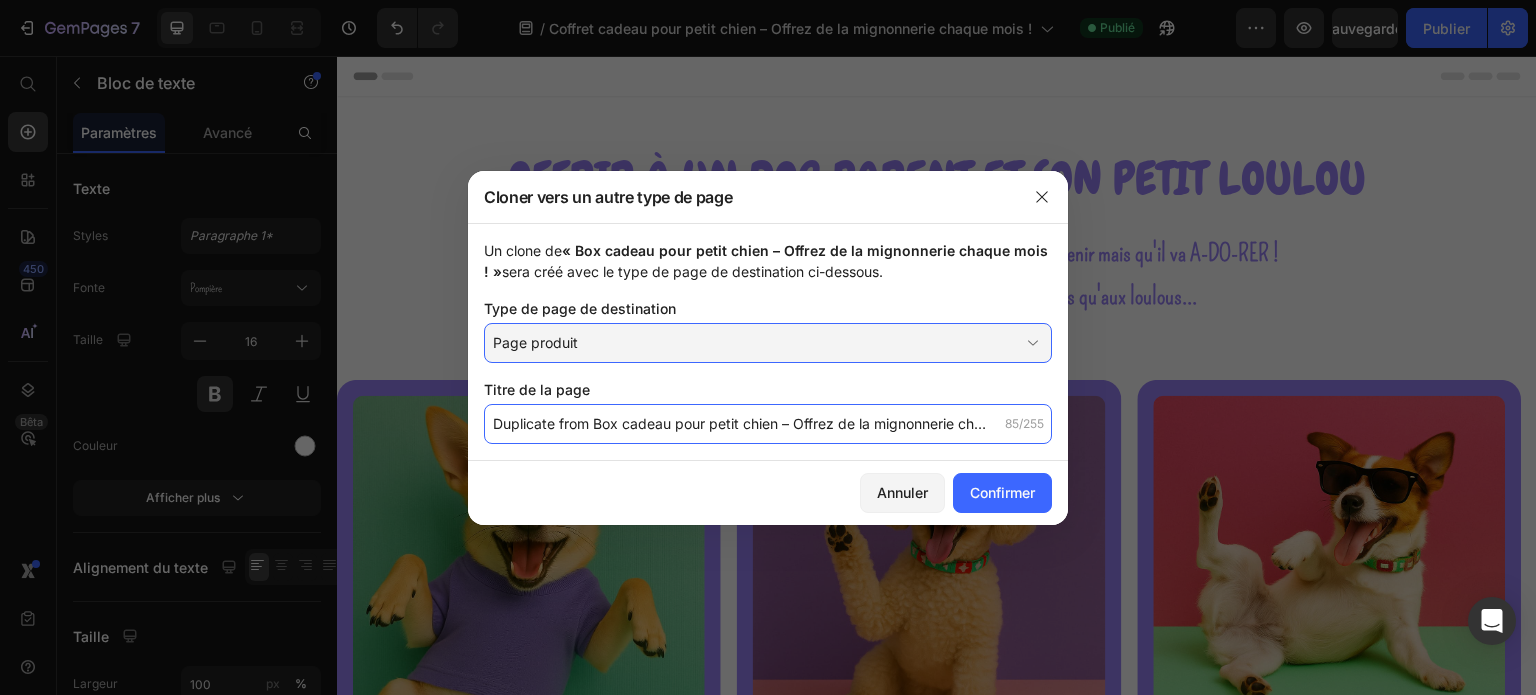 click on "Duplicate from Box cadeau pour petit chien – Offrez de la mignonnerie chaque mois !" 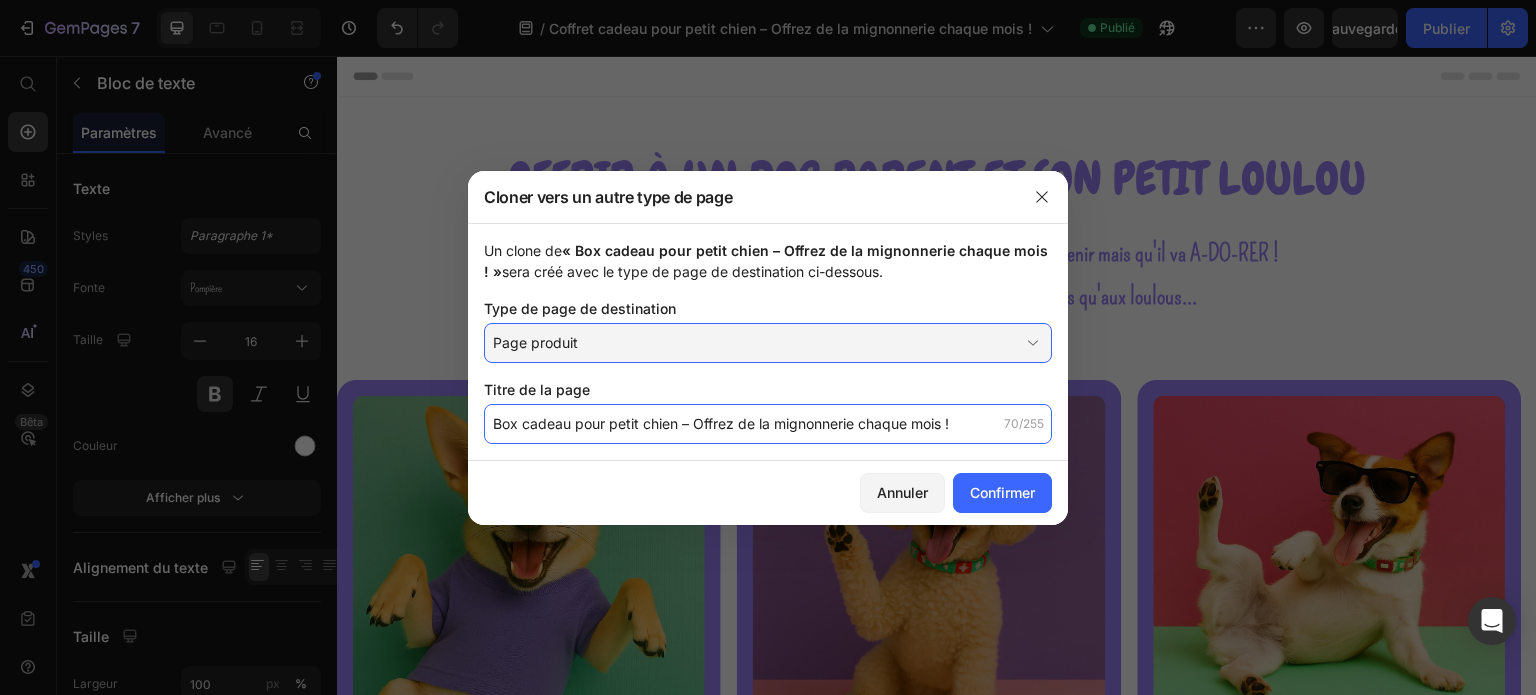 click on "Box cadeau pour petit chien – Offrez de la mignonnerie chaque mois !" 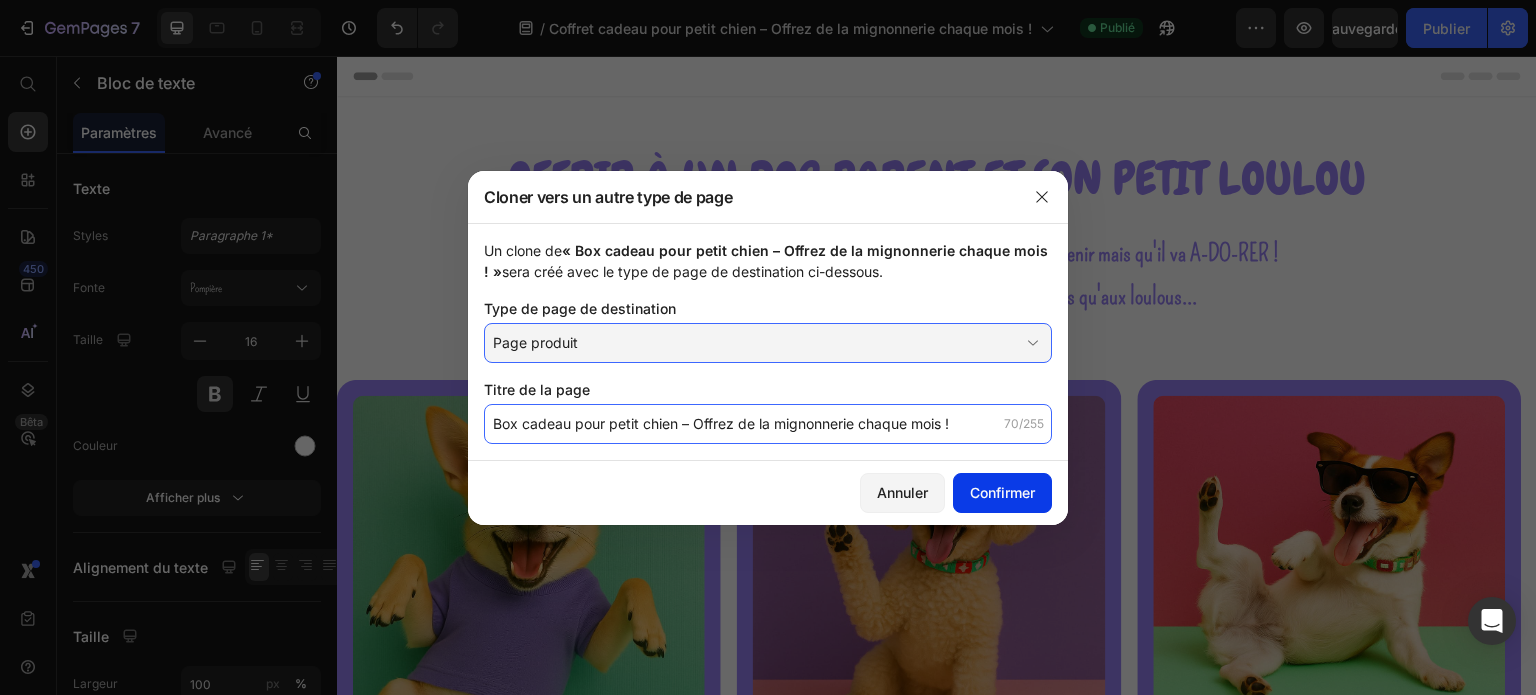 type on "Box cadeau pour petit chien – Offrez de la mignonnerie chaque mois !" 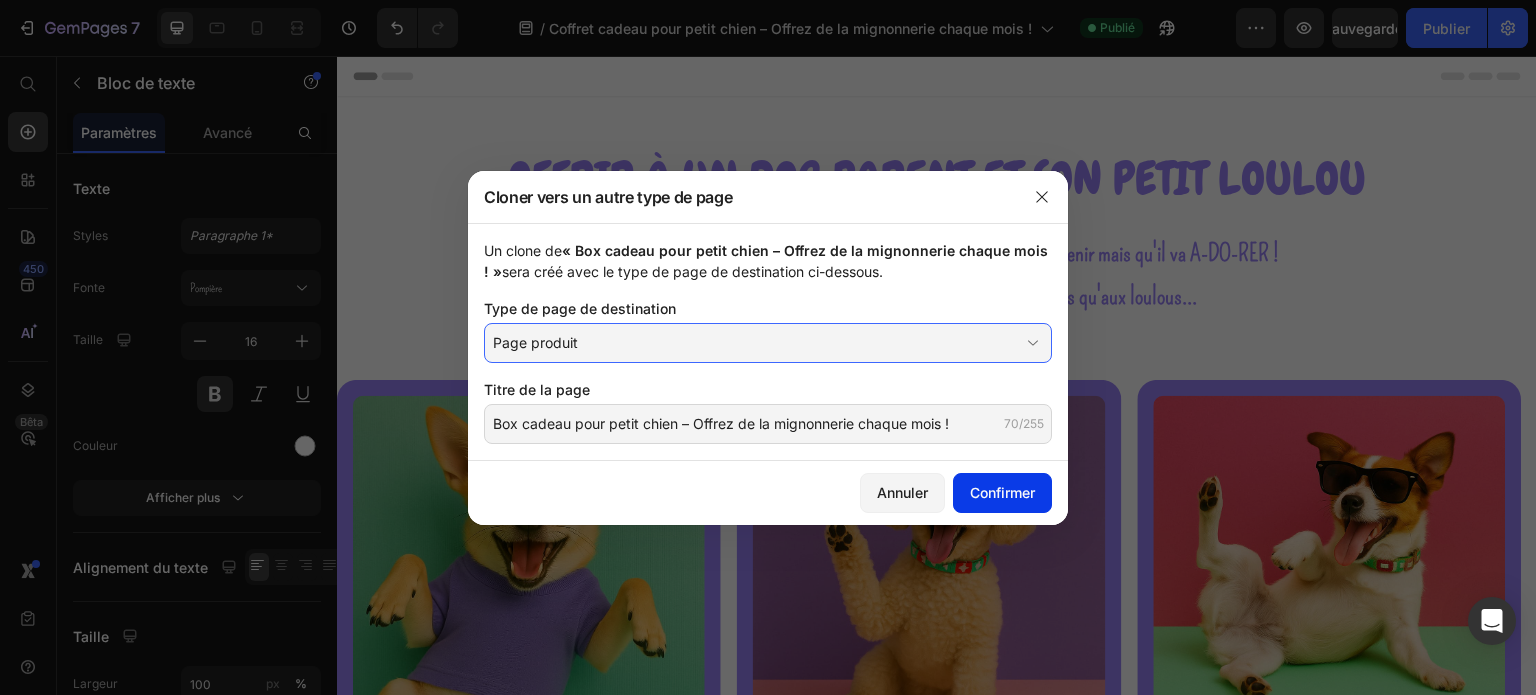 click on "Confirmer" at bounding box center [1002, 492] 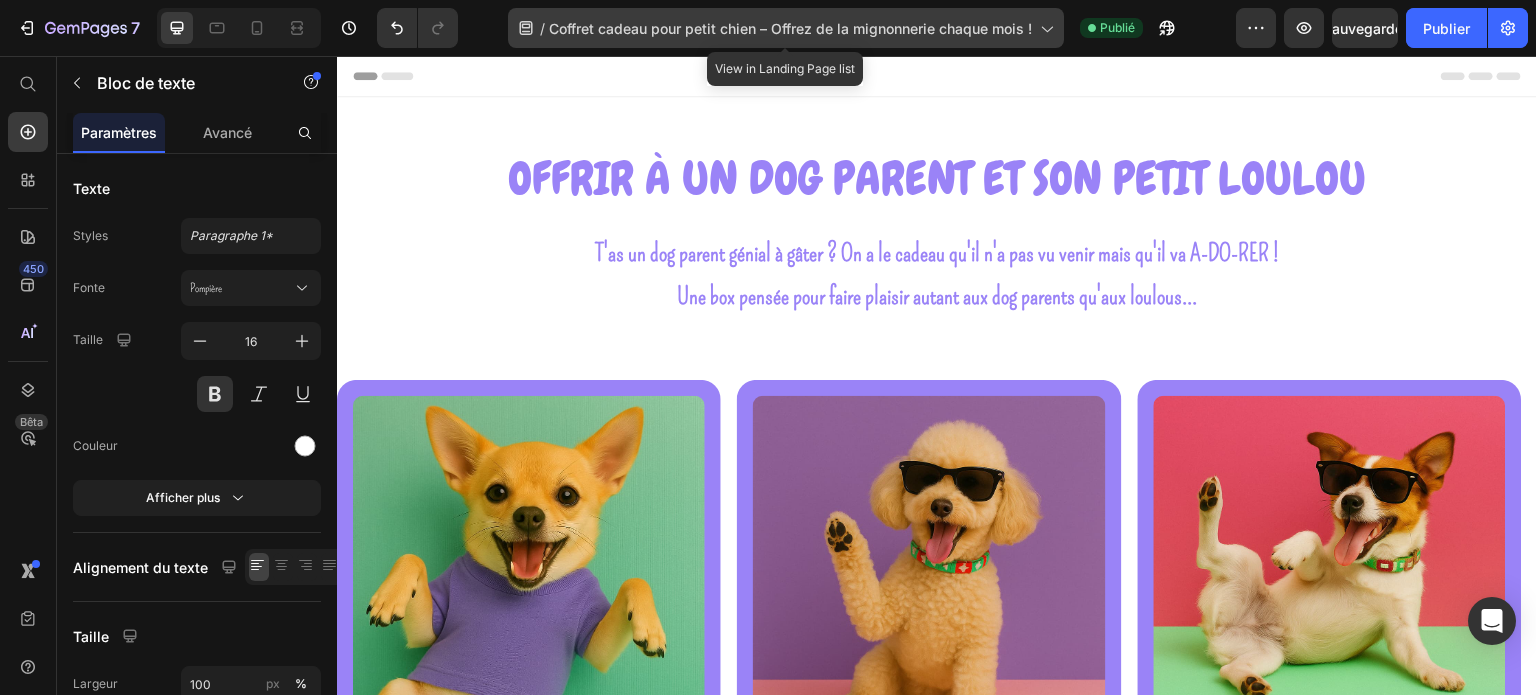 click on "Coffret cadeau pour petit chien – Offrez de la mignonnerie chaque mois !" at bounding box center [790, 28] 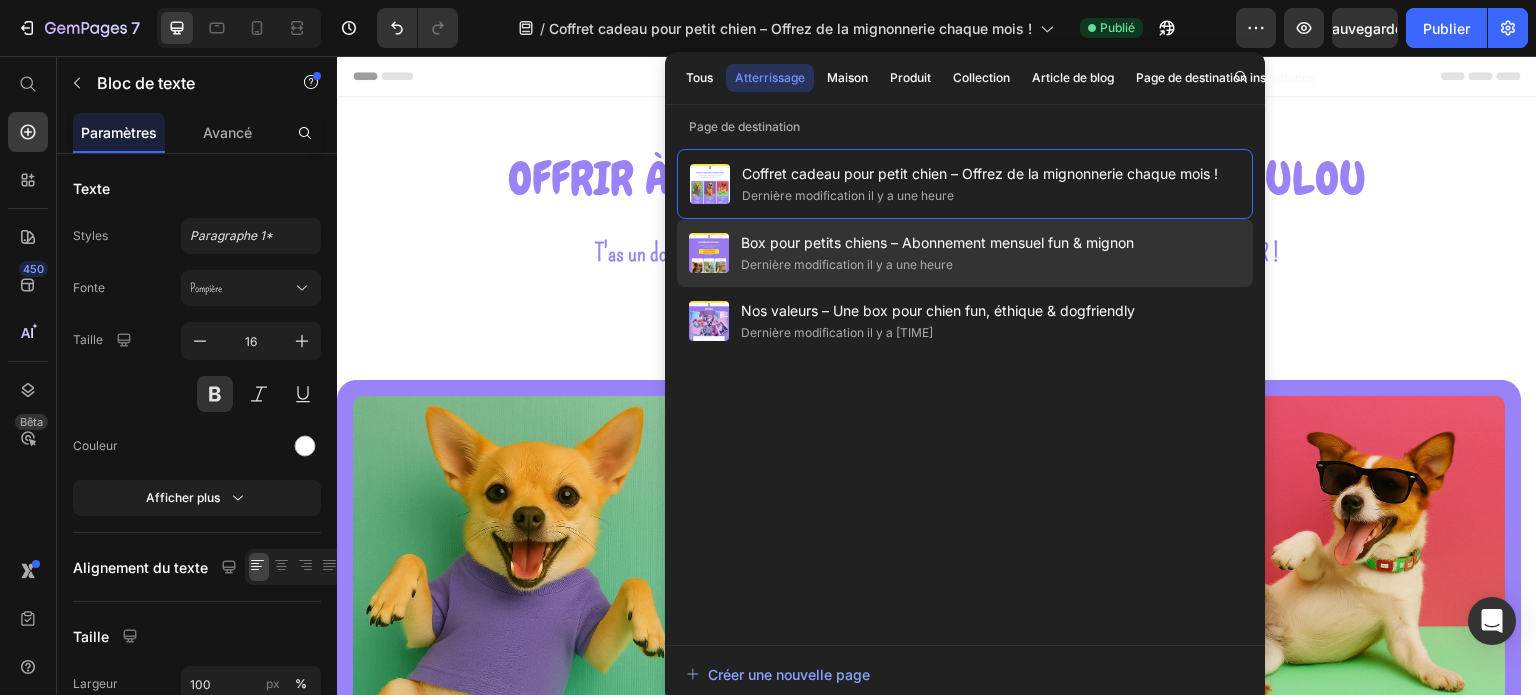 click on "Box pour petits chiens – Abonnement mensuel fun & mignon" at bounding box center (937, 243) 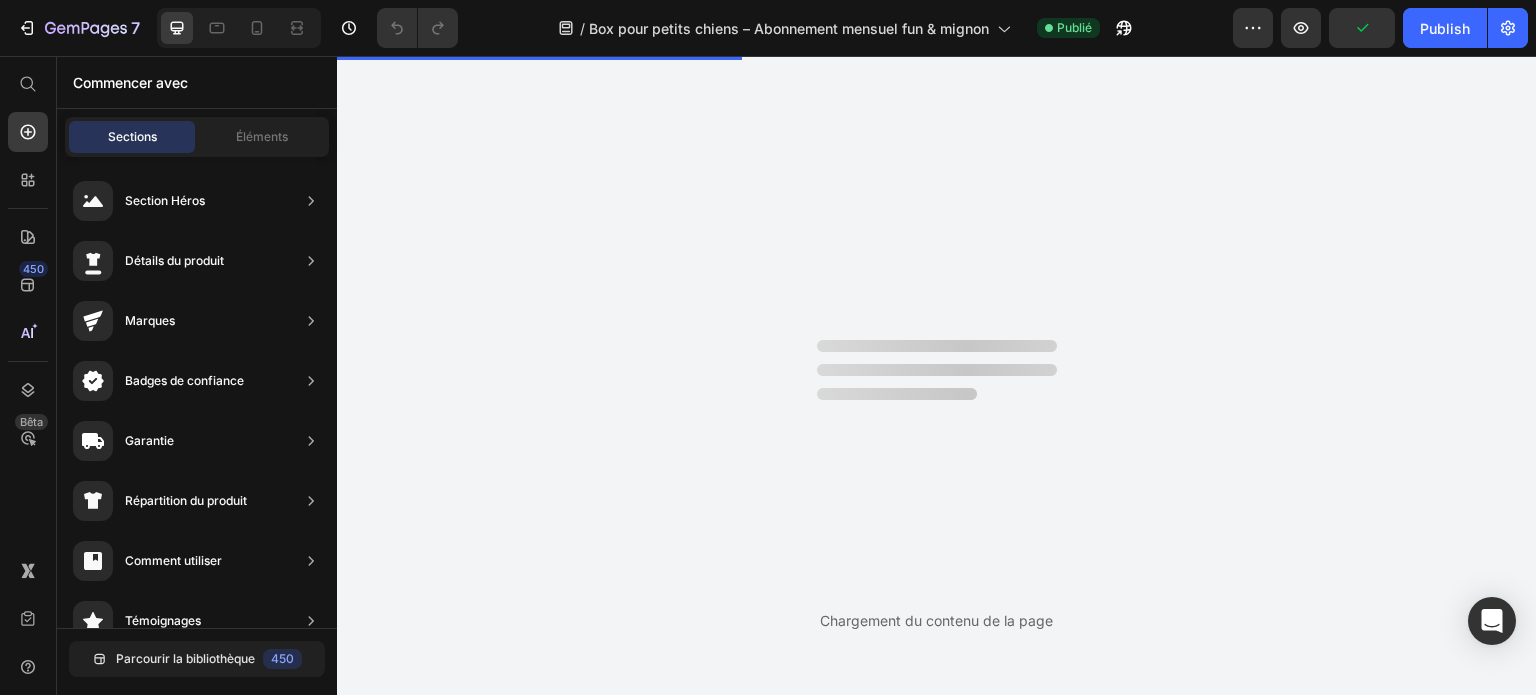 scroll, scrollTop: 0, scrollLeft: 0, axis: both 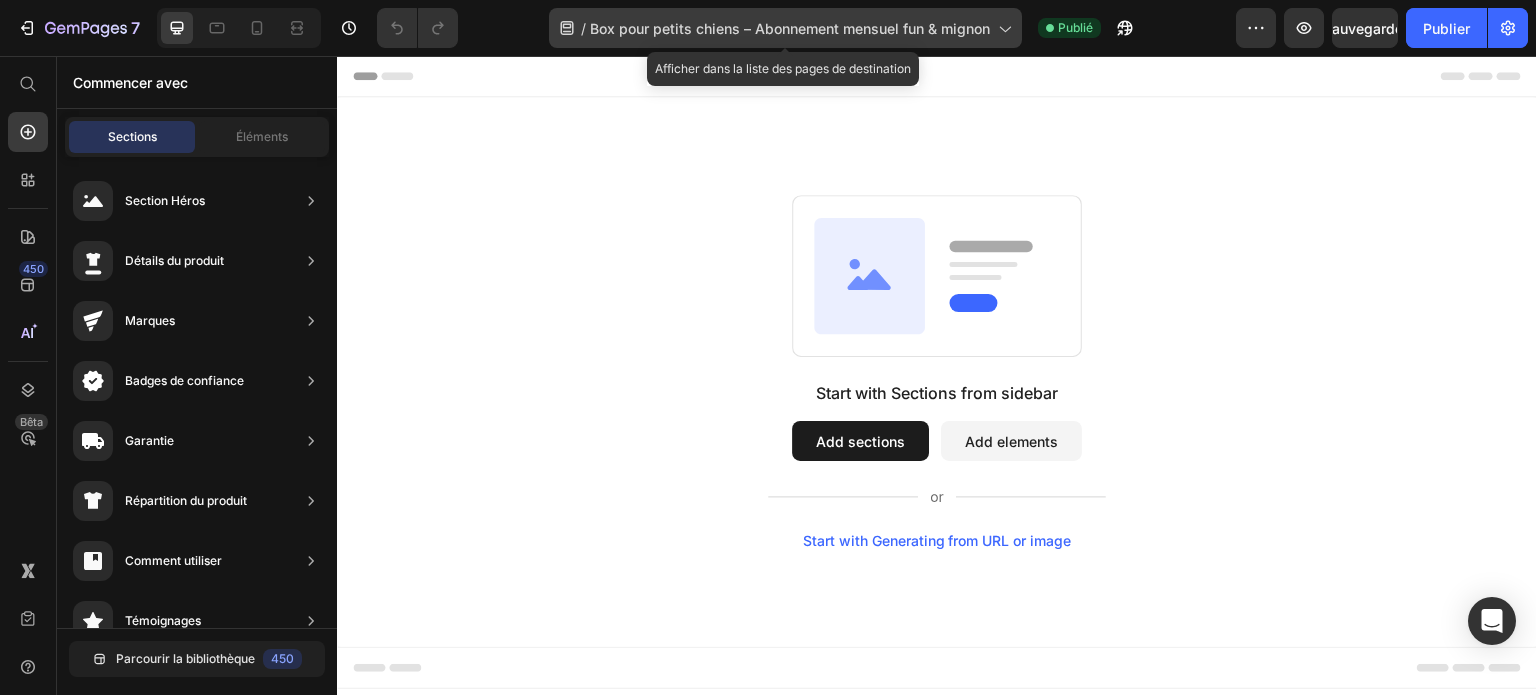 click on "Box pour petits chiens – Abonnement mensuel fun & mignon" at bounding box center [790, 28] 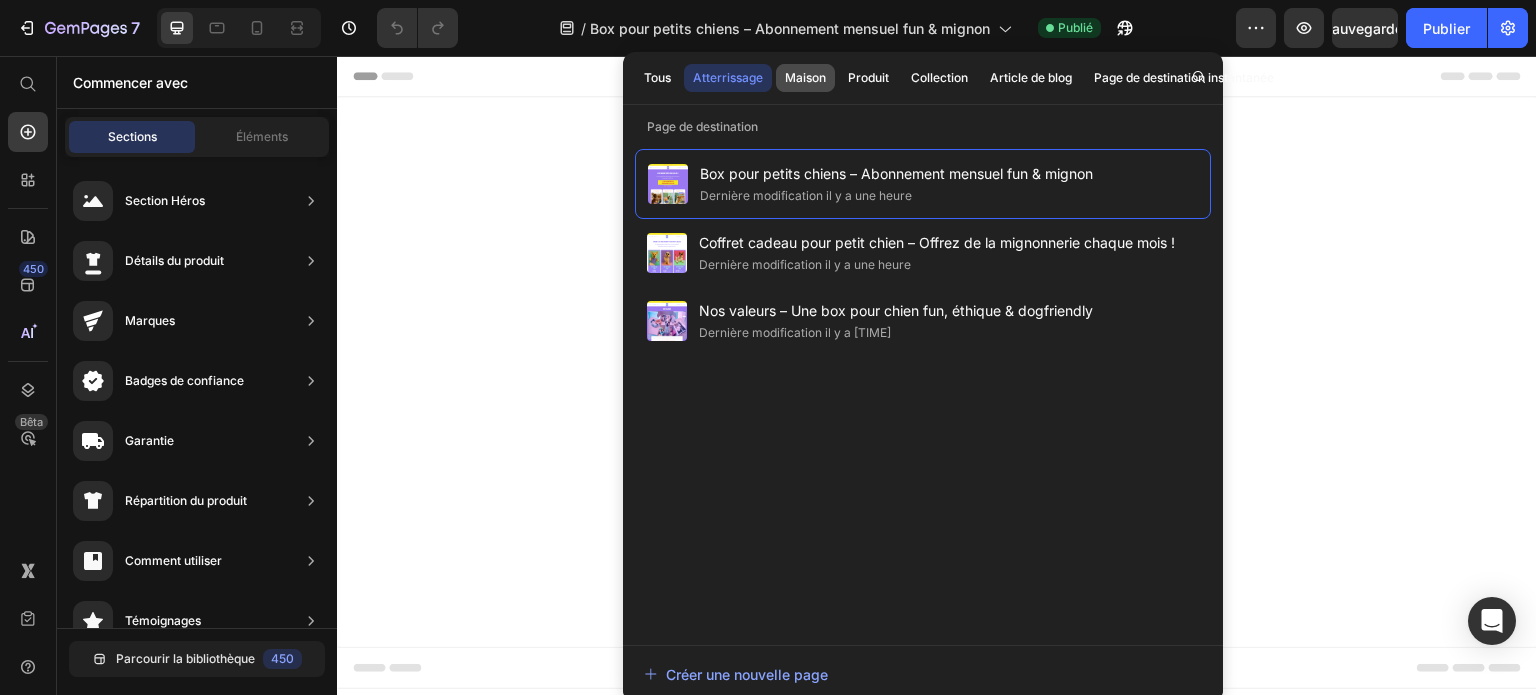 click on "Maison" at bounding box center [805, 77] 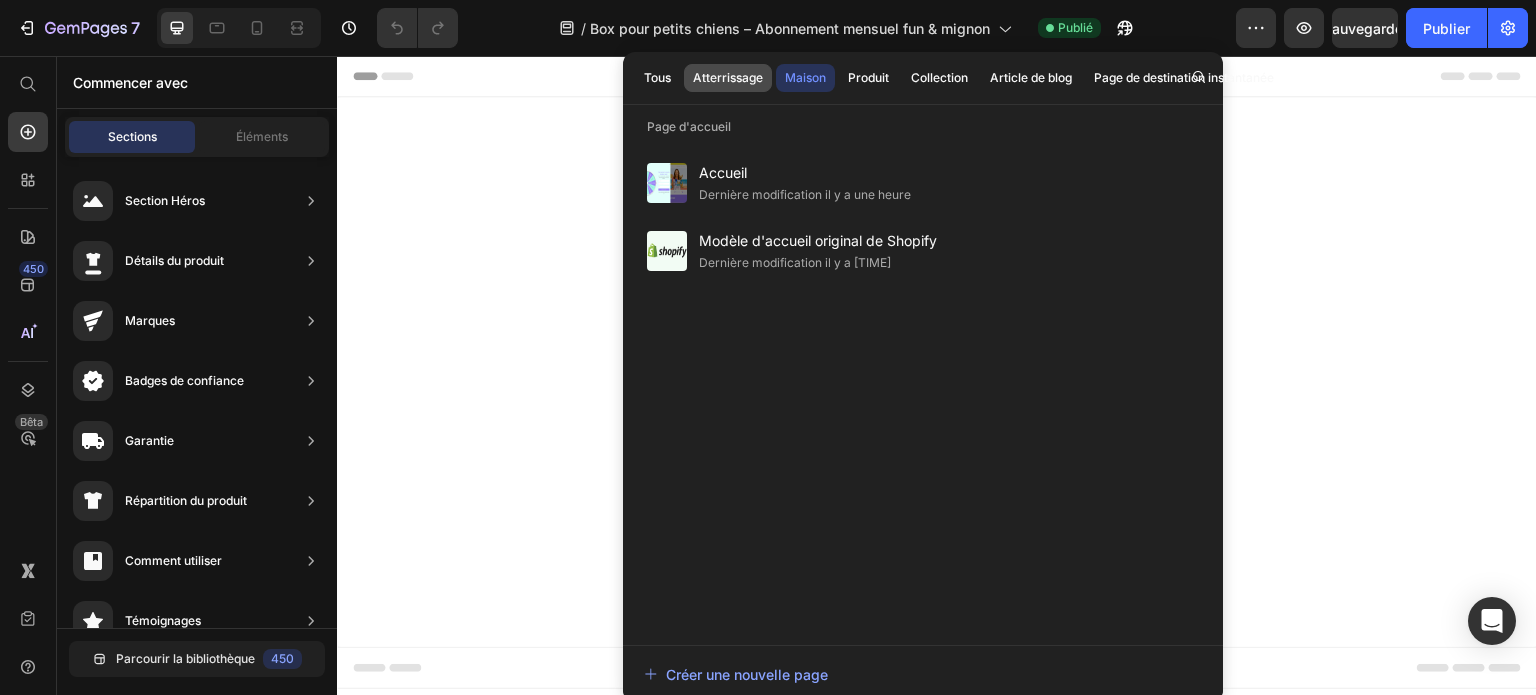 click on "Atterrissage" at bounding box center [728, 77] 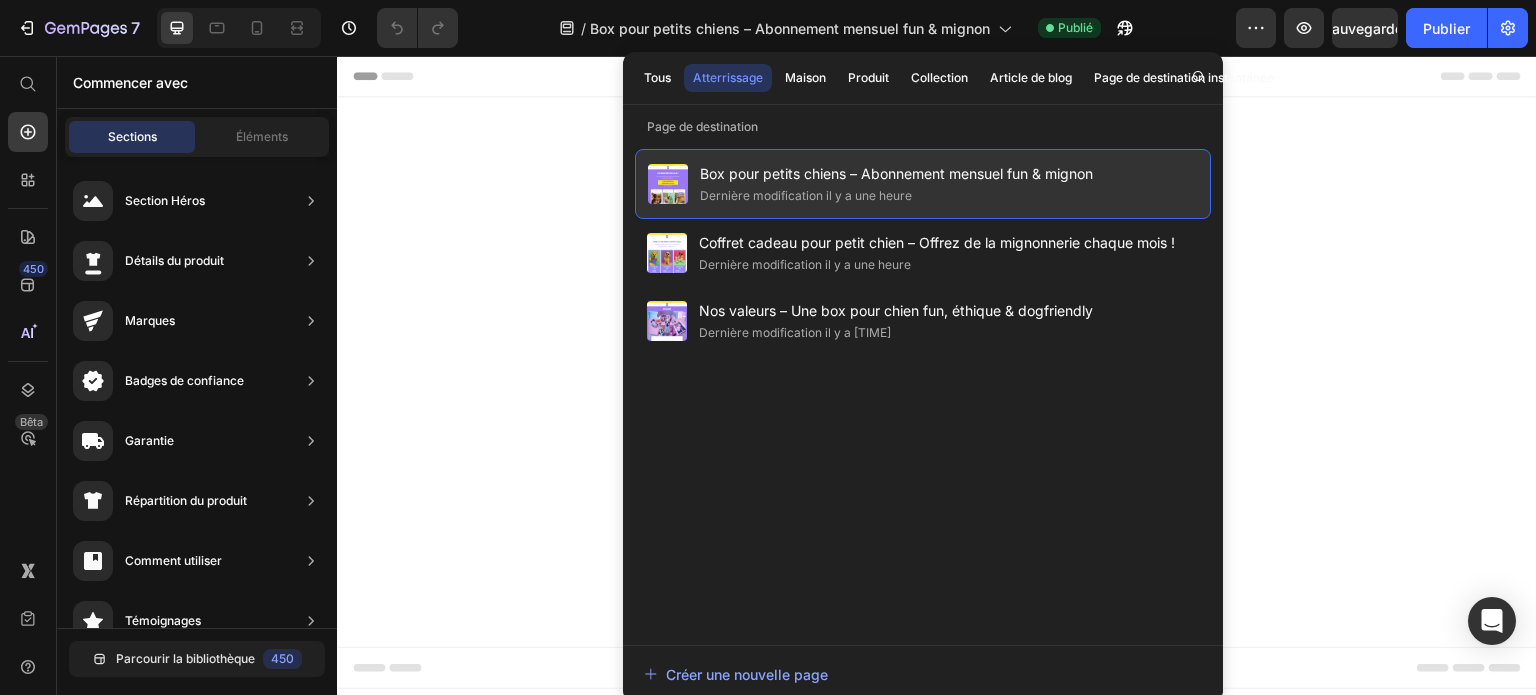 click on "Box pour petits chiens – Abonnement mensuel fun & mignon" at bounding box center (896, 173) 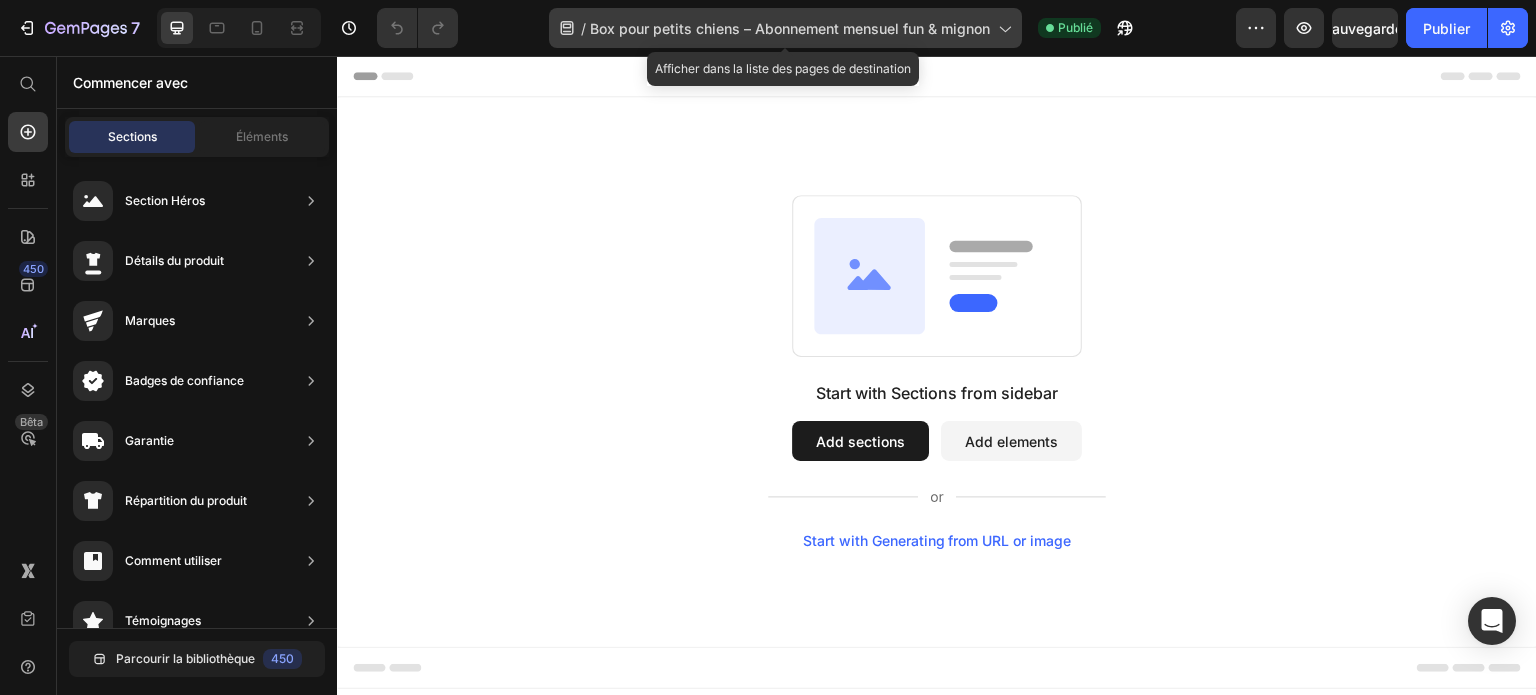 click on "Box pour petits chiens – Abonnement mensuel fun & mignon" at bounding box center (790, 28) 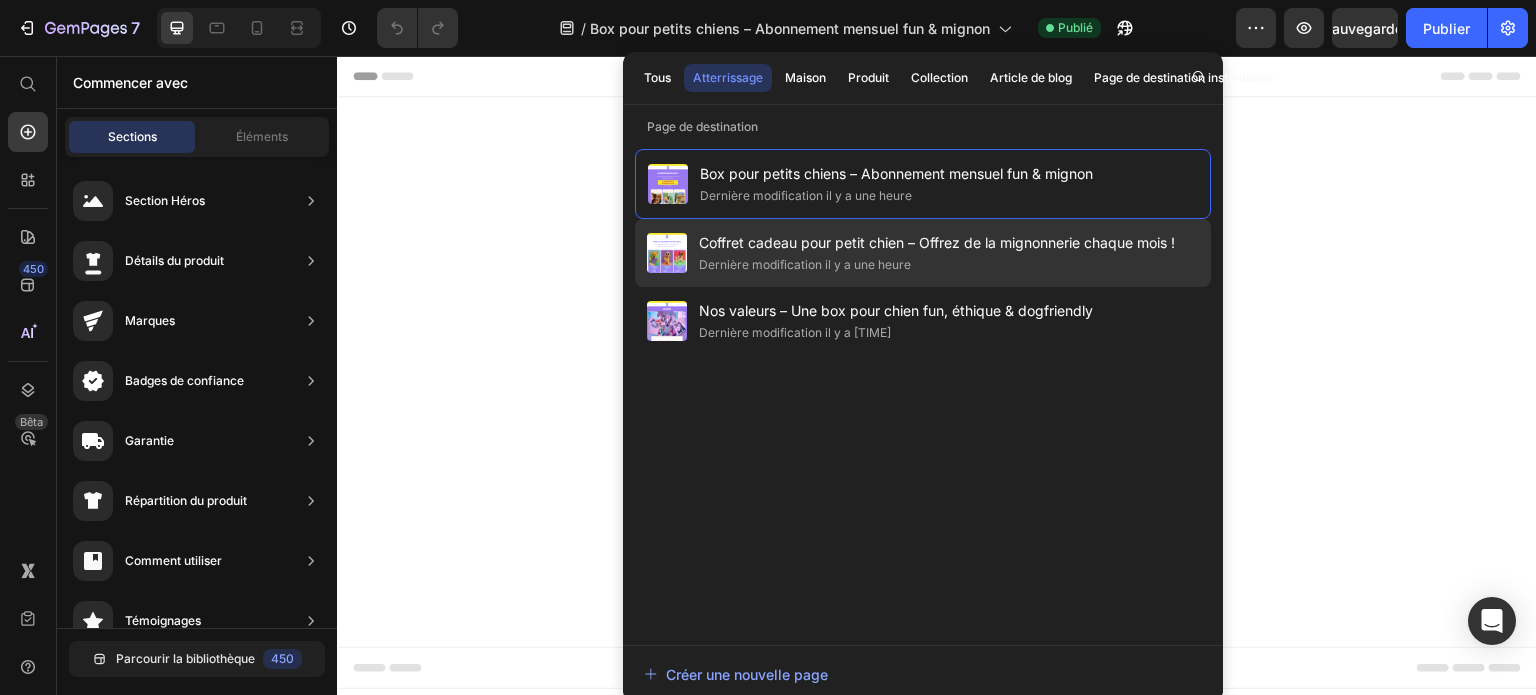 click on "Dernière modification il y a une heure" at bounding box center (805, 264) 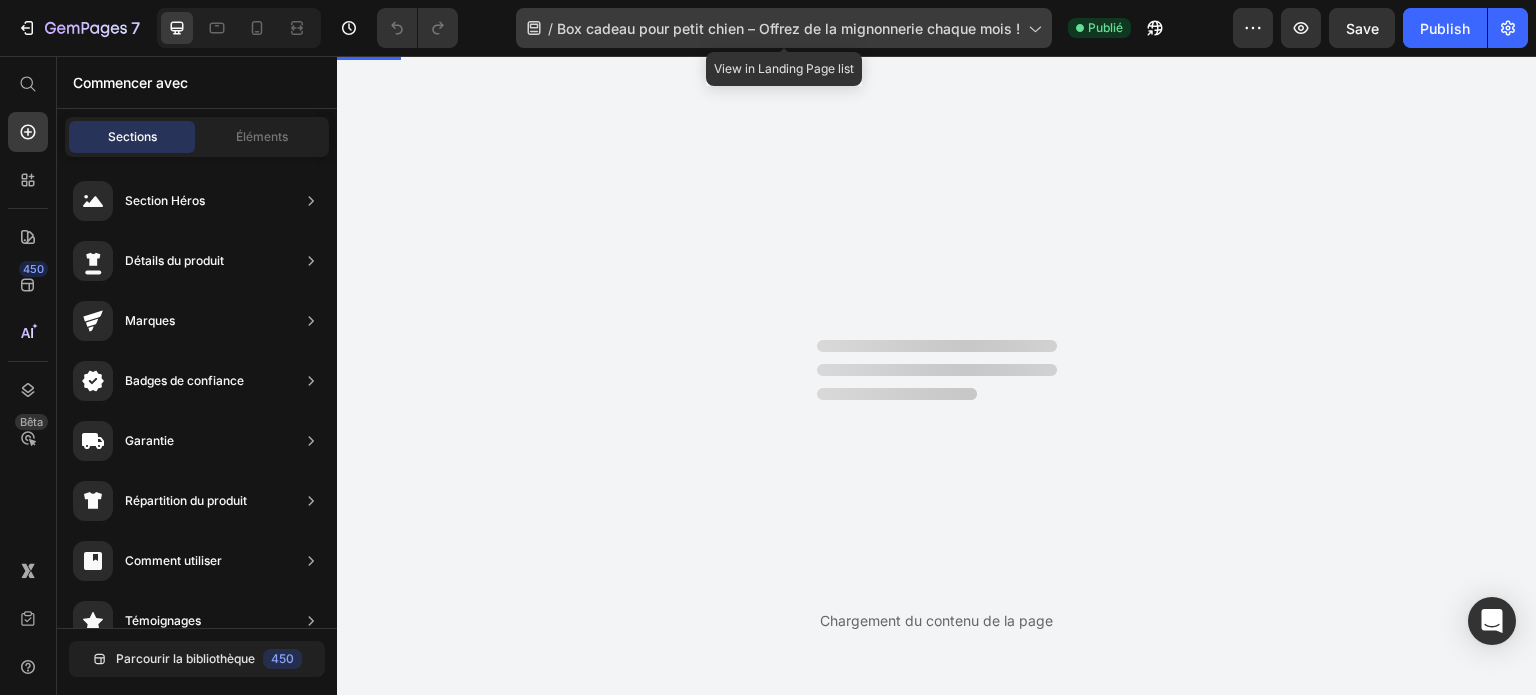 scroll, scrollTop: 0, scrollLeft: 0, axis: both 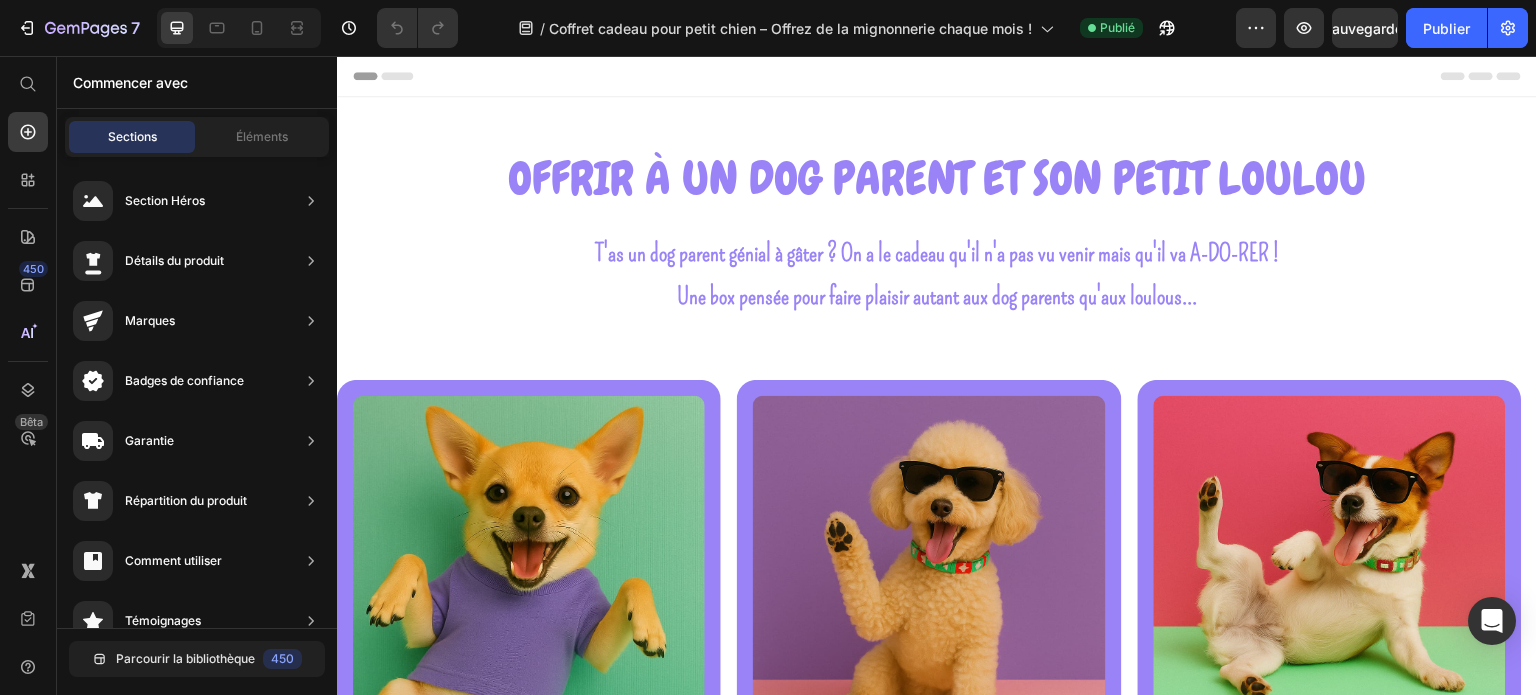 click 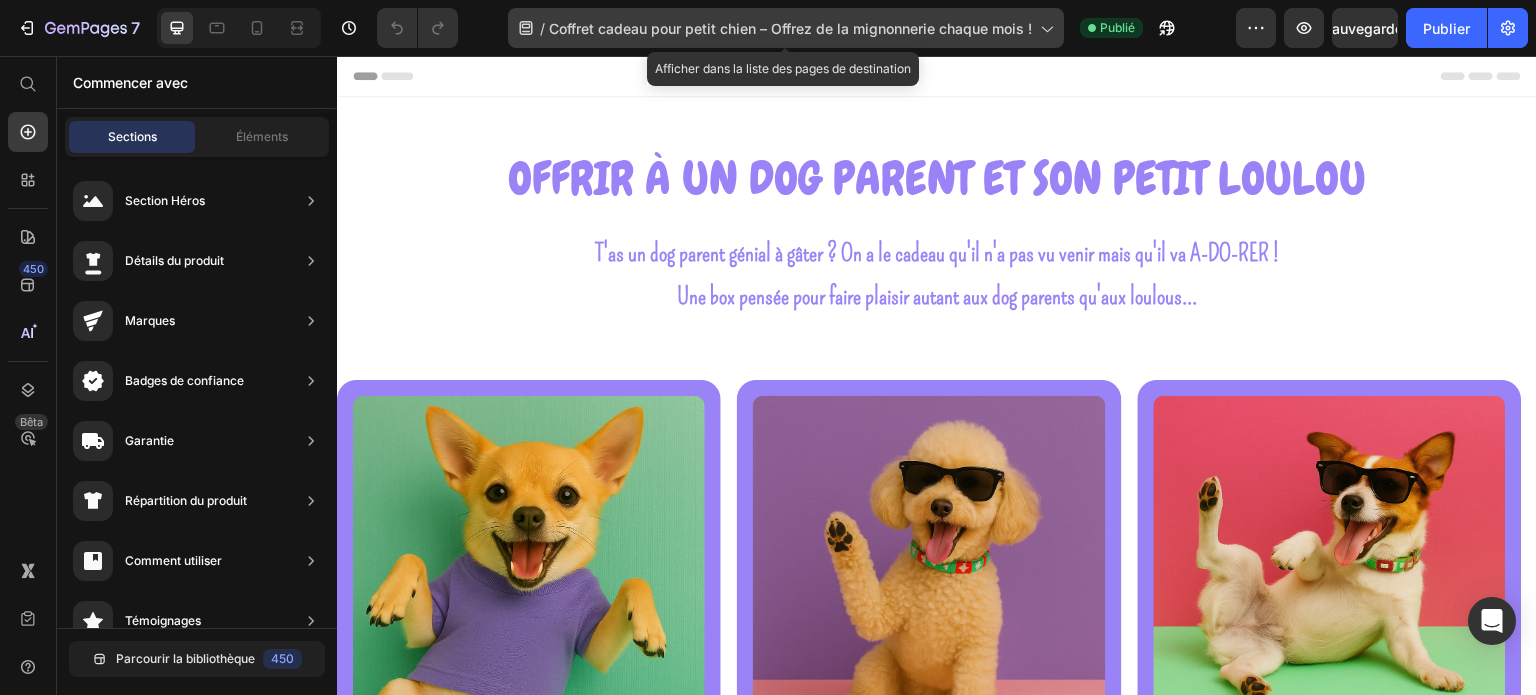 click on "Coffret cadeau pour petit chien – Offrez de la mignonnerie chaque mois !" at bounding box center [790, 28] 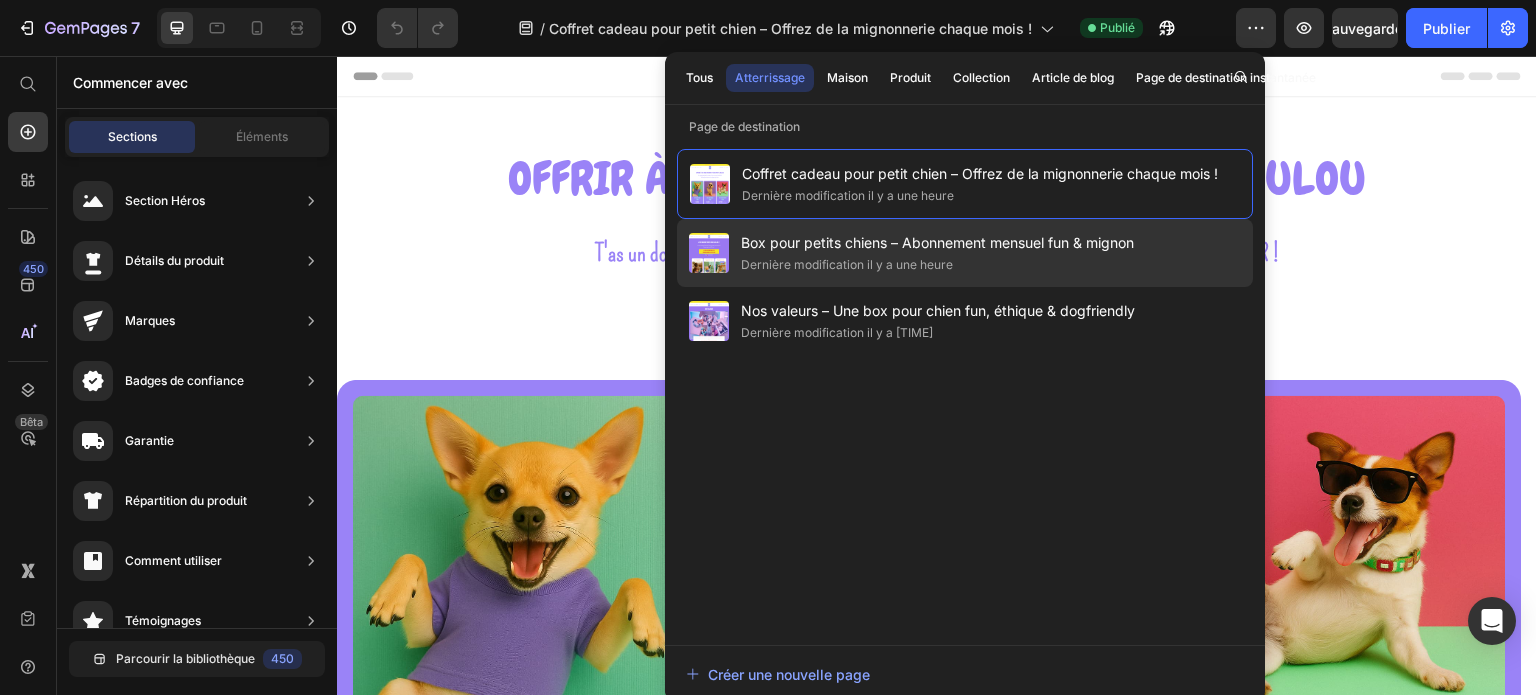click on "Box pour petits chiens – Abonnement mensuel fun & mignon" at bounding box center [937, 243] 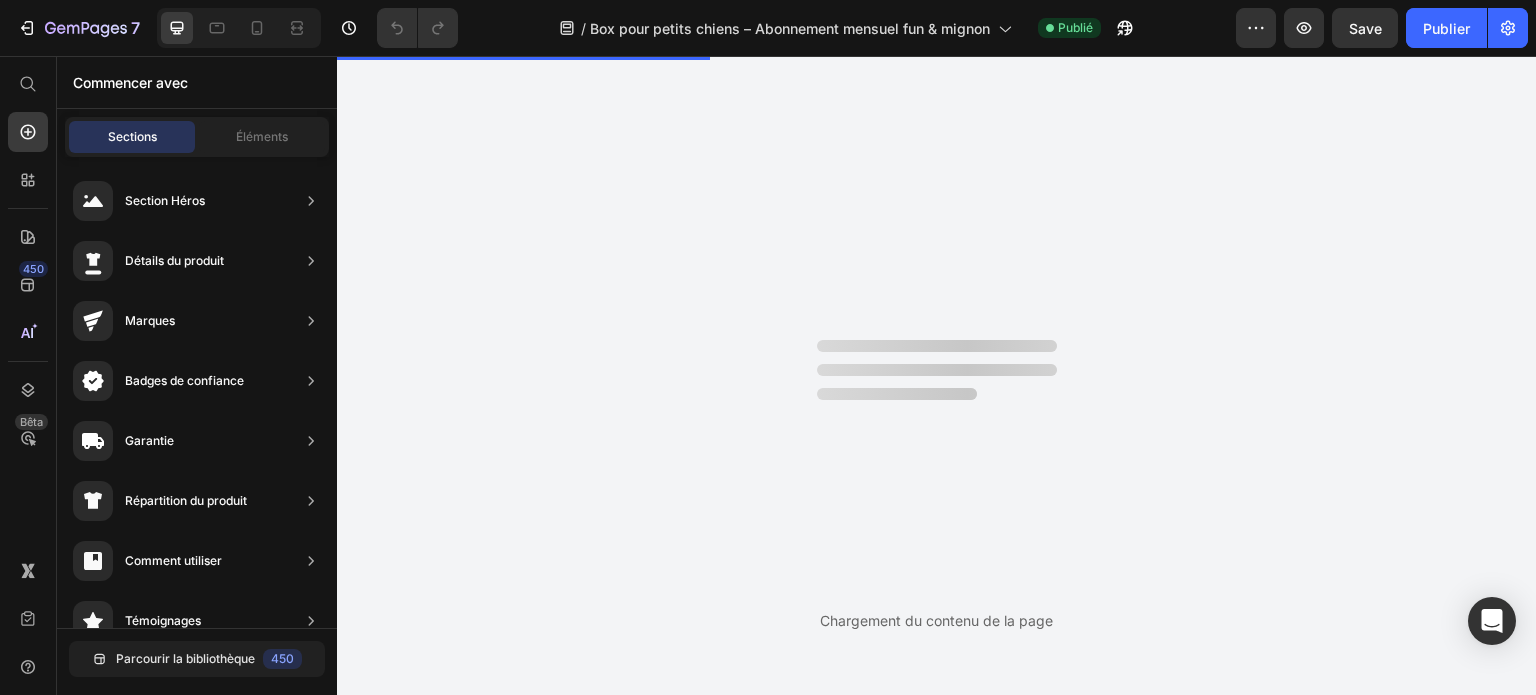 scroll, scrollTop: 0, scrollLeft: 0, axis: both 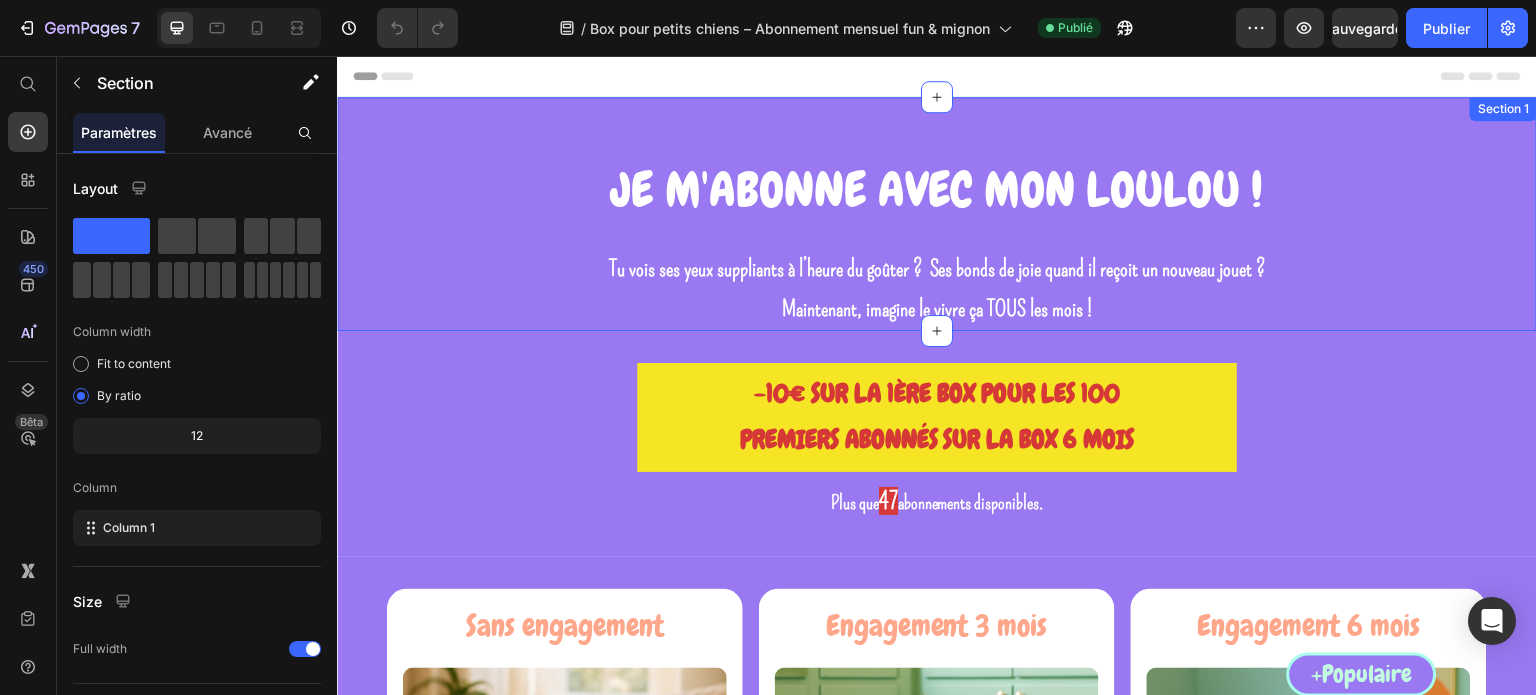 click on "Je m'abonne avec  mon loulou !  Heading Je m'abonne avec mon loulou !  Heading Tu vois ses yeux suppliants à l’heure du goûter et ses bonds de joie quand il reçoit un nouveau jouet ?  Maintenant, imagine le vivre ça TOUS les mois !  Text Block Tu vois ses yeux suppliants à l’heure du goûter ?  Ses bonds de joie quand il reçoit un nouveau jouet ?  Maintenant, imagine le vivre ça TOUS les mois !  Text Block Section 1" at bounding box center (937, 214) 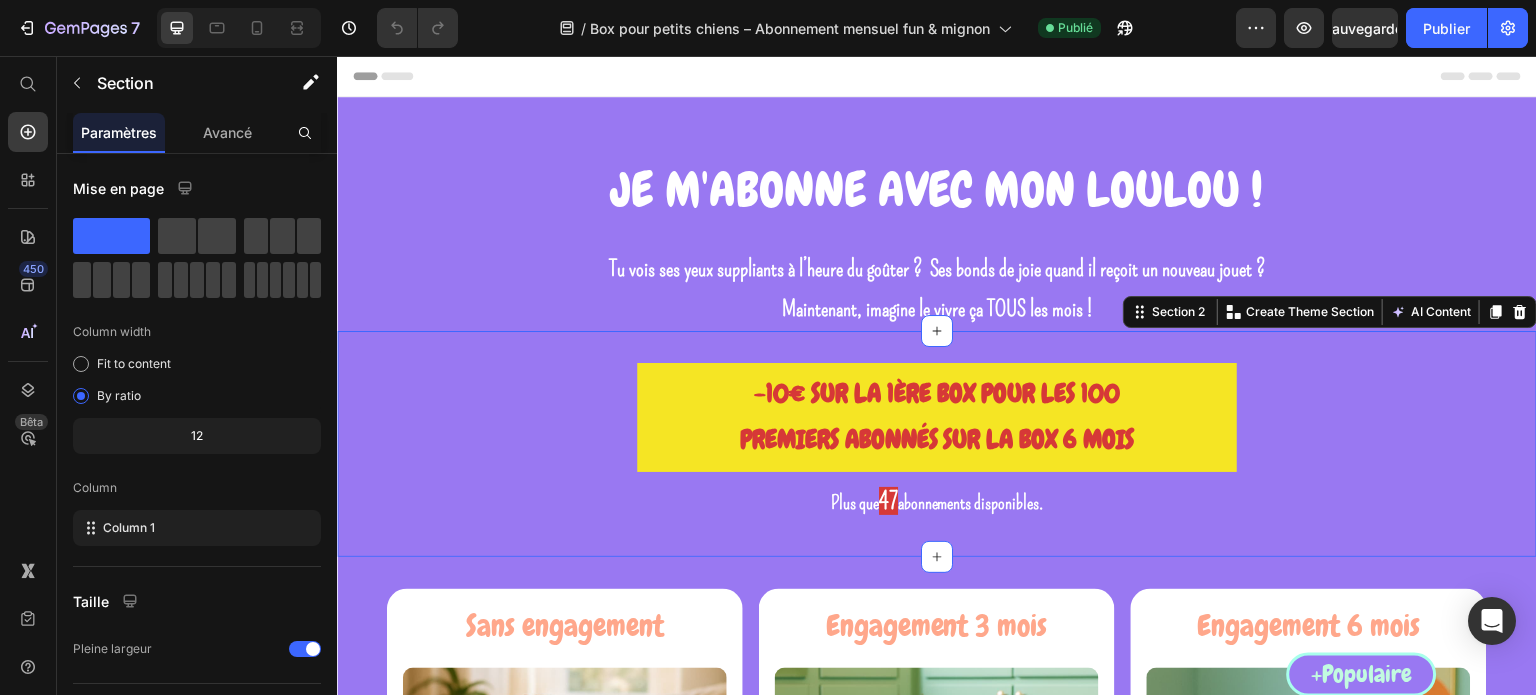 click on "-10€ SUR LA 1ÈRE BOX POUR LES 100   PREMIERS ABONNÉS SUR LA BOX 6 MOIS Button Plus que  47  abonnements disponibles. Text Block Plus que   47 abonnements disponibles. Text Block Section 2   You can create reusable sections Create Theme Section AI Content Write with GemAI What would you like to describe here? Tone and Voice Persuasive Product Show more Generate" at bounding box center [937, 444] 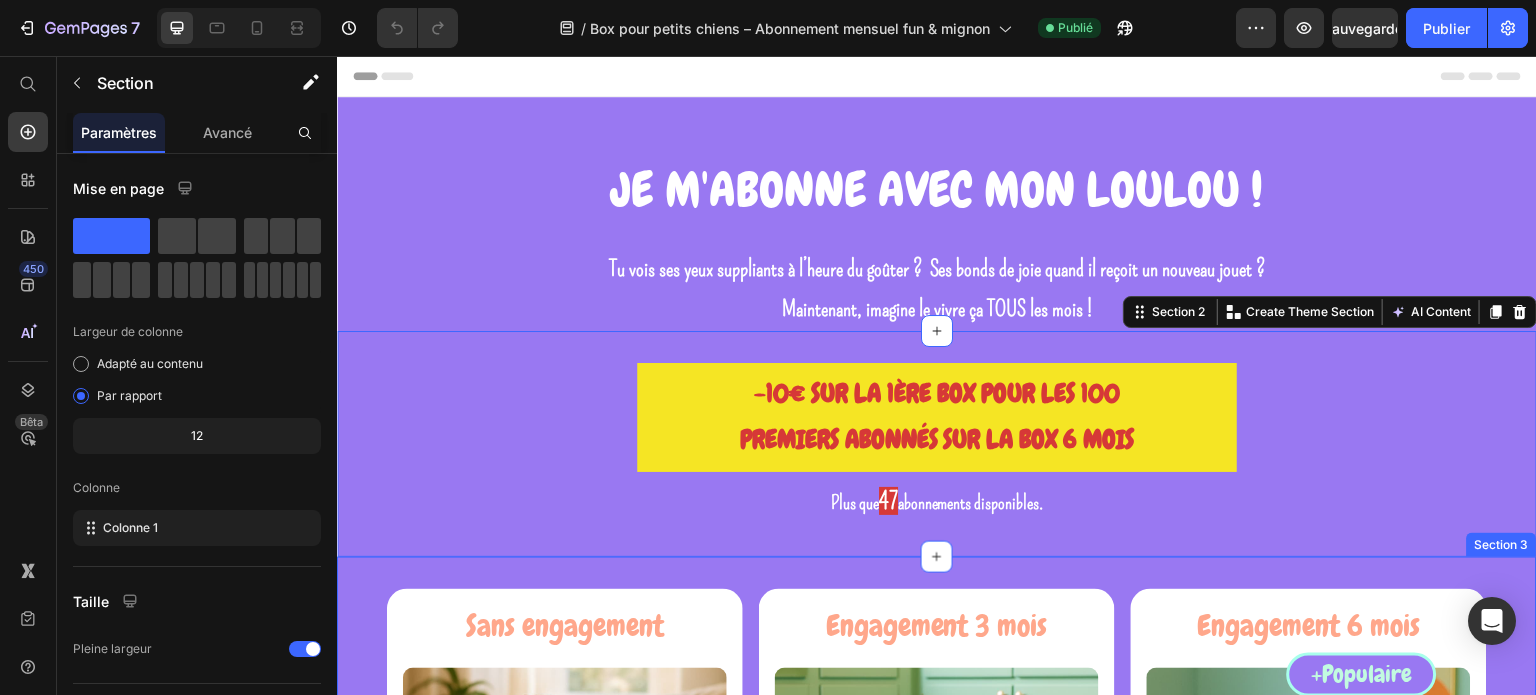 click on "Sans engagement Heading Product Images 36,90€/mois Heading Prélèvement mensuel Livraison gratuite en 72H Résiliable à tout moment Text Block Subify Subscriptions Subify Subscriptions Row Je m'abonne Add to Cart Product Row Engagement 3 mois Heading Product Images 32,90€/mois Heading 12€ d'économies sur 3mois Prélèvement mensuel Livraison gratuite en 72H Text Block Subify Subscriptions Subify Subscriptions J'en profite Add to Cart Row Product Row Engagement 6 mois Heading + POPULAIRE Text Block Row +Populaire Heading Row Product Images 29,90€/mois Heading 1ère BOX à 19,90€ ! 52€ d'économies sur 6 mois! Prélèvement mensuel Livraison gratuite en 72H Text Block Subify Subscriptions Subify Subscriptions Je lui fait plaisir Add to Cart Row Product Row Carousel Section 3" at bounding box center [937, 968] 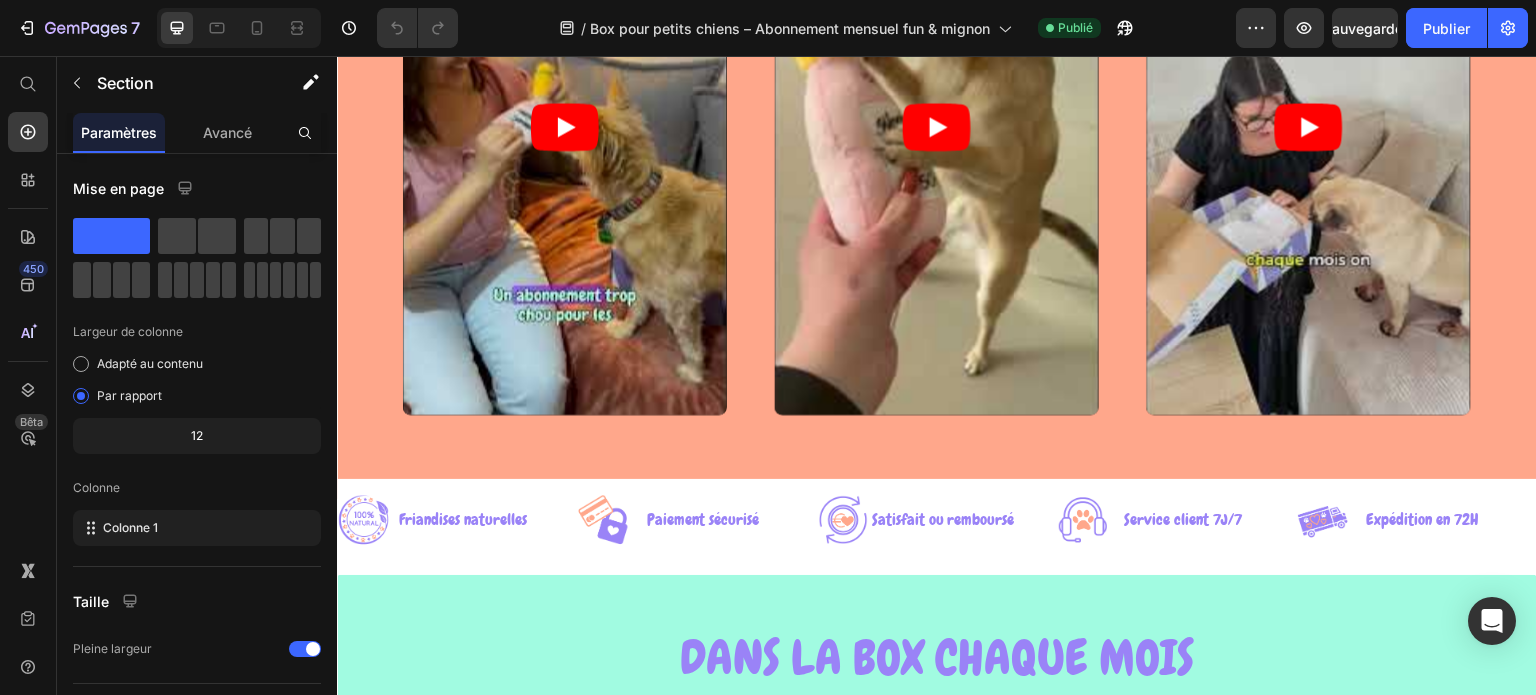 scroll, scrollTop: 2200, scrollLeft: 0, axis: vertical 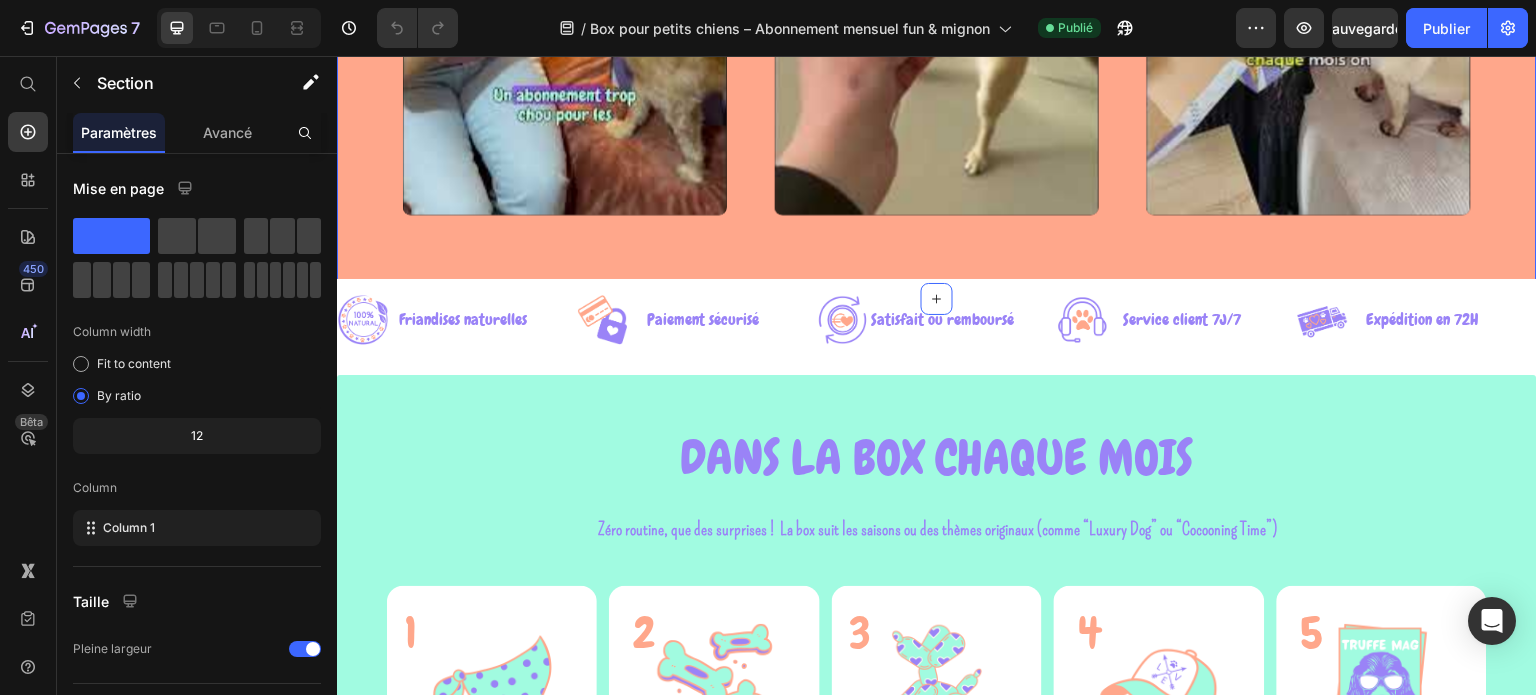 click on "Video Video Video Carousel" at bounding box center [937, -83] 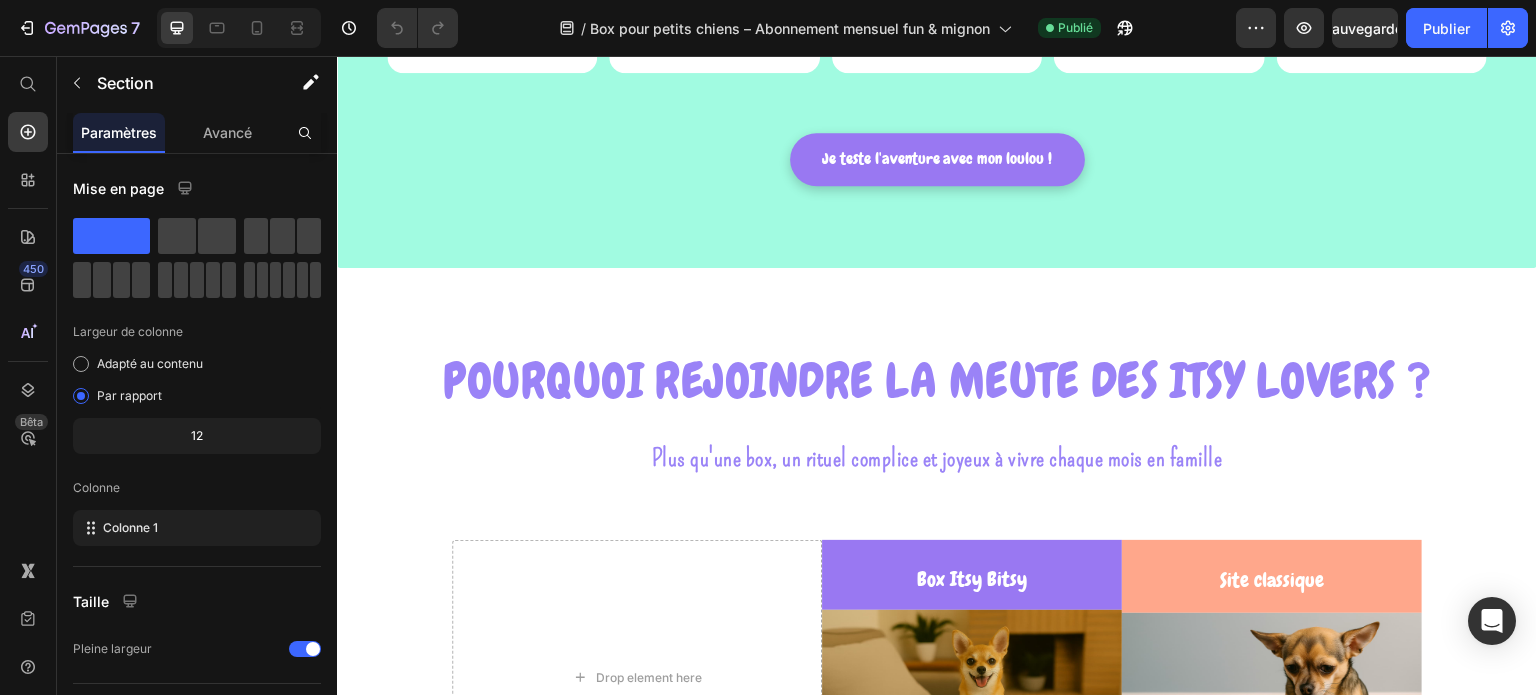 scroll, scrollTop: 3800, scrollLeft: 0, axis: vertical 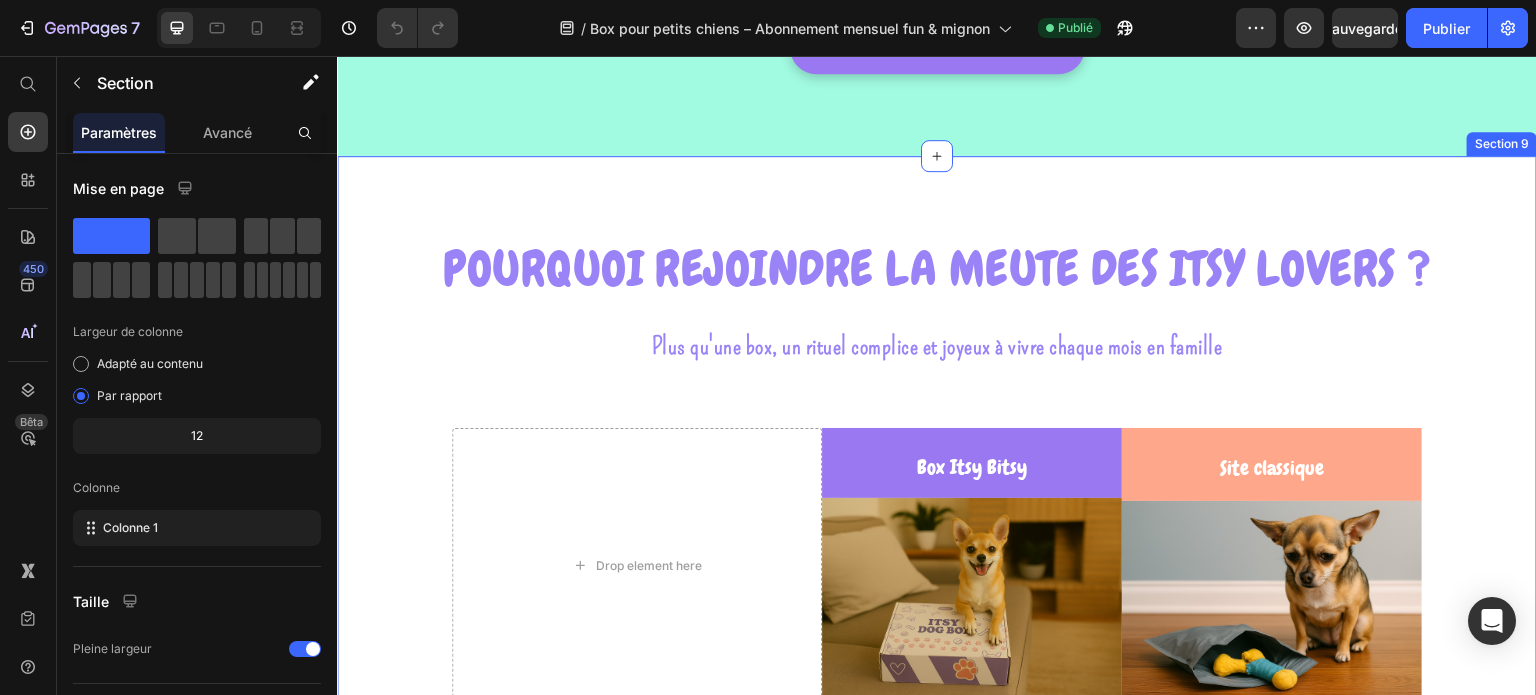 click on "POURQUOI REJOINDRE LA MEUTE DES ITSY LOVERS ? Heading Plus qu'une box, un rituel complice et joyeux à vivre chaque mois en famille Text block Row
Drop element here Box Itsy Bitsy Heading Image Site classique Heading Image Row Thème inédit chaque mois, effet “wahou” garanti : il reconnaîtra sa box, tu verras! Text block
Icon Row
Icon Row Row Des produits pensés pour les petits chiens et leurs dog parents chéris! Text block
Icon Row
Icon Row Row Du temps en plus pour profiter au lieu de scroller des heures sur des sites interminables Text block
Icon Row
Icon Row Row Des choix responsables et bienveillants. Marques européennes, ingrédients naturels Text block
Icon Row
Icon Row Row Un moment complice et joyeux que vous allez vivre ensemble chaque mois! Text block
Icon Row
Icon Row Row Row Section 9" at bounding box center (937, 757) 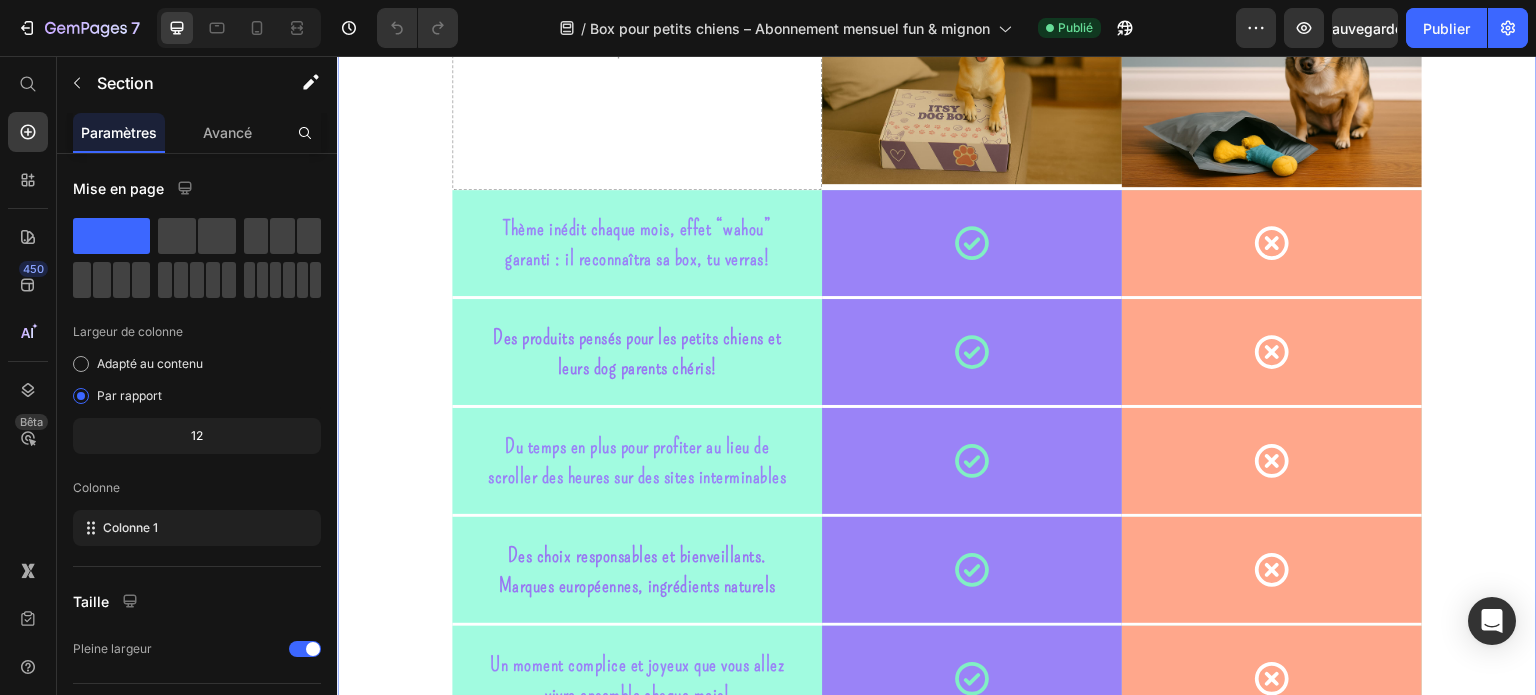 scroll, scrollTop: 4800, scrollLeft: 0, axis: vertical 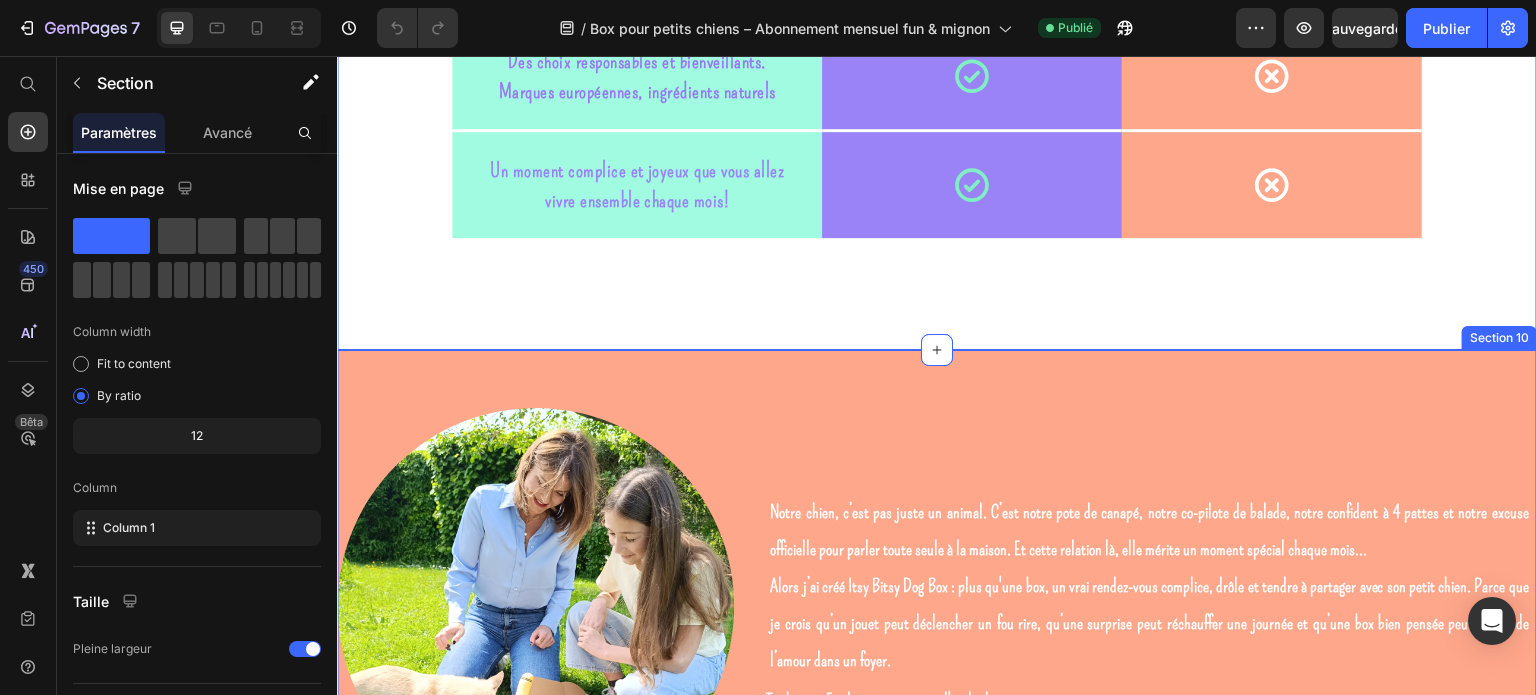 click on "Image Notre chien, c’est pas juste un animal. C’est notre pote de canapé, notre co-pilote de balade, notre confident à 4 pattes et notre excuse officielle pour parler toute seule à la maison. Et cette relation là, elle mérite un moment spécial chaque mois... Alors j’ai créé Itsy Bitsy Dog Box : plus qu'une box, un vrai rendez-vous complice, drôle et tendre à partager avec son petit chien. Parce que je crois qu’un jouet peut déclencher un fou rire, qu’une surprise peut réchauffer une journée et qu’une box bien pensée peut semer de l’amour dans un foyer.  Text Block Typhaine - Fondatrice et maman d'un loulou trop gâté Text Block Row Row Section 10" at bounding box center (937, 611) 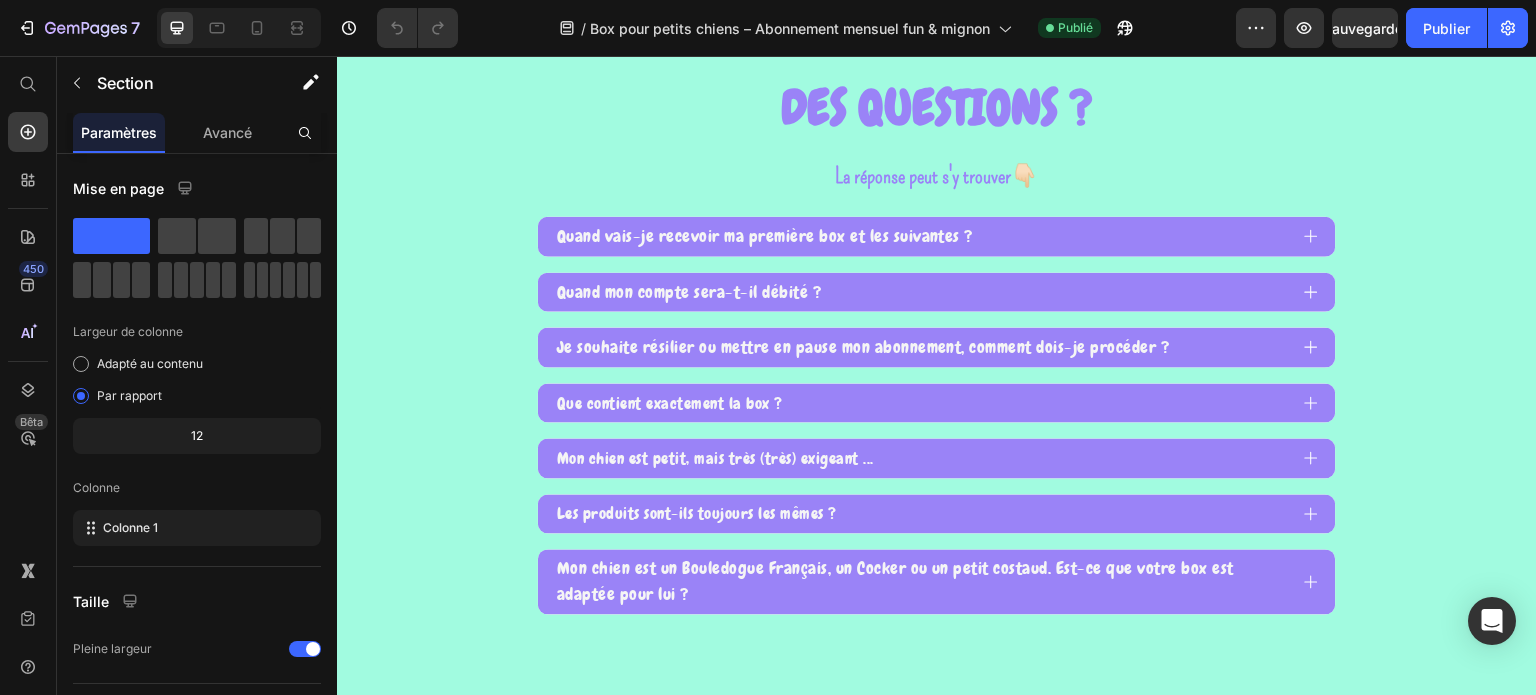 scroll, scrollTop: 6300, scrollLeft: 0, axis: vertical 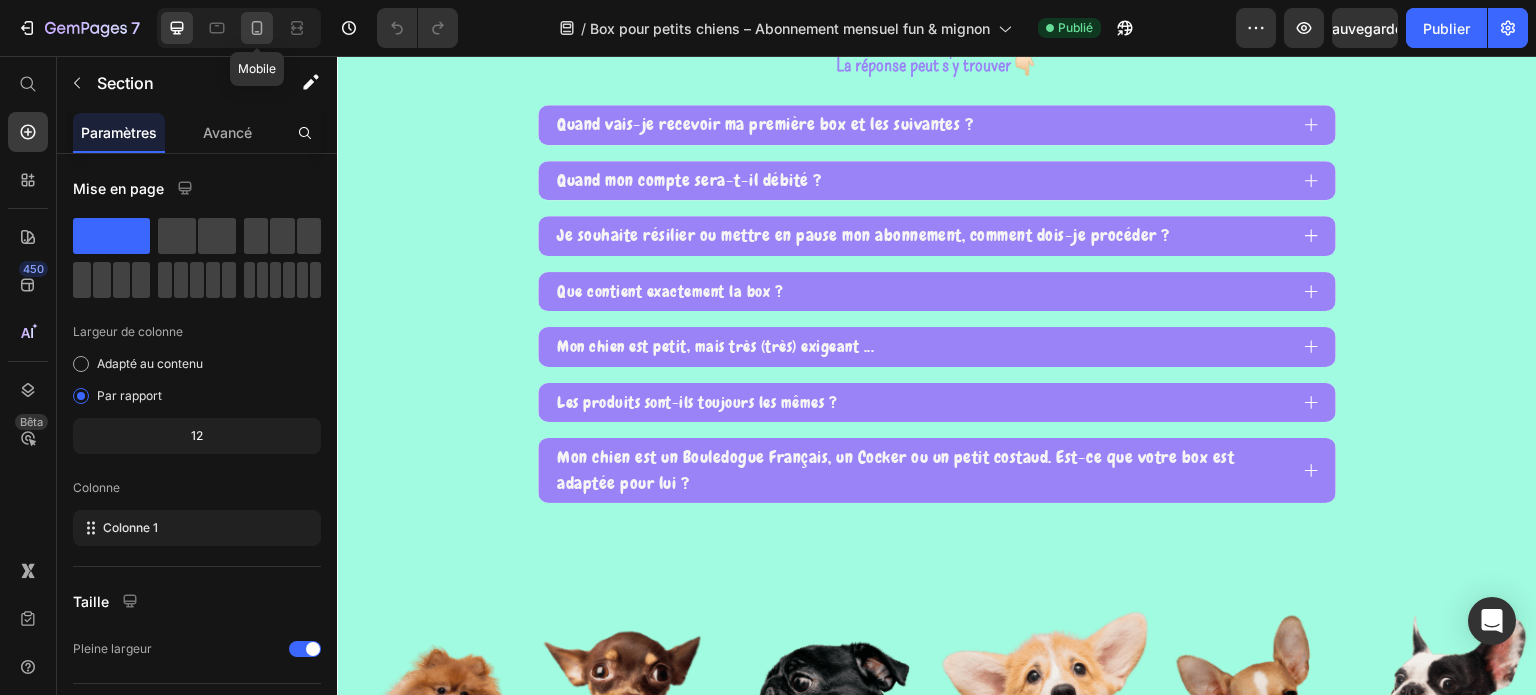 click 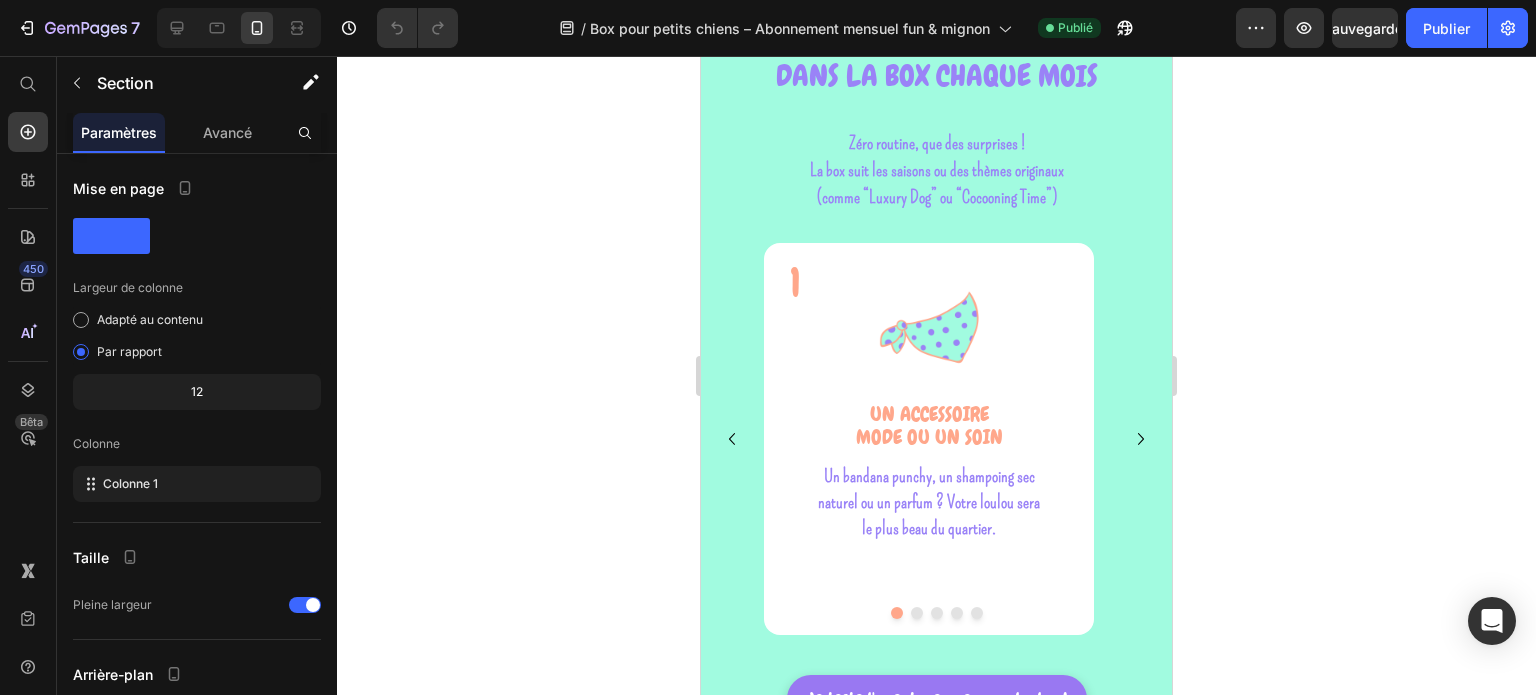 scroll, scrollTop: 2384, scrollLeft: 0, axis: vertical 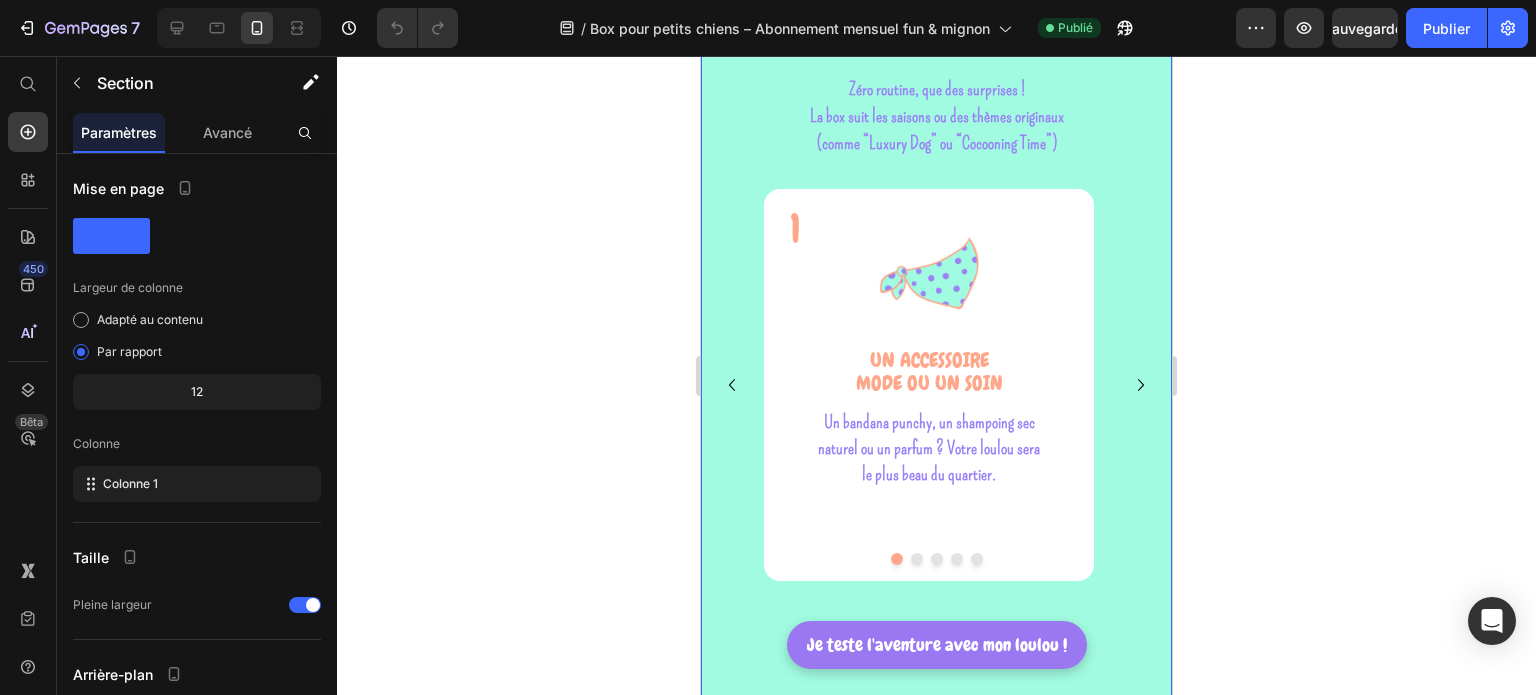 click on "DANS LA BOX CHAQUE MOIS Heading Zéro routine, que des surprises !  La box suit les saisons ou des thèmes originaux  (comme “Luxury Dog” ou “Cocooning Time”) Text block
1 Heading Image UN ACCESSOIRE  MODE OU un soin Text block Un bandana punchy, un shampoing sec naturel ou un parfum ? Votre loulou sera le plus beau du quartier. Text Block Row 2 Heading Image DES FRIANDISES SAINES  ET NATURELLES Text block Des recettes naturelles validées par nos loulous testeurs. L’excuse parfaite pour le gâter sans culpabiliser. Text block Row 3 Heading Image UN JOUET  RIGOLO Text block À mâchouiller, à lancer ou à câliner… Des jouets pensés pour leurs petites mâchoires (et leur énergie débordante) Text block Row 4 Heading Image UNE SURPRISE POUR TOI  OU à partager ensemble Text block Un tote bag dog parent, une friandise humaine, un produit pour prendre soin de lui, la surprise sera toujours un clin d'œil à votre duo! Text block Row 5 Heading" at bounding box center [936, 351] 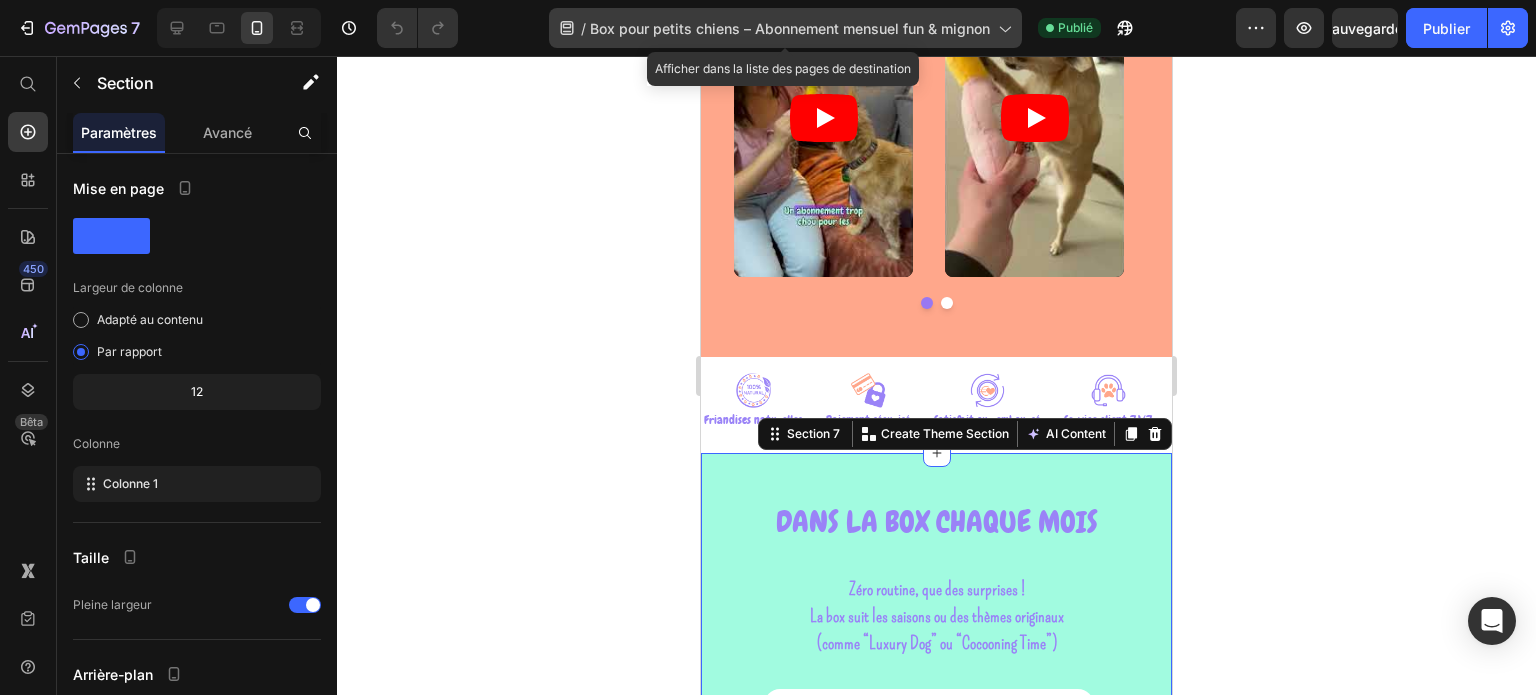 click on "Box pour petits chiens – Abonnement mensuel fun & mignon" at bounding box center [790, 28] 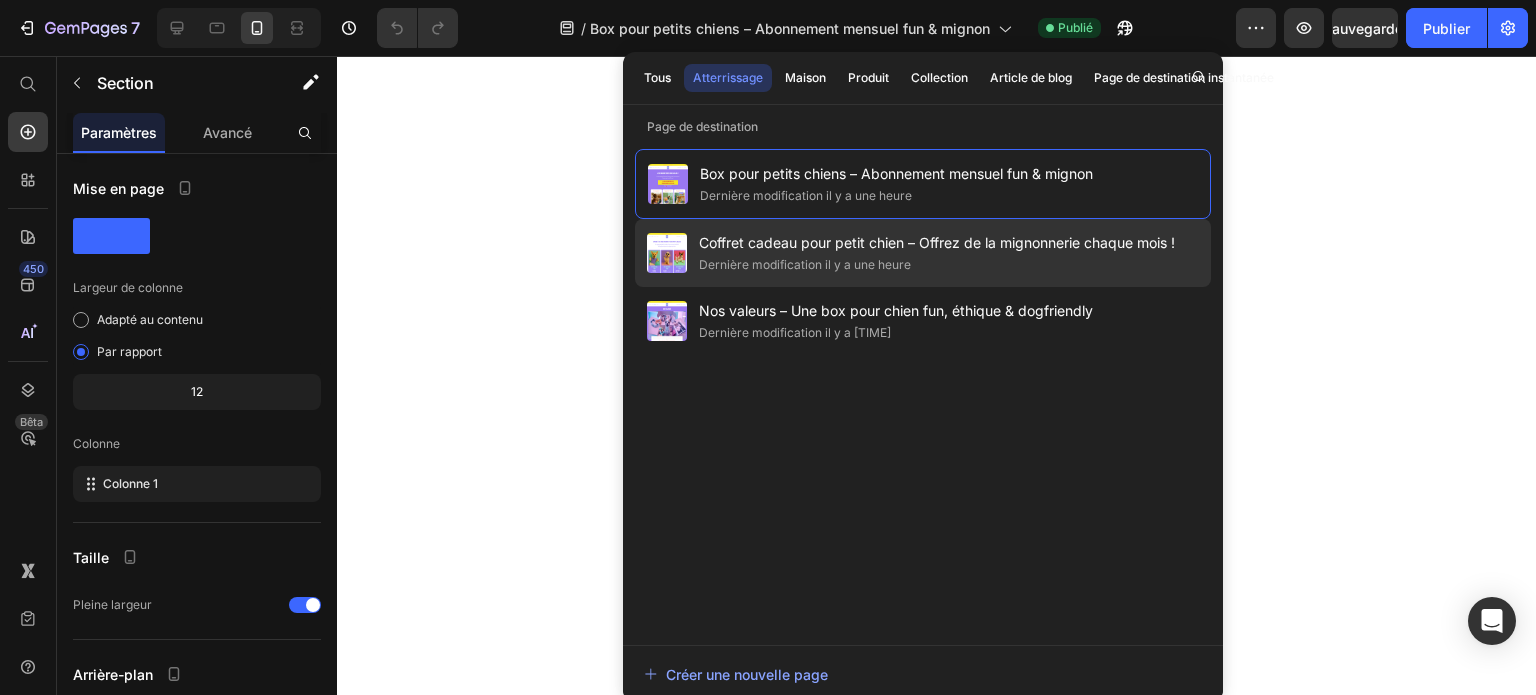 click on "Coffret cadeau pour petit chien – Offrez de la mignonnerie chaque mois !" at bounding box center (937, 242) 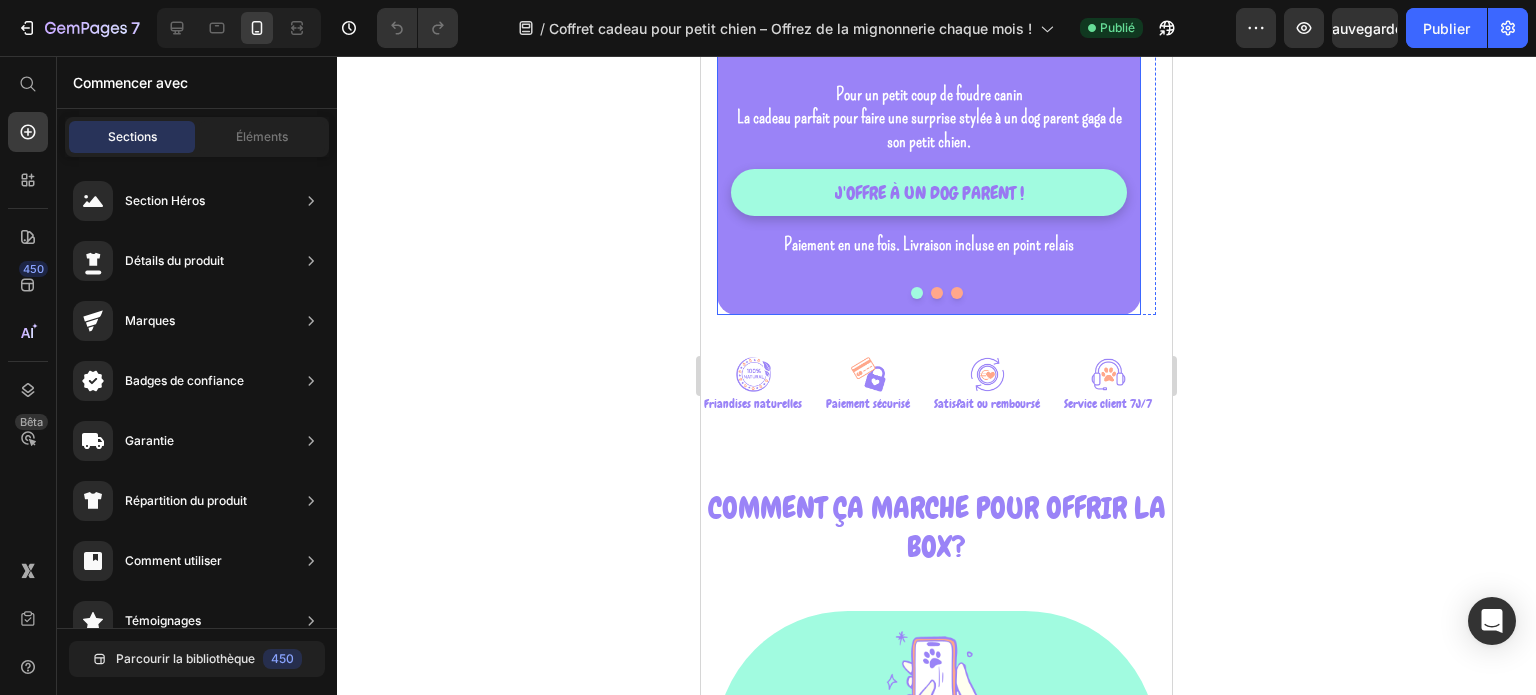 scroll, scrollTop: 700, scrollLeft: 0, axis: vertical 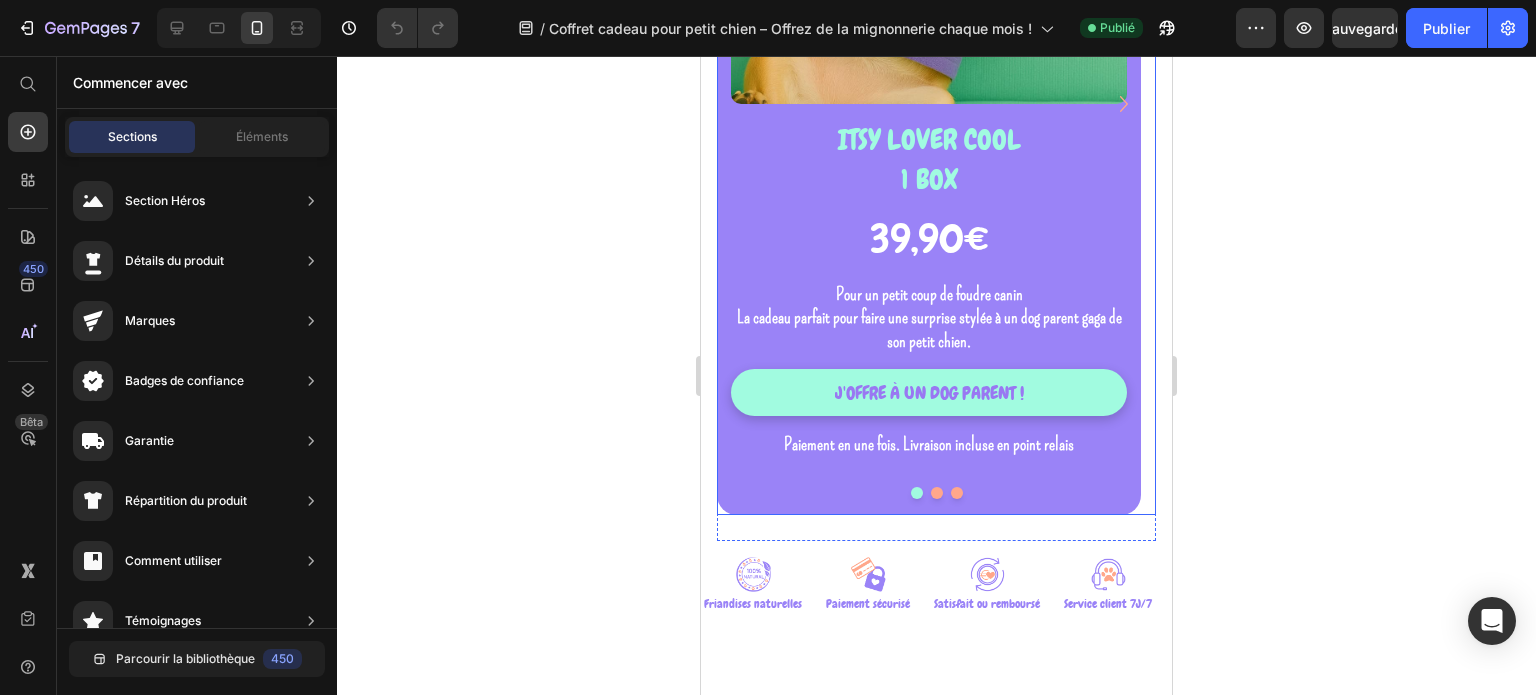 click 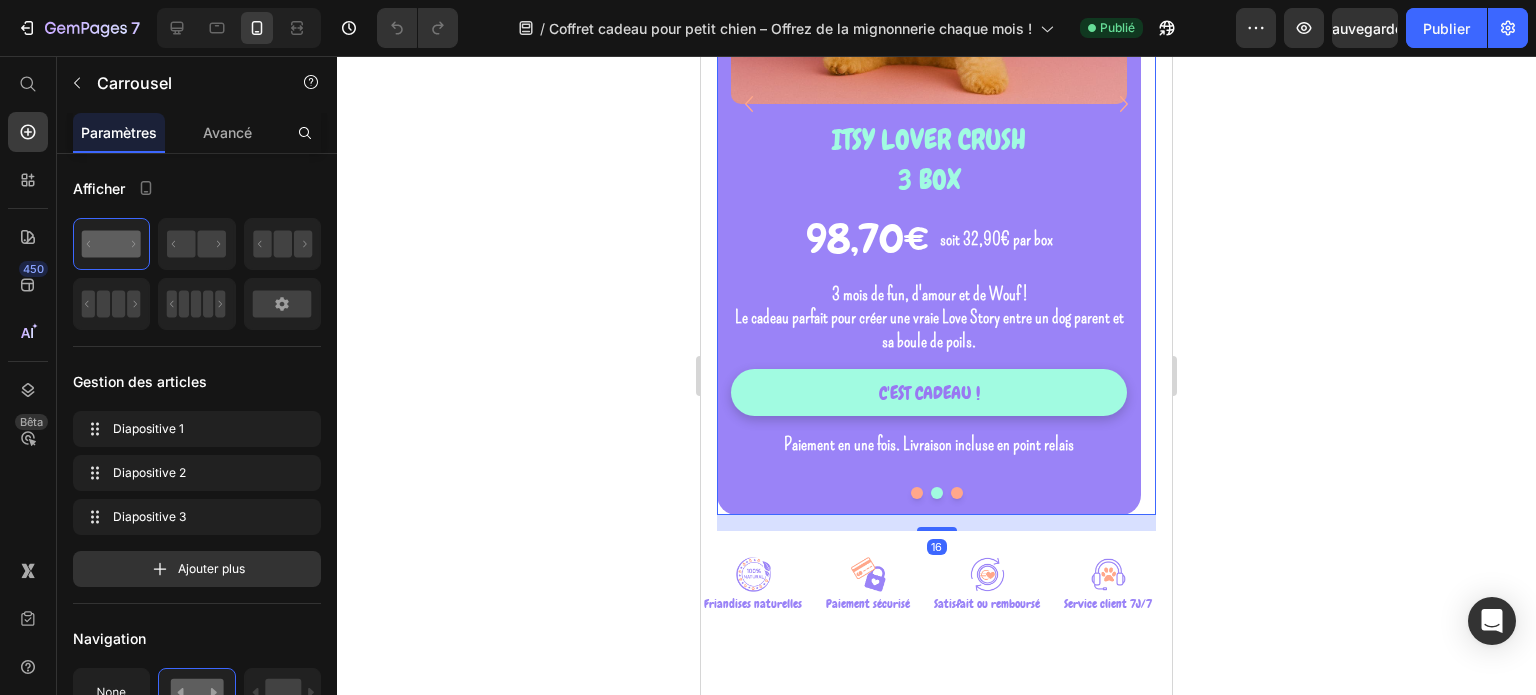 click 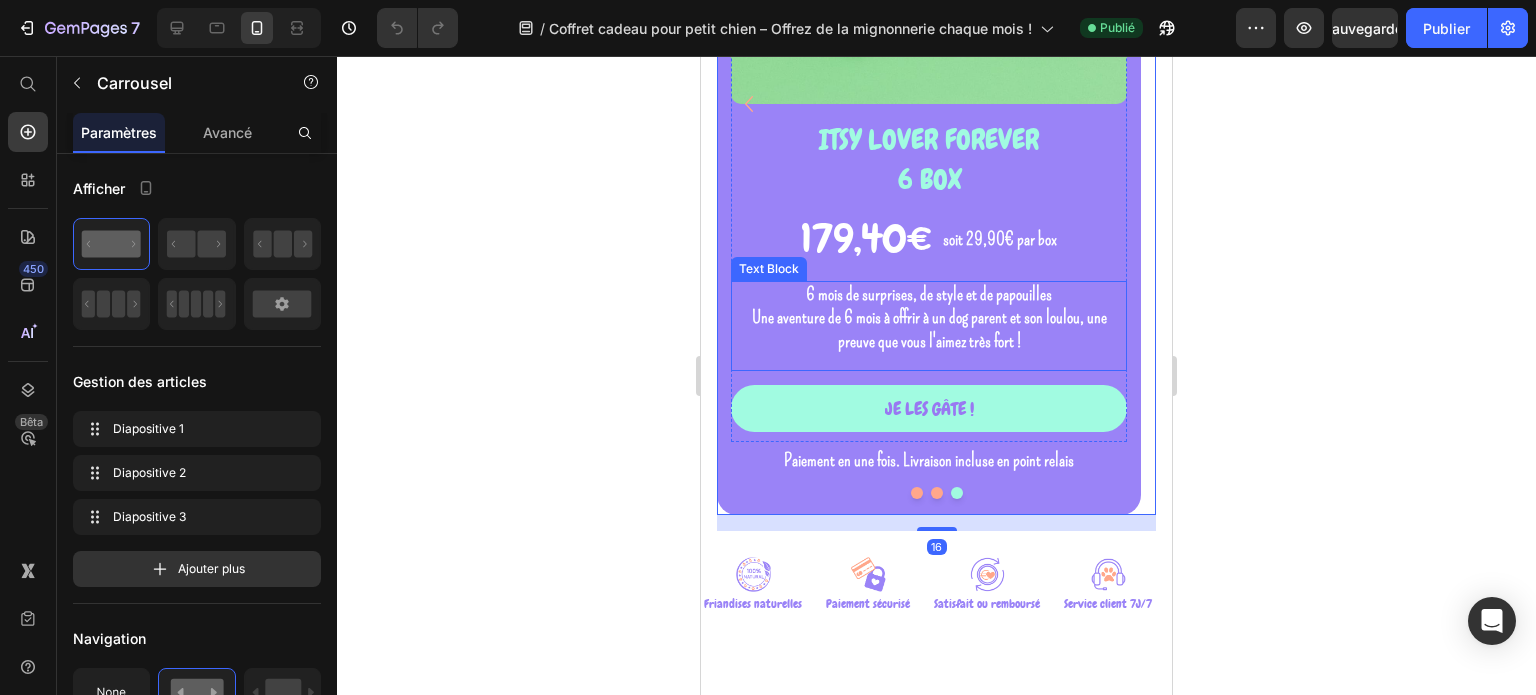 click on "6 mois de surprises, de style et de papouilles Une aventure de 6 mois à offrir à un dog parent et son loulou, une preuve que vous l'aimez très fort ! Text Block" at bounding box center [929, 326] 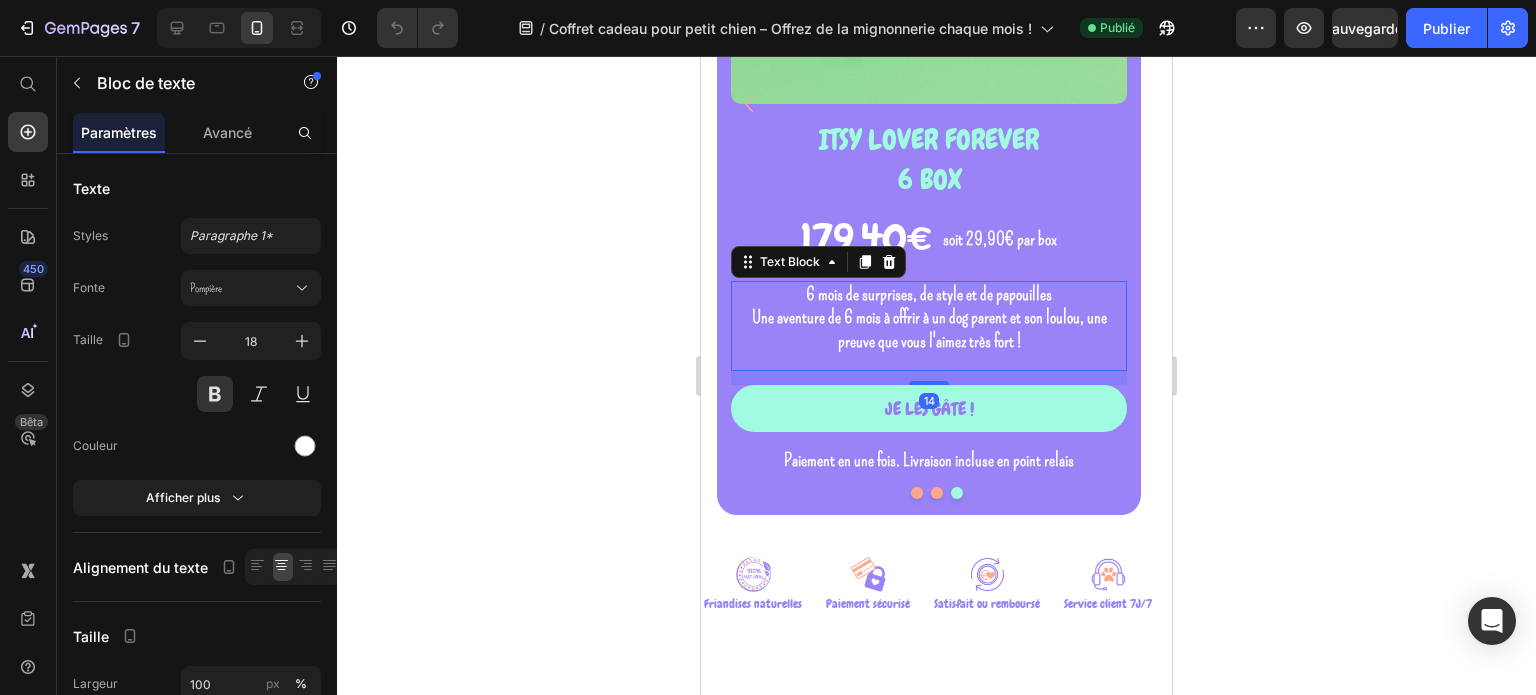 click on "Une aventure de 6 mois à offrir à un dog parent et son loulou, une preuve que vous l'aimez très fort !" at bounding box center (929, 329) 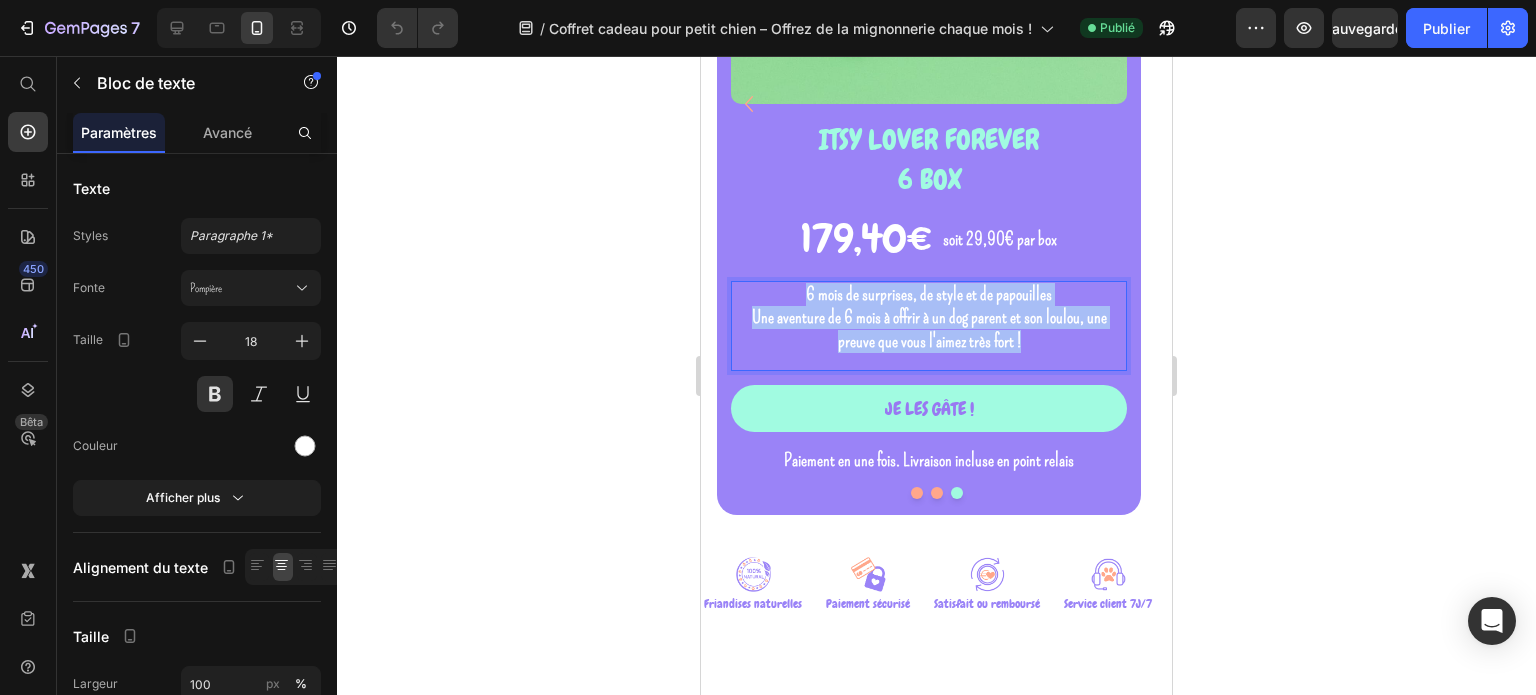 drag, startPoint x: 958, startPoint y: 340, endPoint x: 807, endPoint y: 295, distance: 157.56268 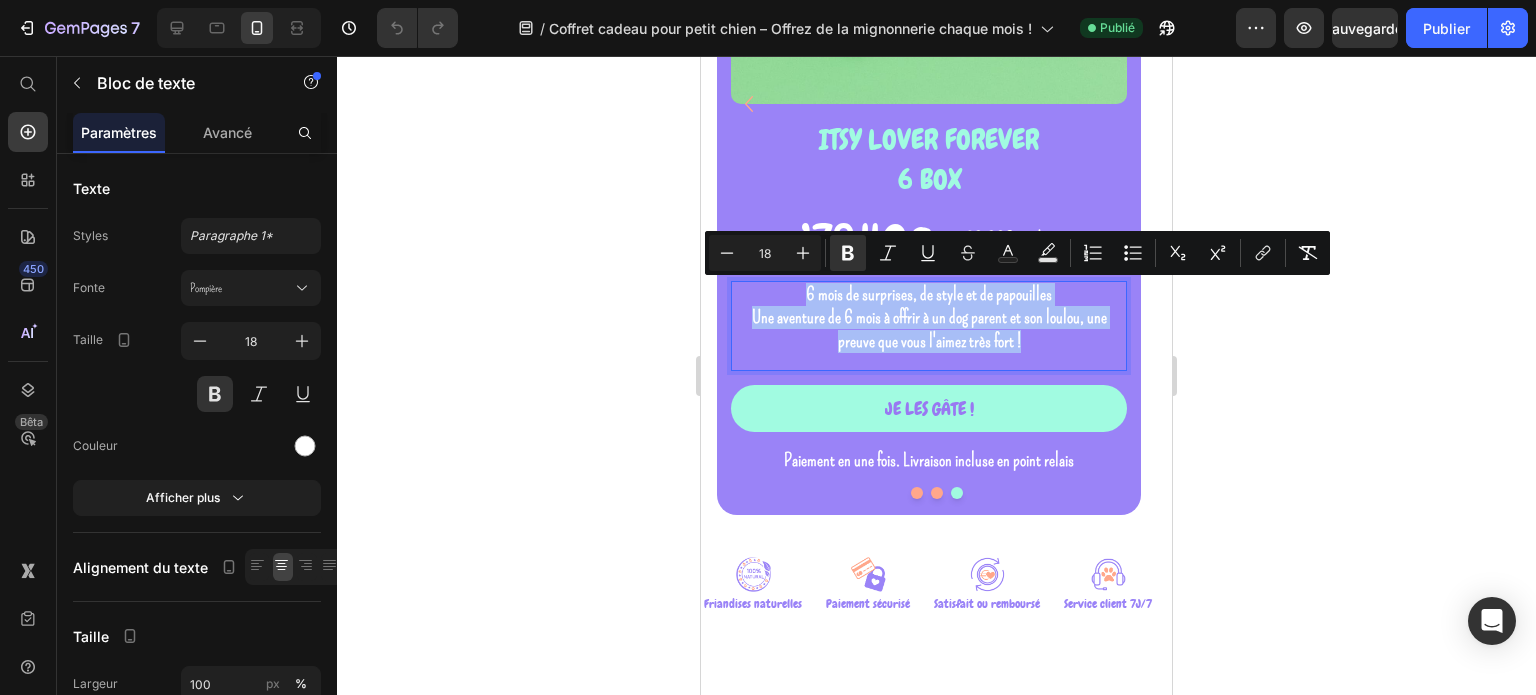 copy on "6 mois de surprises, de style et de papouilles Une aventure de 6 mois à offrir à un dog parent et son loulou, une preuve que vous l'aimez très fort !" 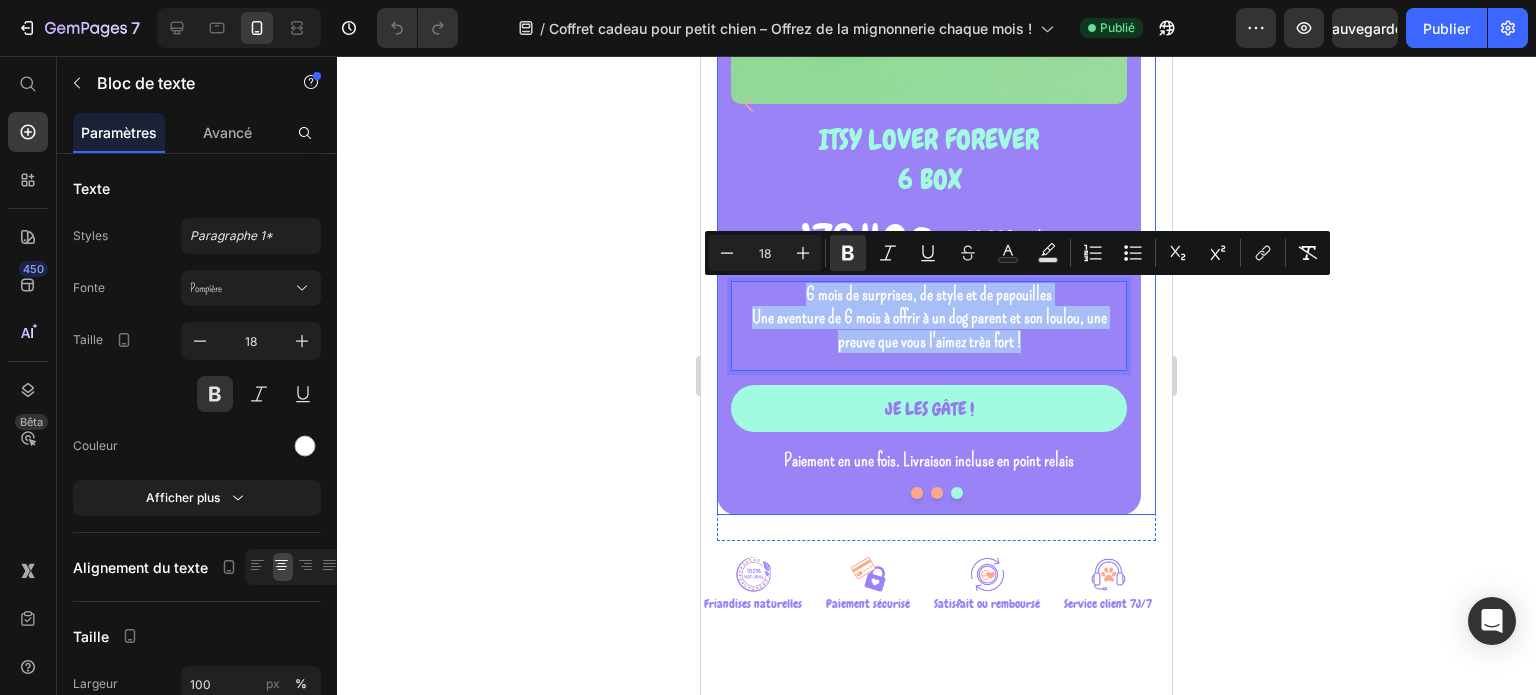 click 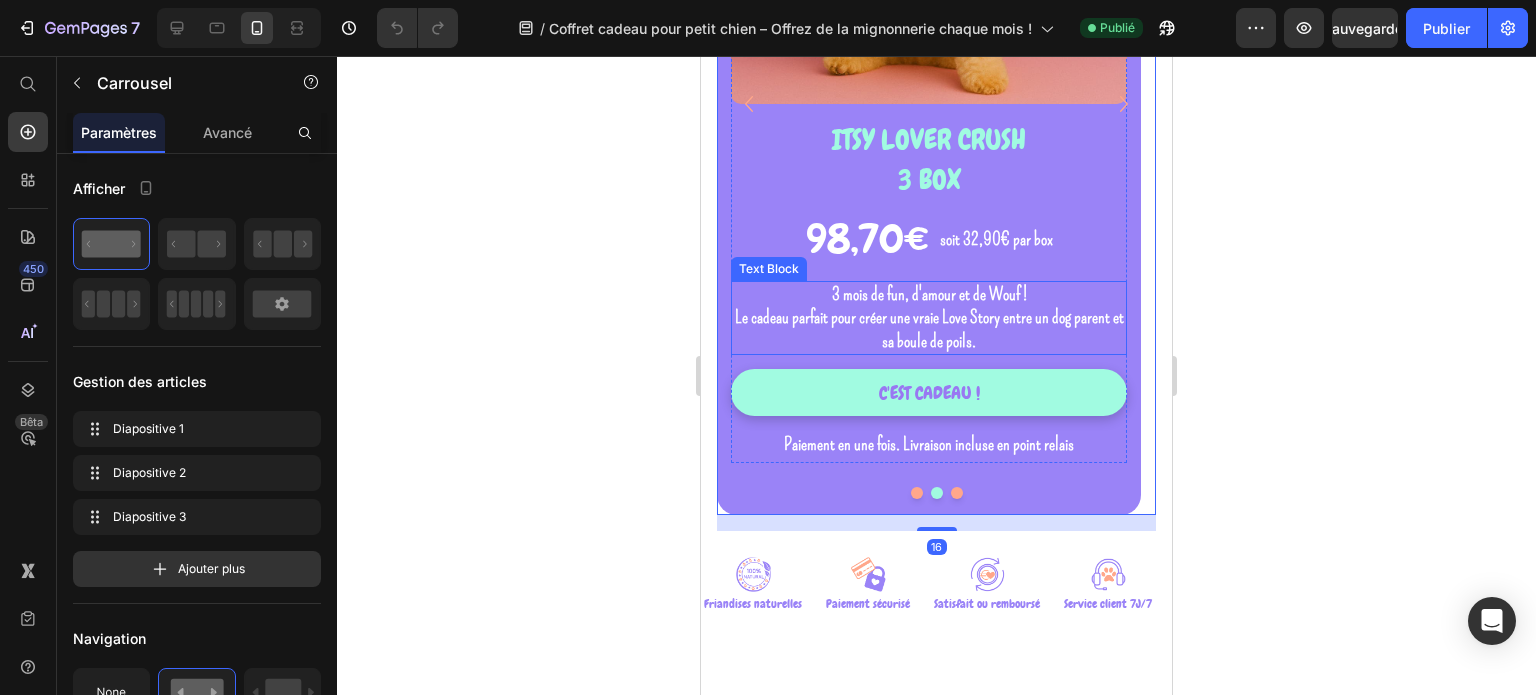click on "Le cadeau parfait pour créer une vraie Love Story entre un dog parent et sa boule de poils." at bounding box center [929, 329] 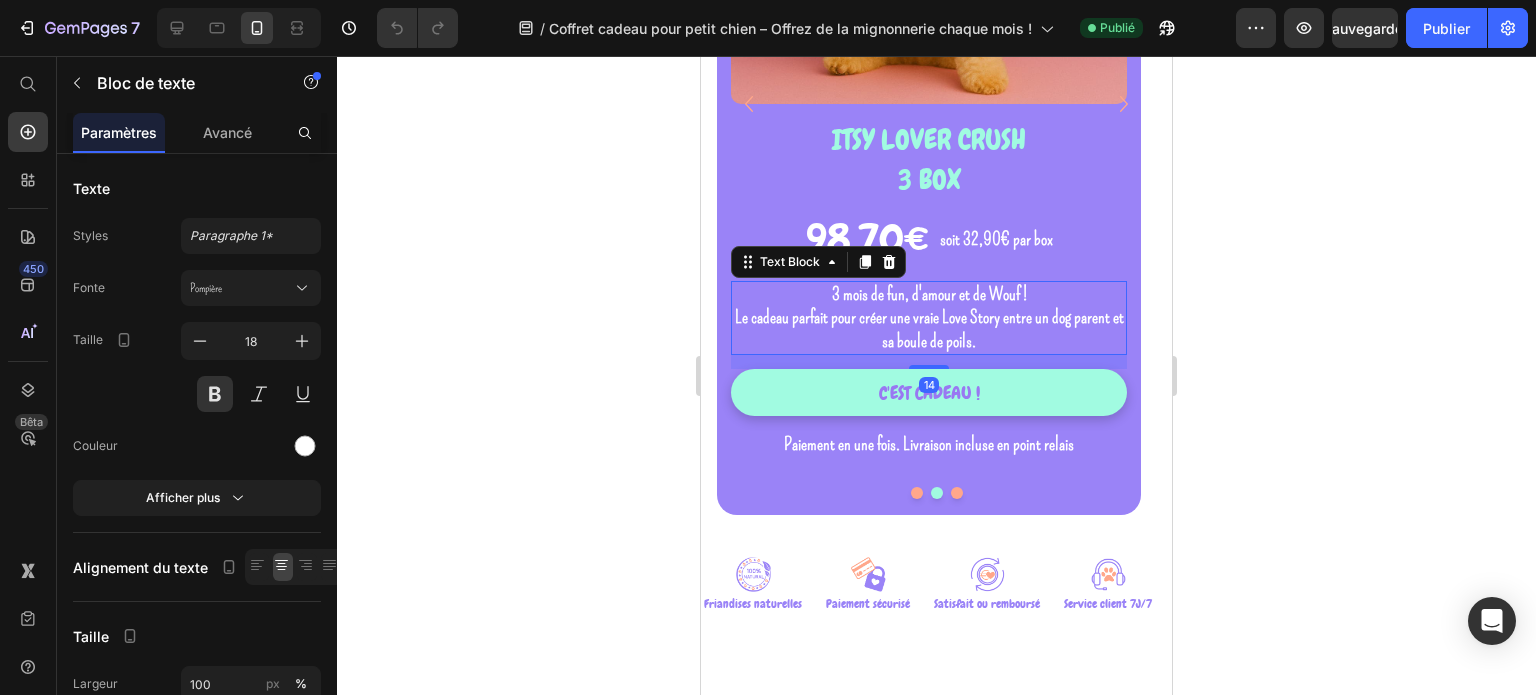 click on "Le cadeau parfait pour créer une vraie Love Story entre un dog parent et sa boule de poils." at bounding box center [929, 329] 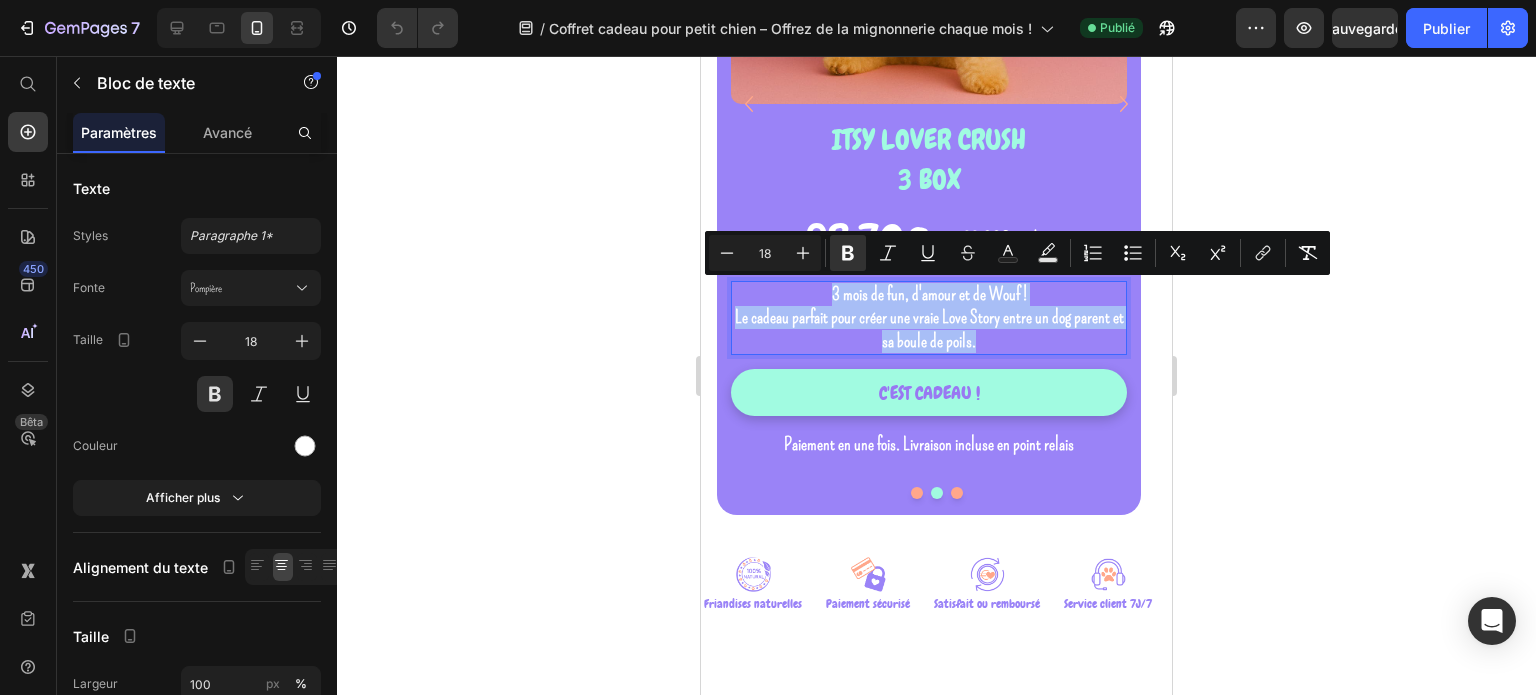 drag, startPoint x: 984, startPoint y: 343, endPoint x: 816, endPoint y: 287, distance: 177.08755 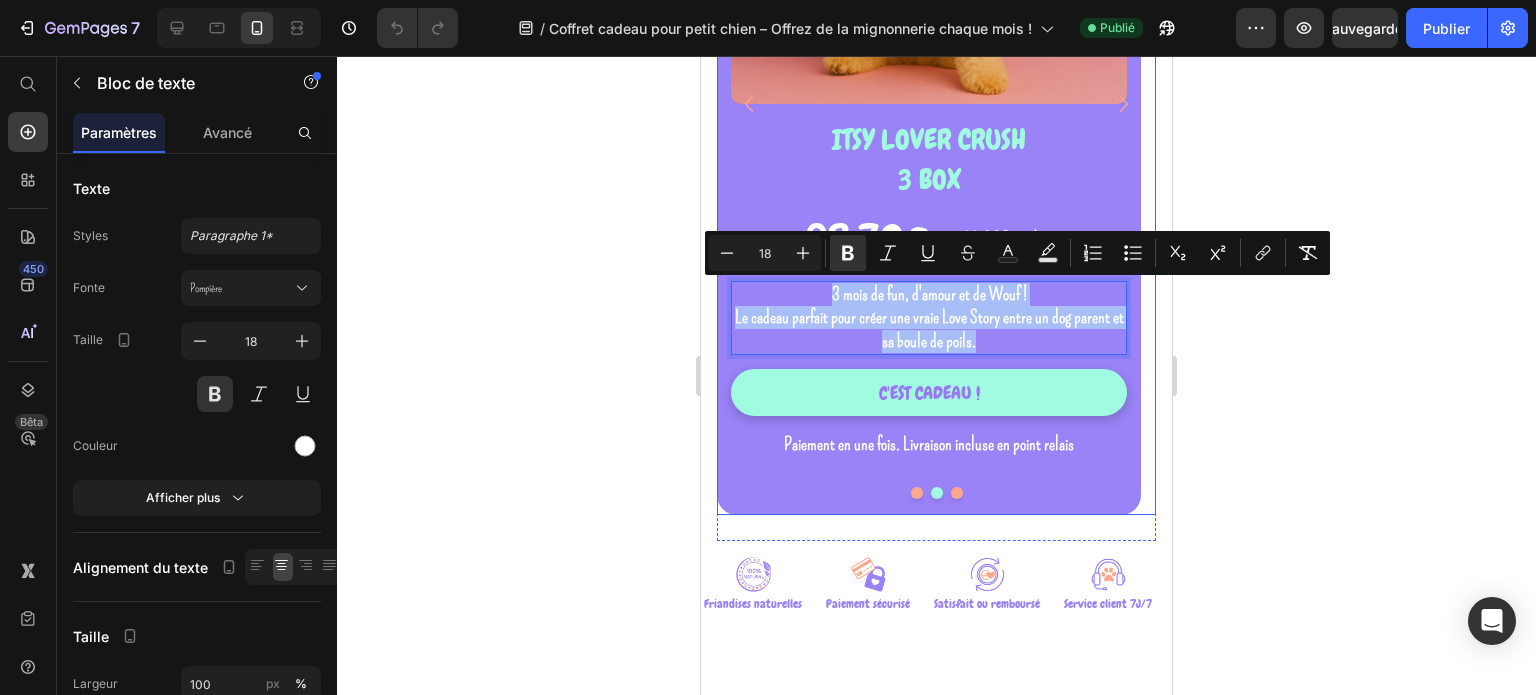 click 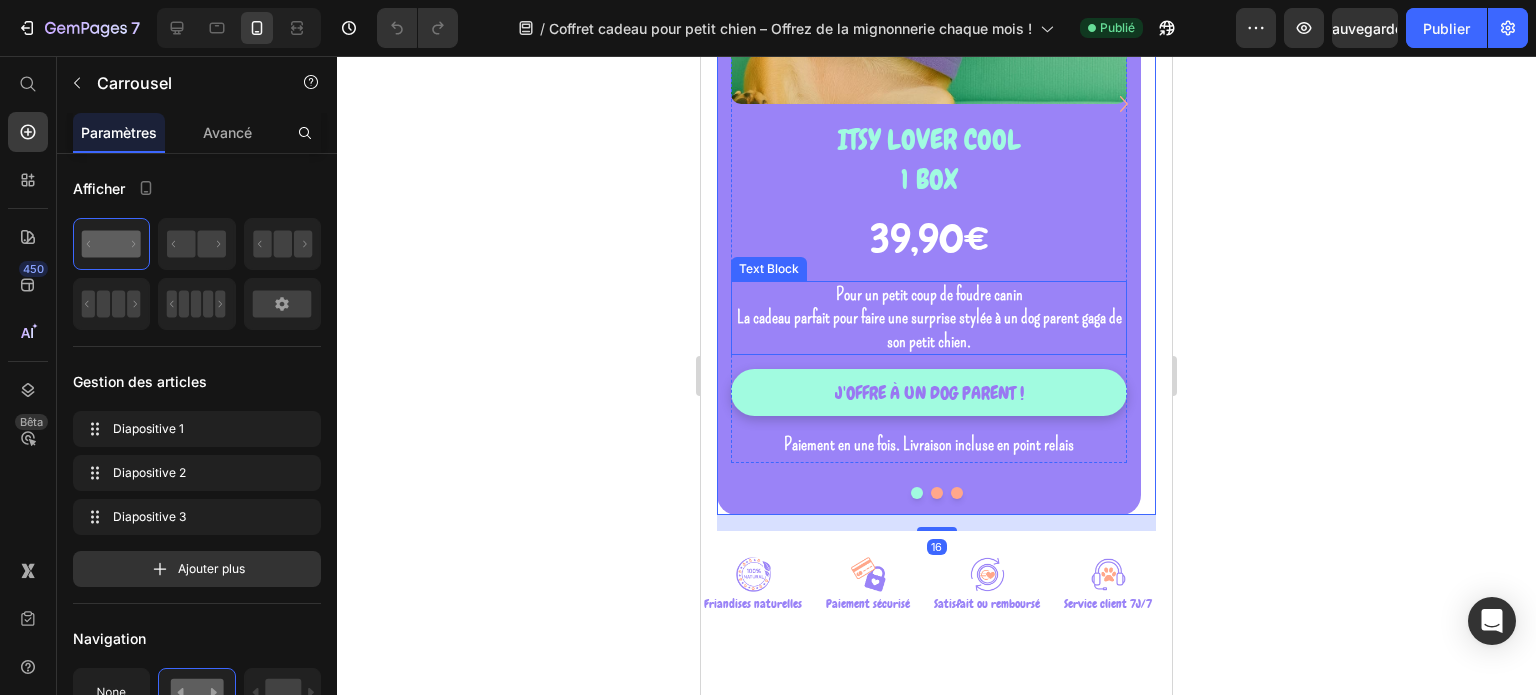 click on "Pour un petit coup de foudre canin La cadeau parfait pour faire une surprise stylée à un dog parent gaga de son petit chien." at bounding box center (929, 318) 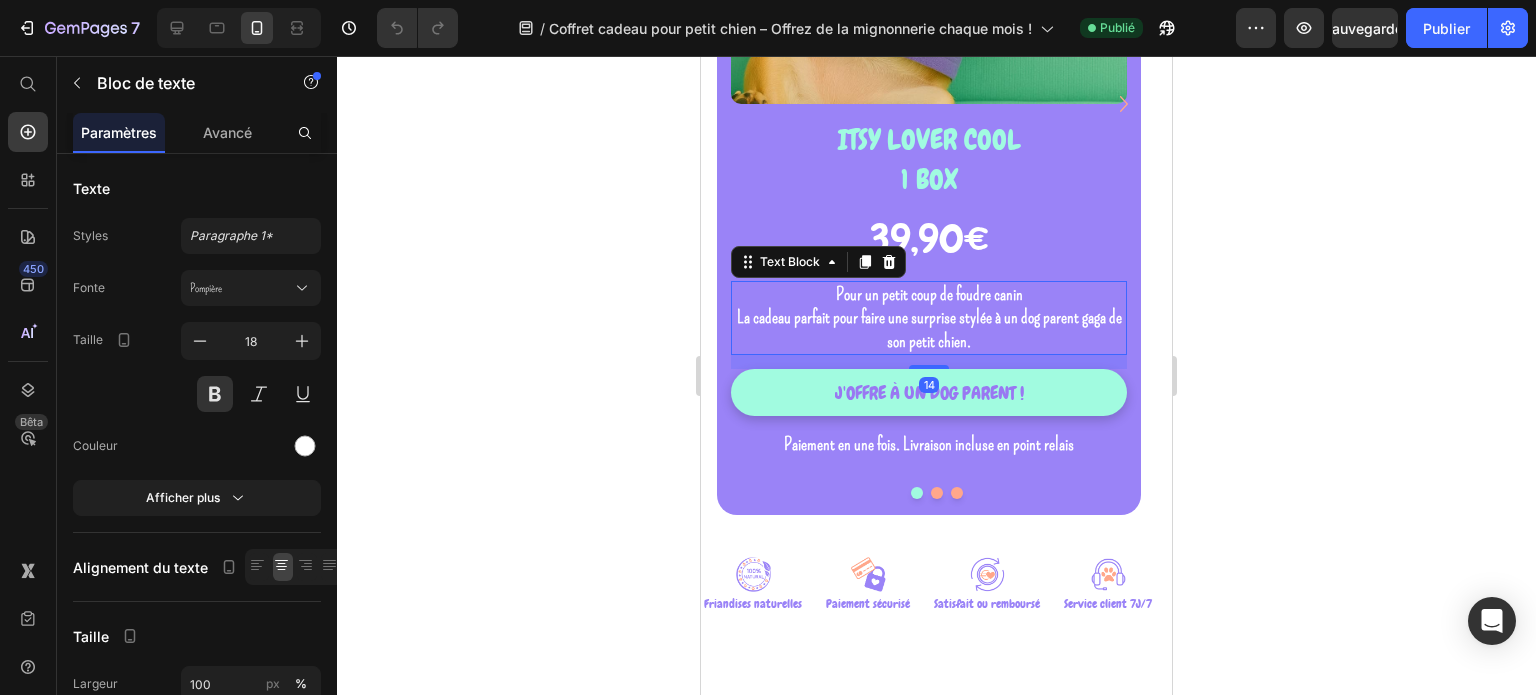 click on "Pour un petit coup de foudre canin La cadeau parfait pour faire une surprise stylée à un dog parent gaga de son petit chien." at bounding box center (929, 318) 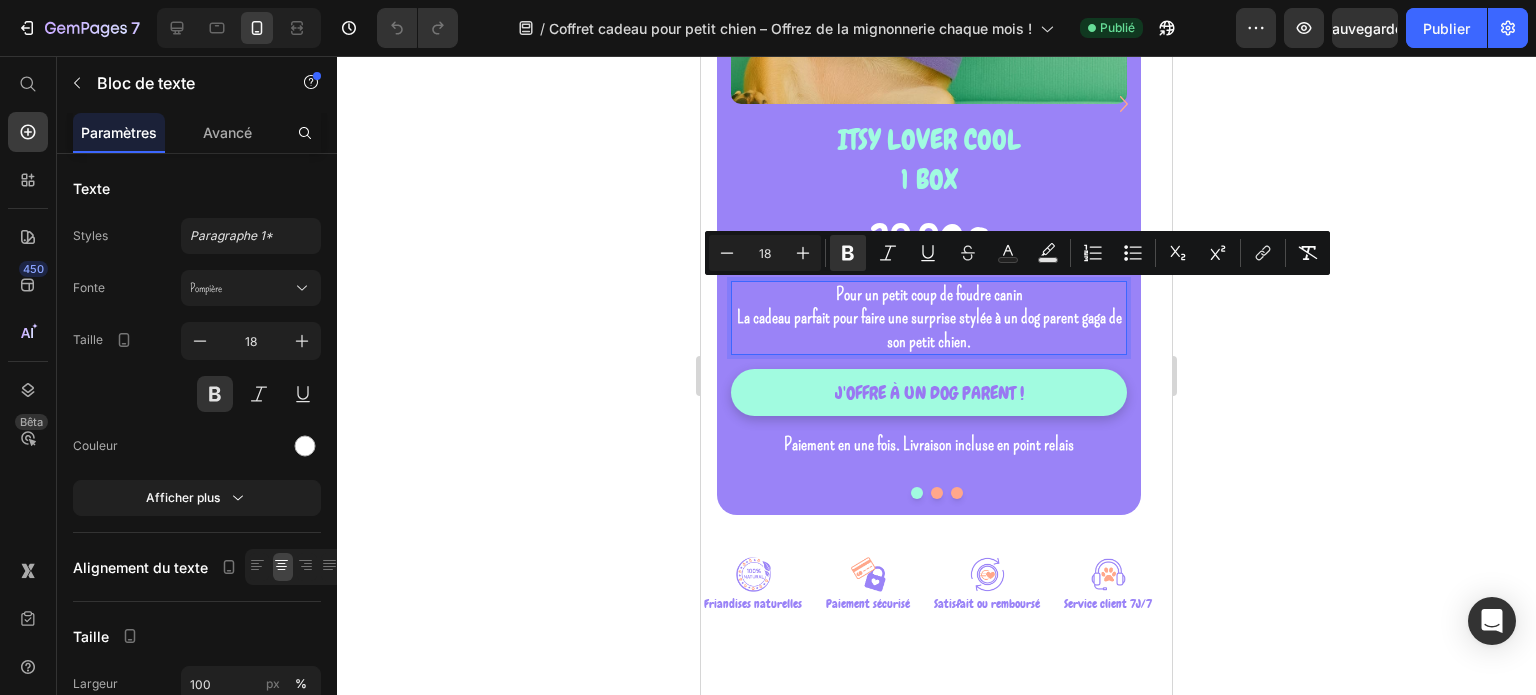 drag, startPoint x: 972, startPoint y: 340, endPoint x: 823, endPoint y: 299, distance: 154.53802 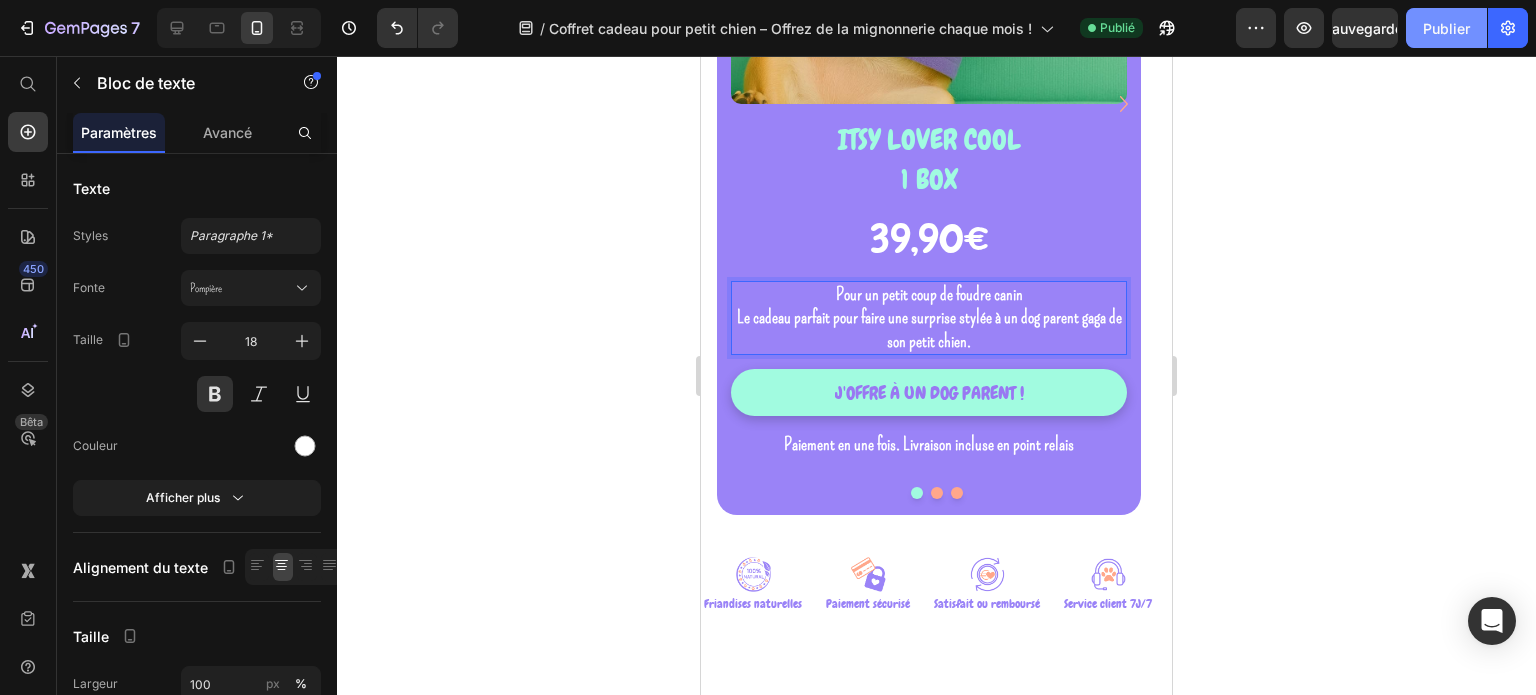 click on "Publier" at bounding box center [1446, 28] 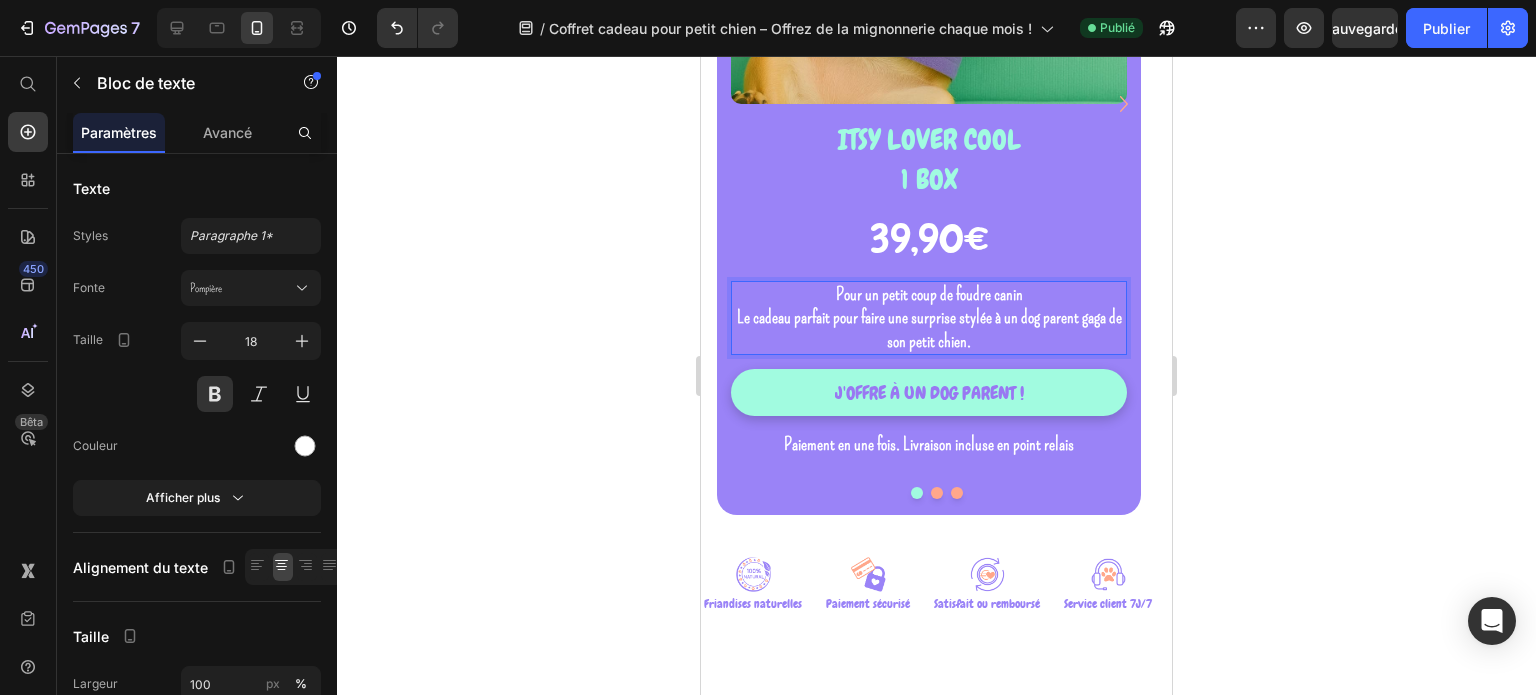 drag, startPoint x: 972, startPoint y: 347, endPoint x: 839, endPoint y: 294, distance: 143.17122 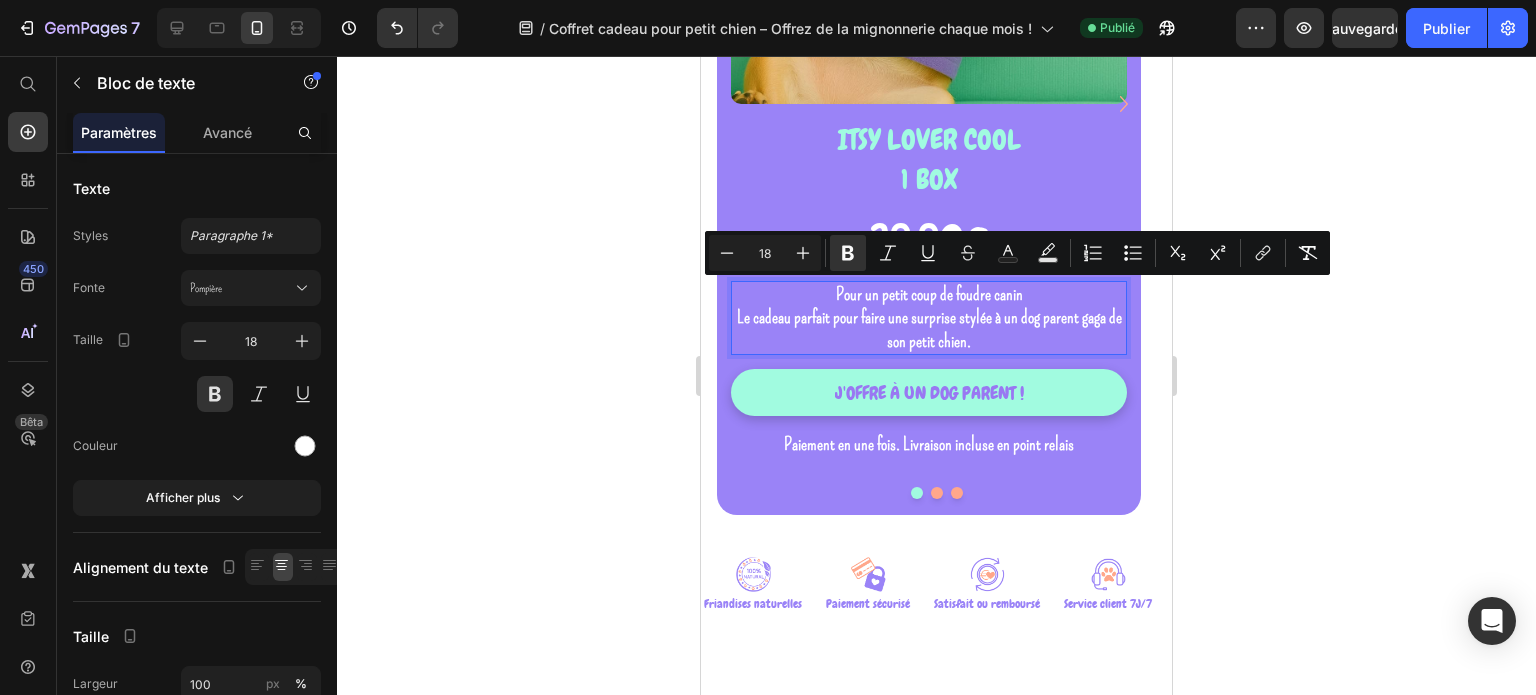 copy on "Pour un petit coup de foudre canin Le cadeau parfait pour faire une surprise stylée à un dog parent gaga de son petit chien." 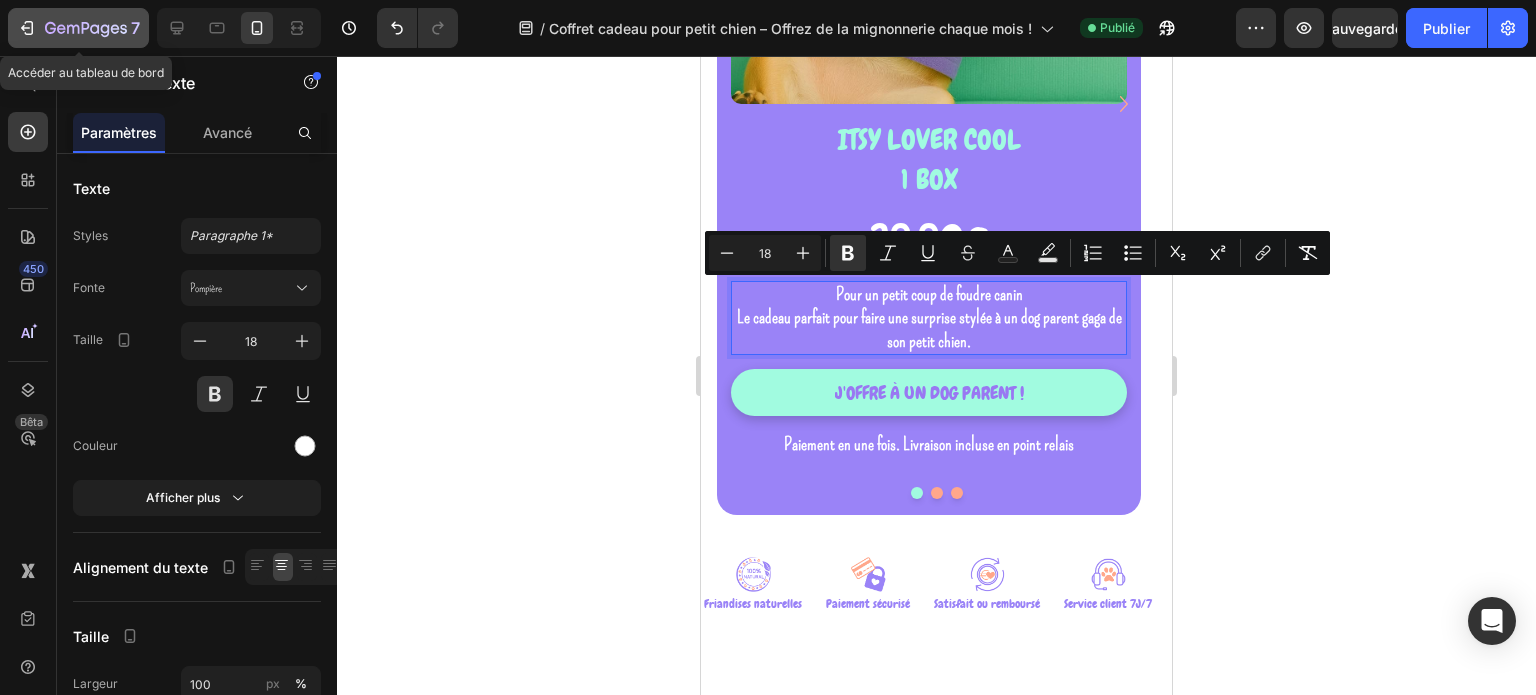 click 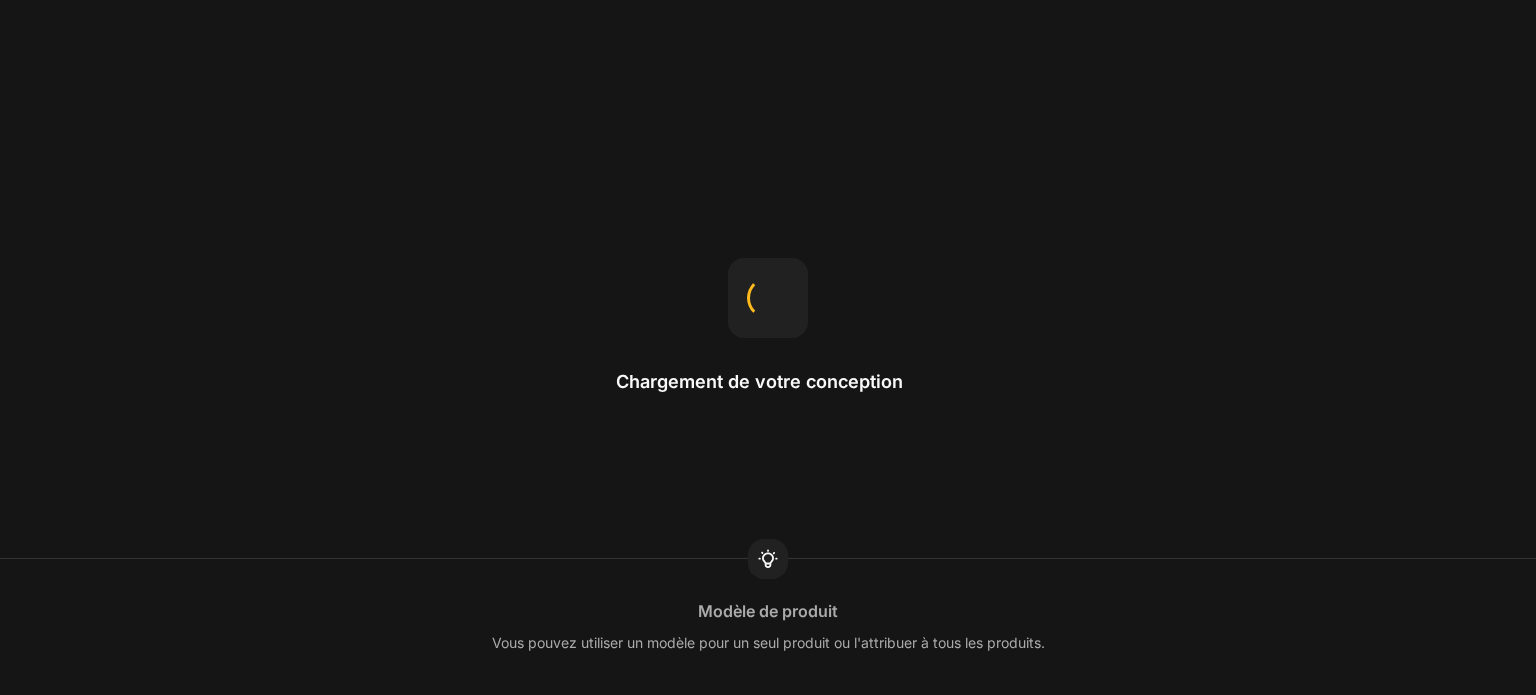 scroll, scrollTop: 0, scrollLeft: 0, axis: both 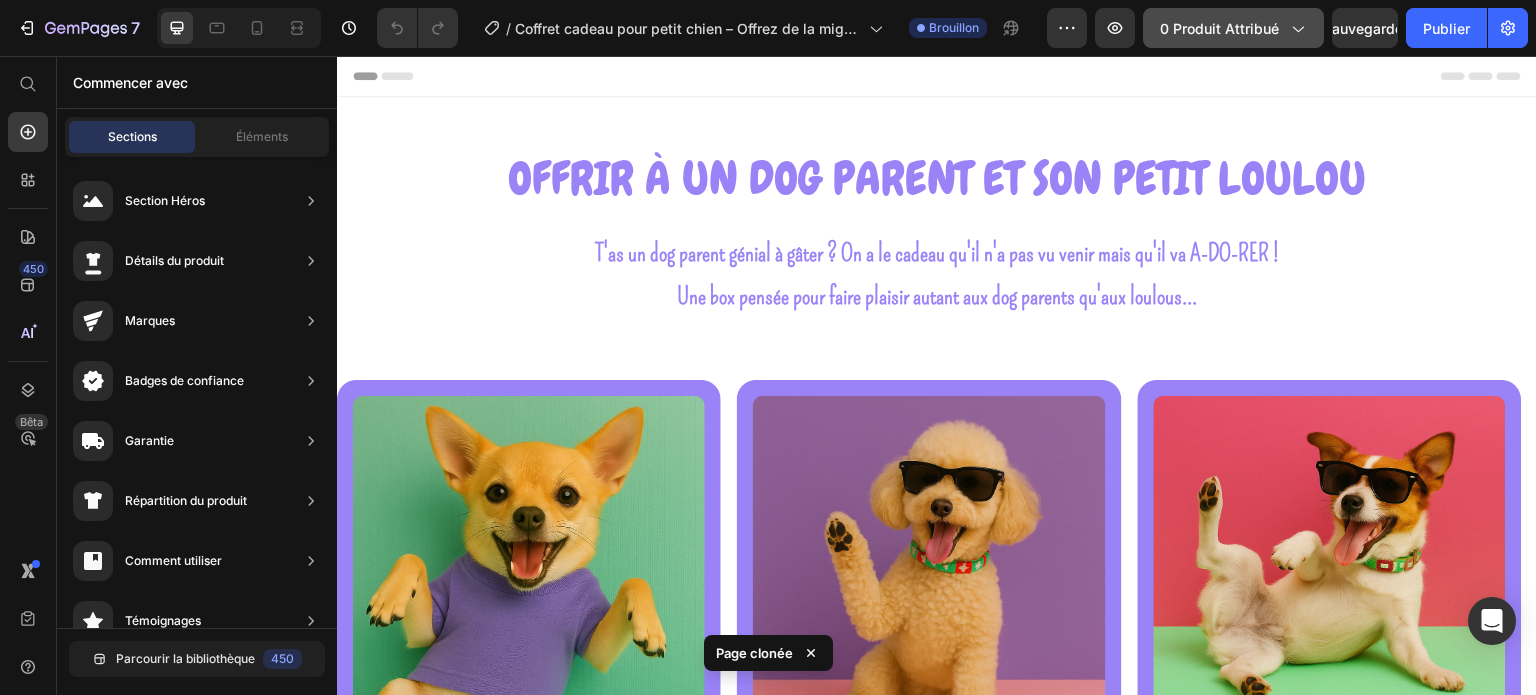 click on "0 produit attribué" at bounding box center [1233, 28] 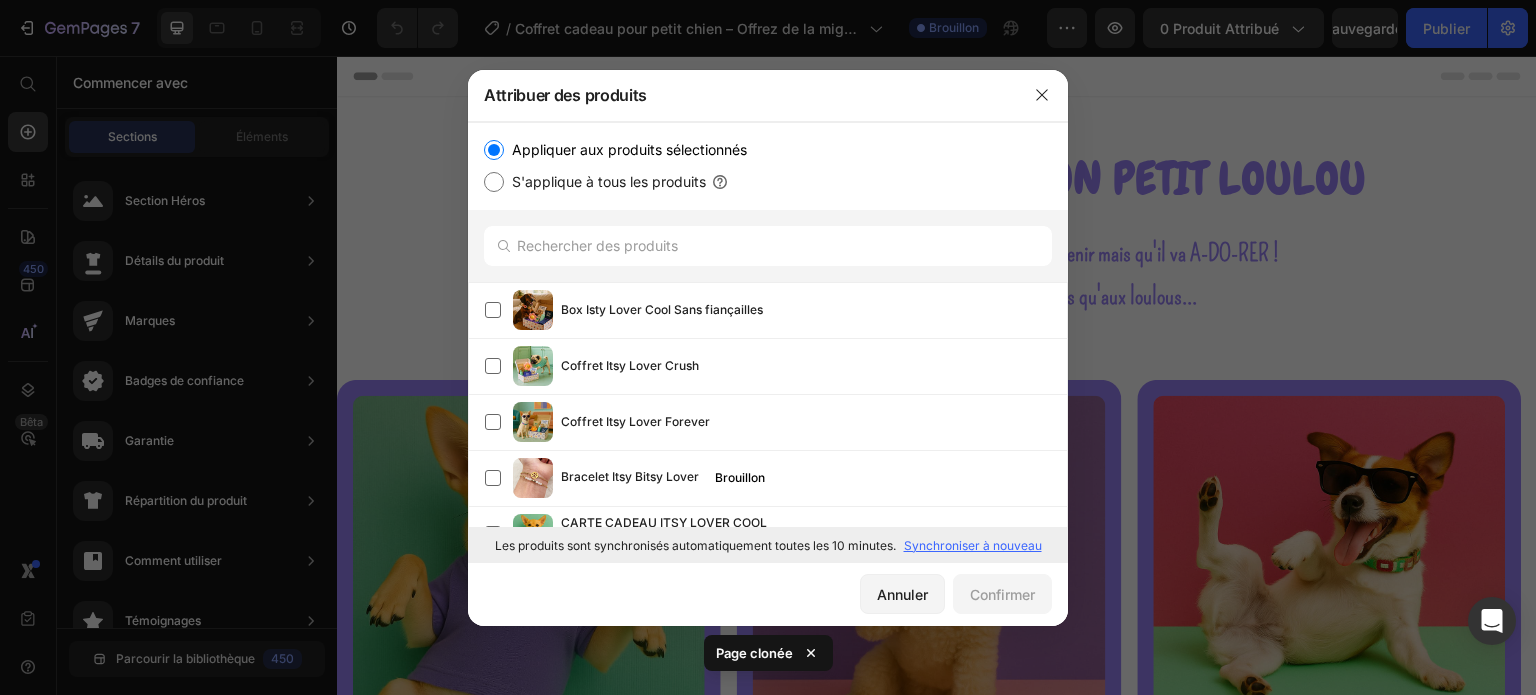 scroll, scrollTop: 203, scrollLeft: 0, axis: vertical 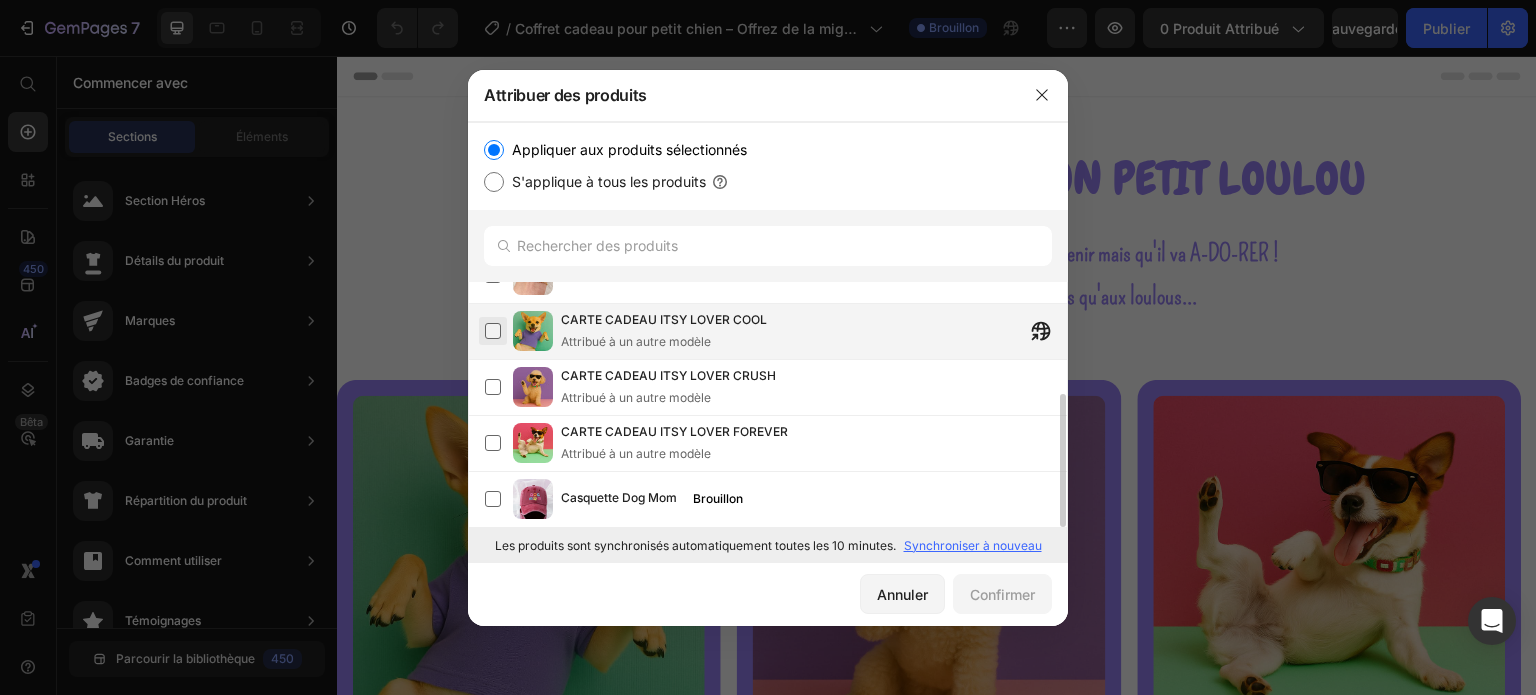click at bounding box center (493, 331) 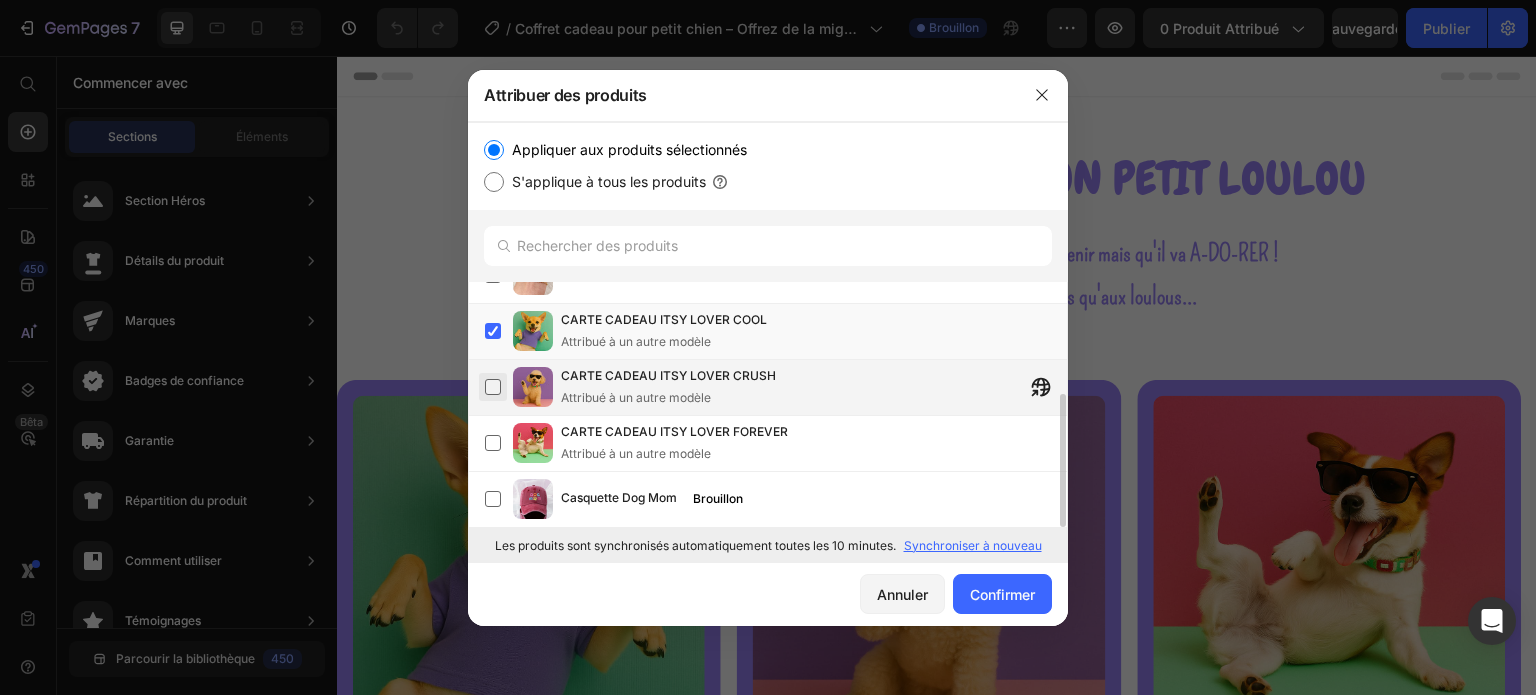 click at bounding box center (493, 387) 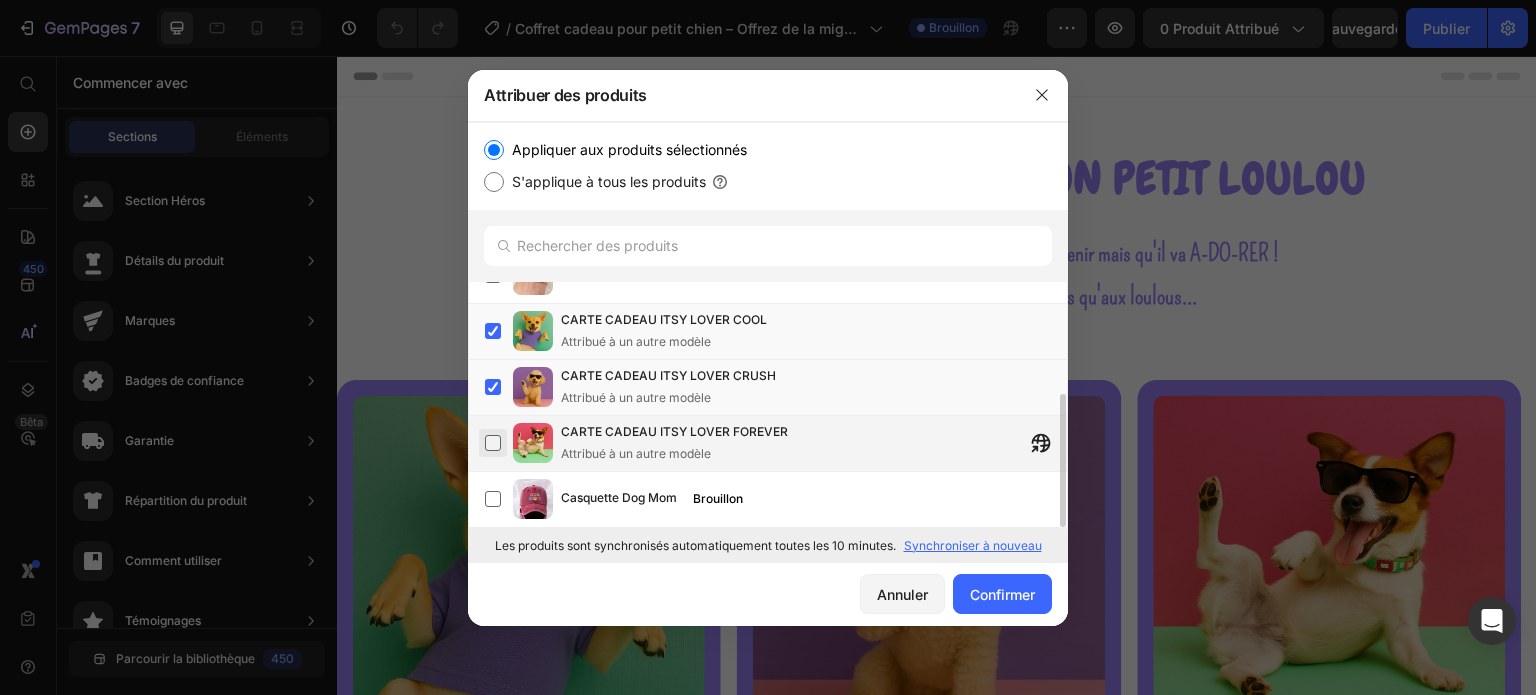 click at bounding box center [493, 443] 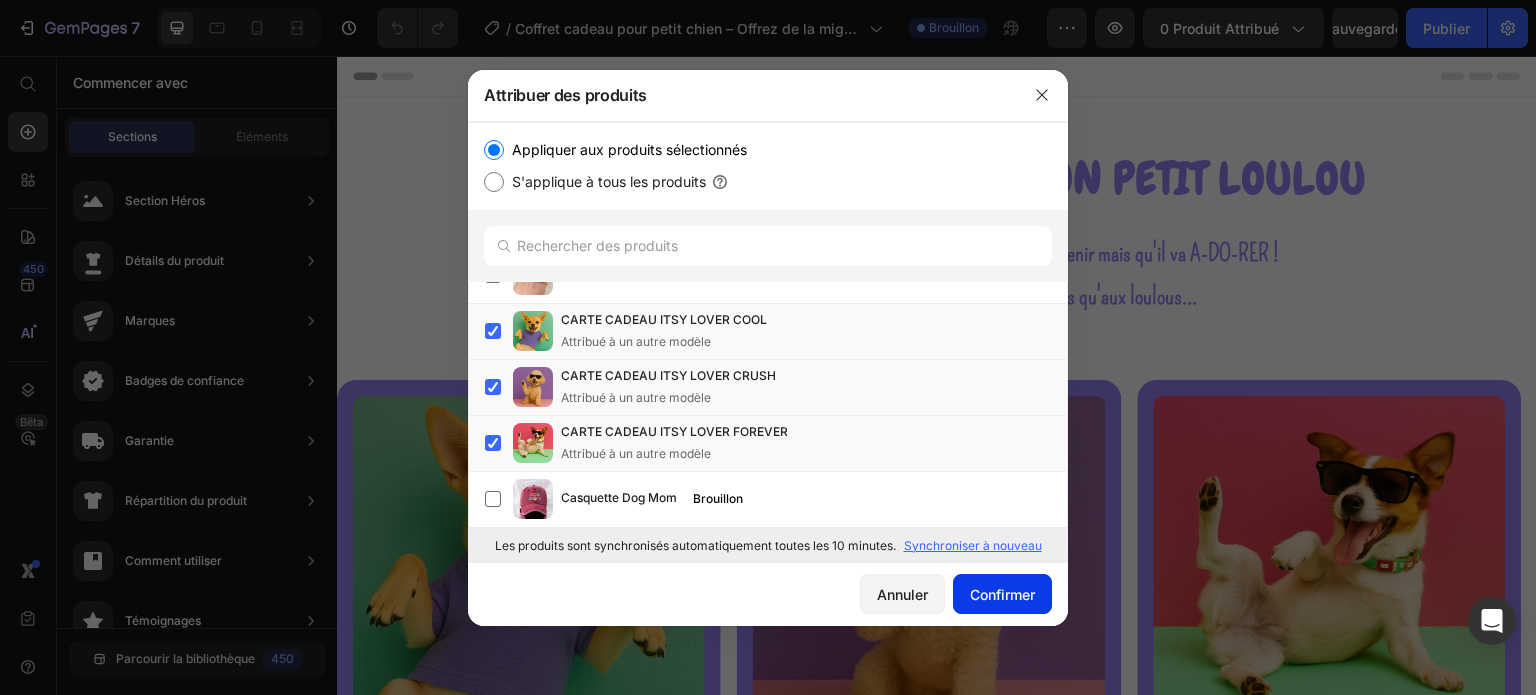 click on "Confirmer" at bounding box center (1002, 594) 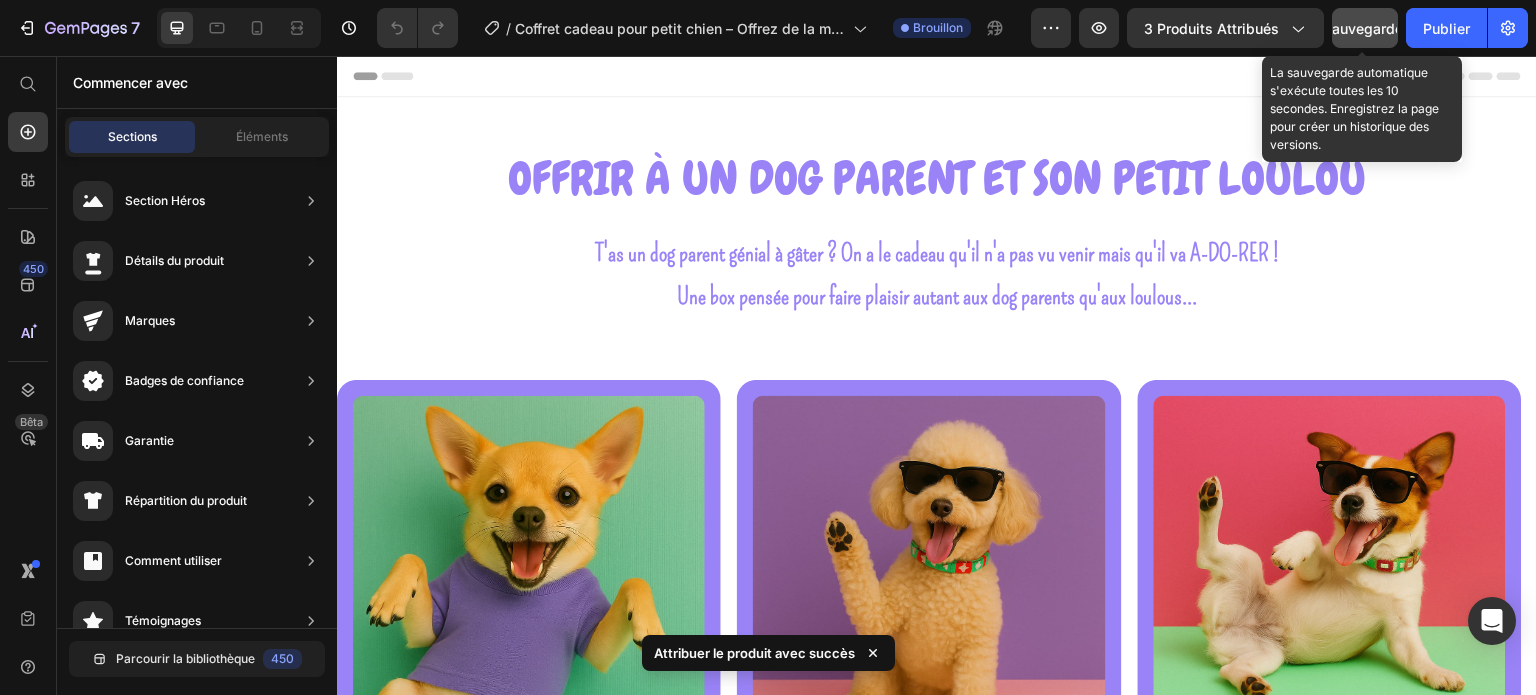 click on "Sauvegarder" at bounding box center (1365, 28) 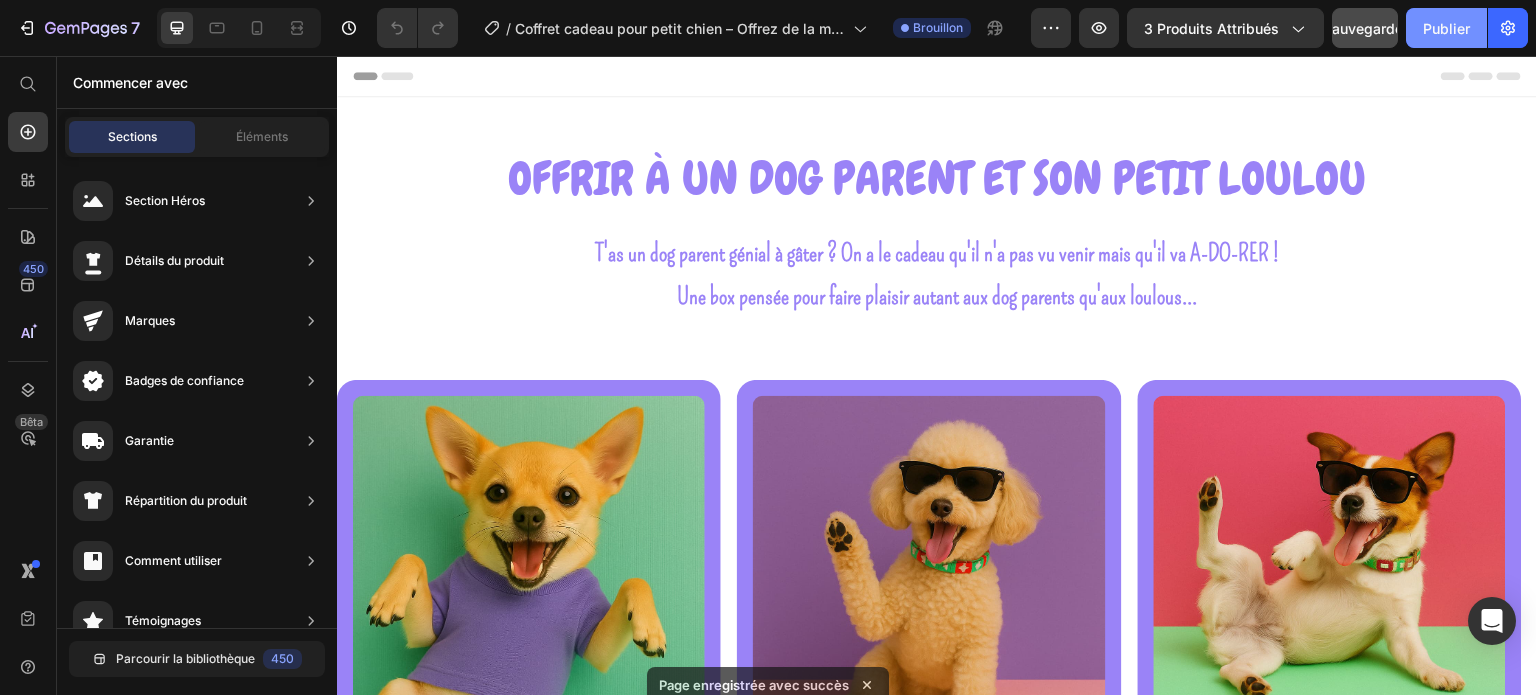 click on "Publier" at bounding box center (1446, 28) 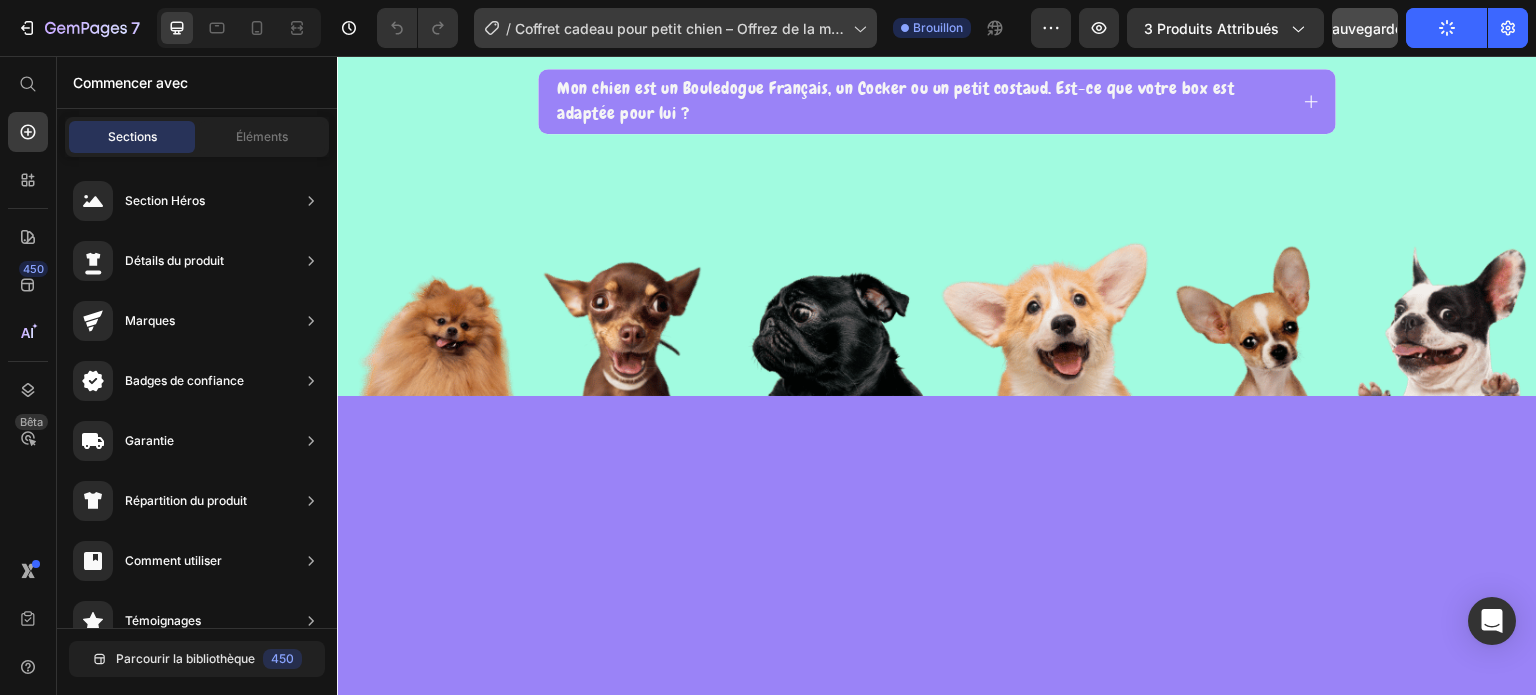 scroll, scrollTop: 6200, scrollLeft: 0, axis: vertical 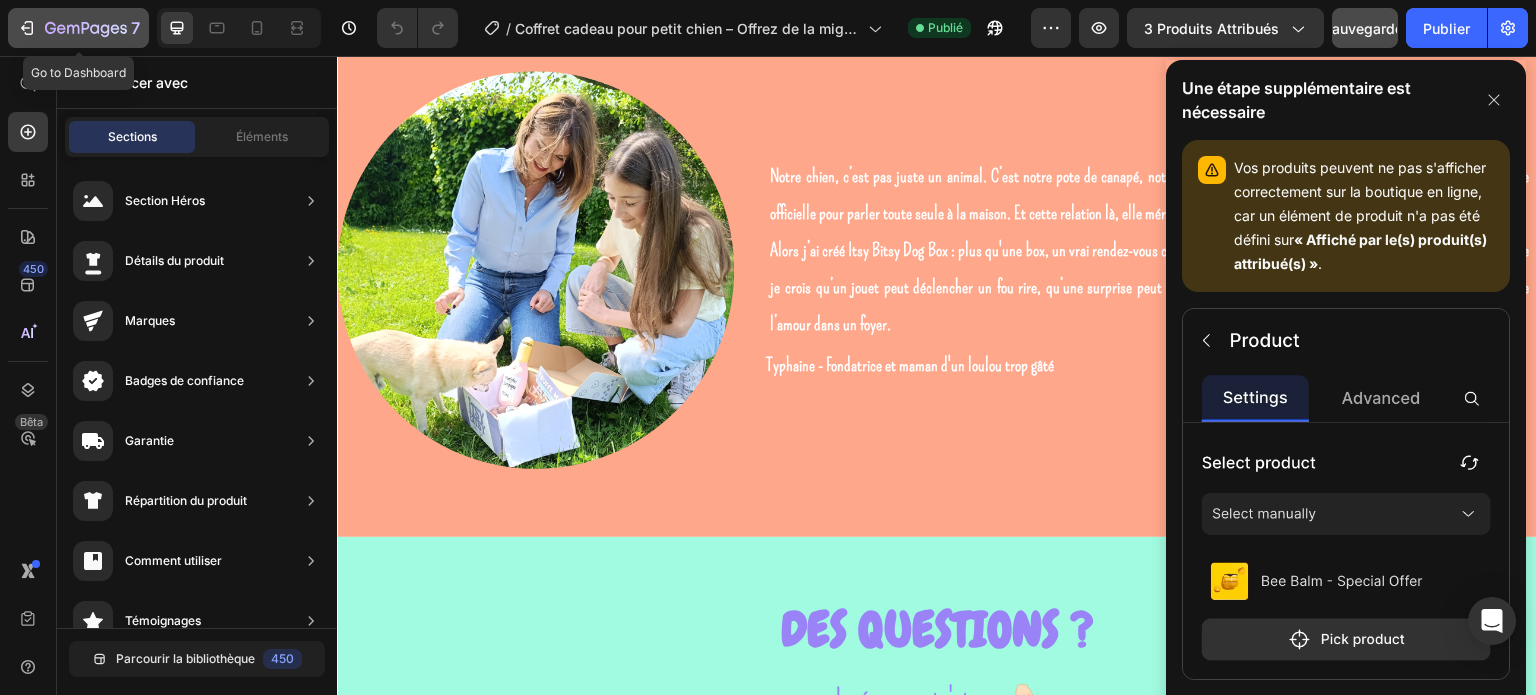 click 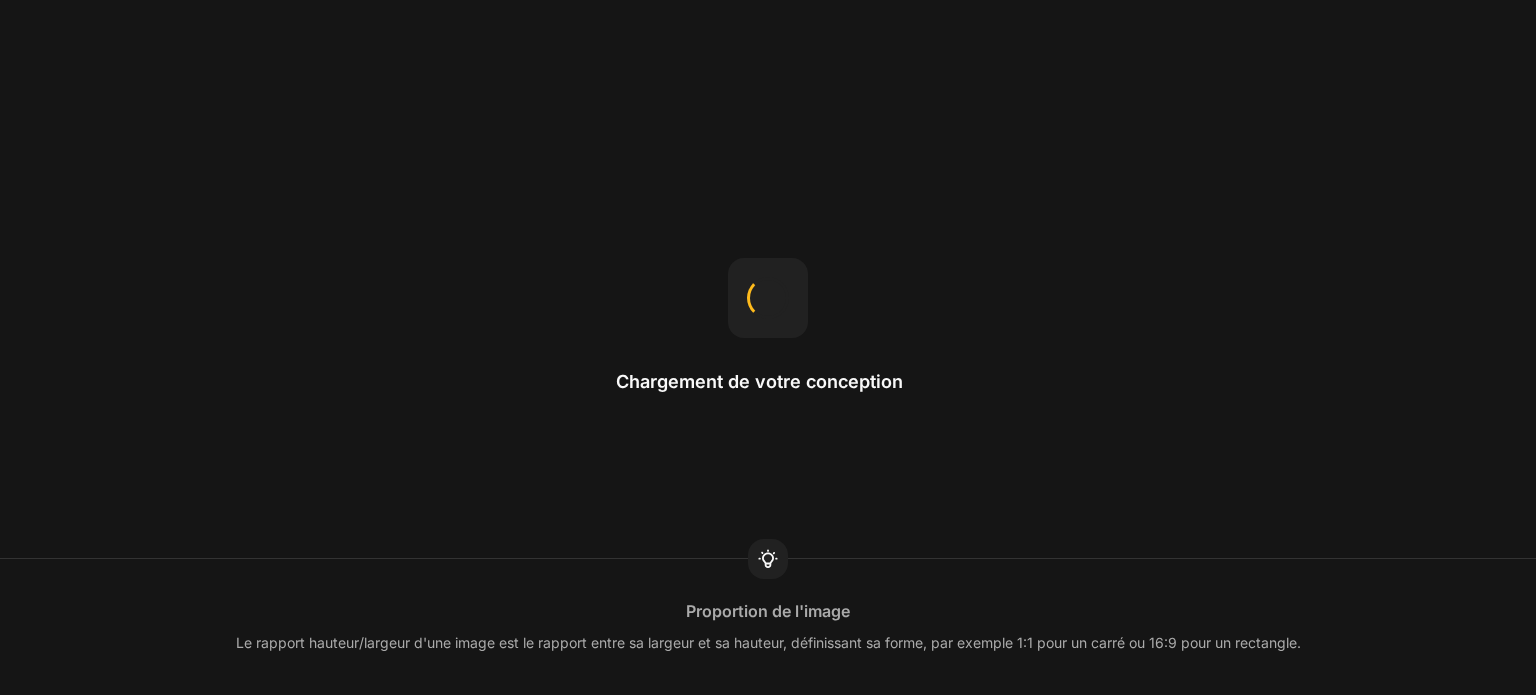 scroll, scrollTop: 0, scrollLeft: 0, axis: both 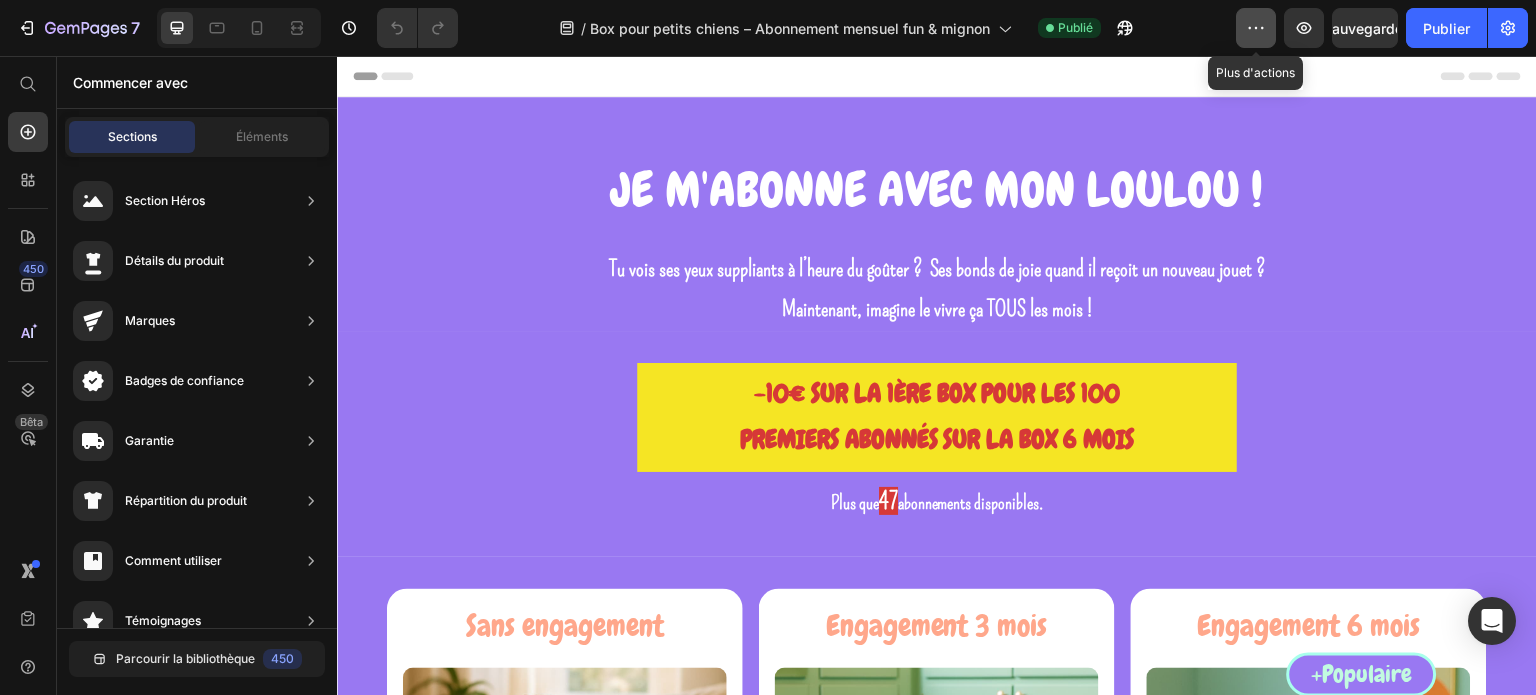 click 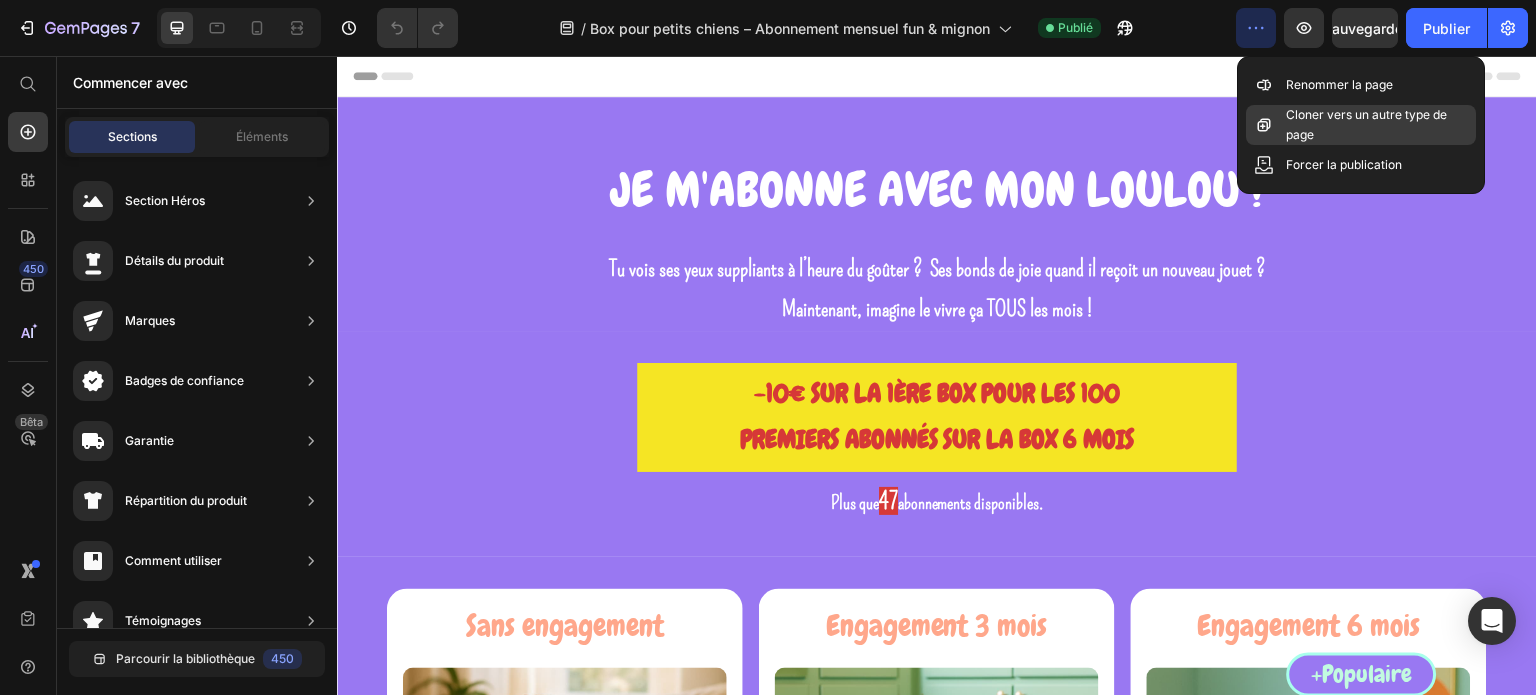 click on "Cloner vers un autre type de page" at bounding box center [1377, 125] 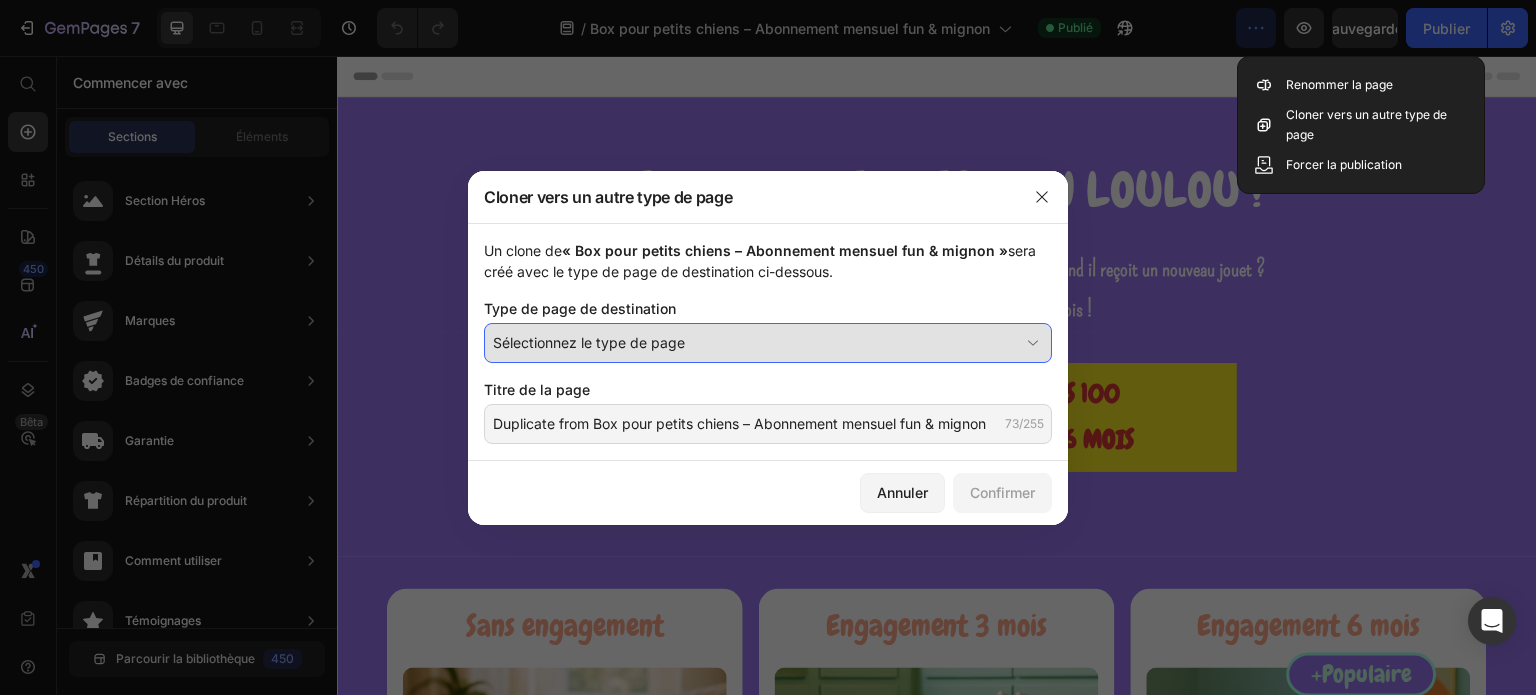 click on "Sélectionnez le type de page" at bounding box center [756, 342] 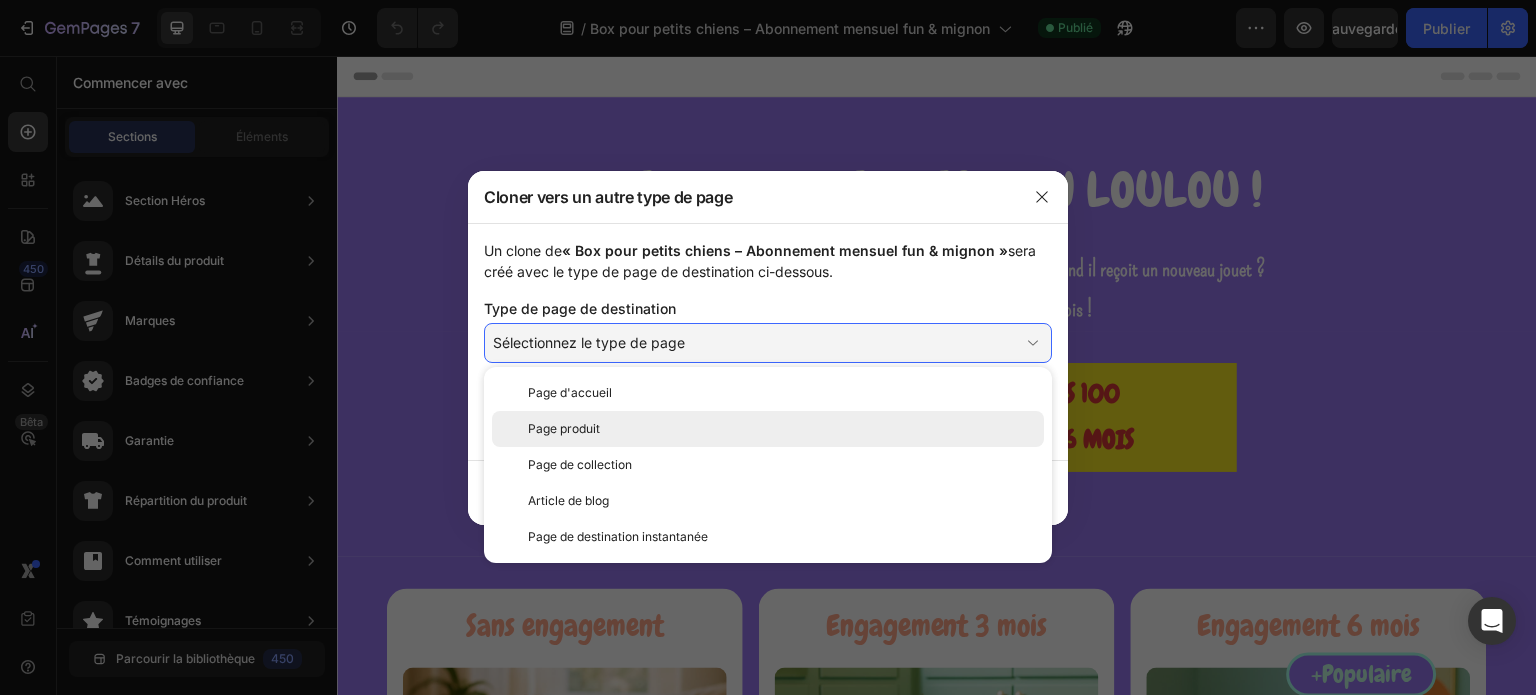 click on "Page produit" at bounding box center (782, 429) 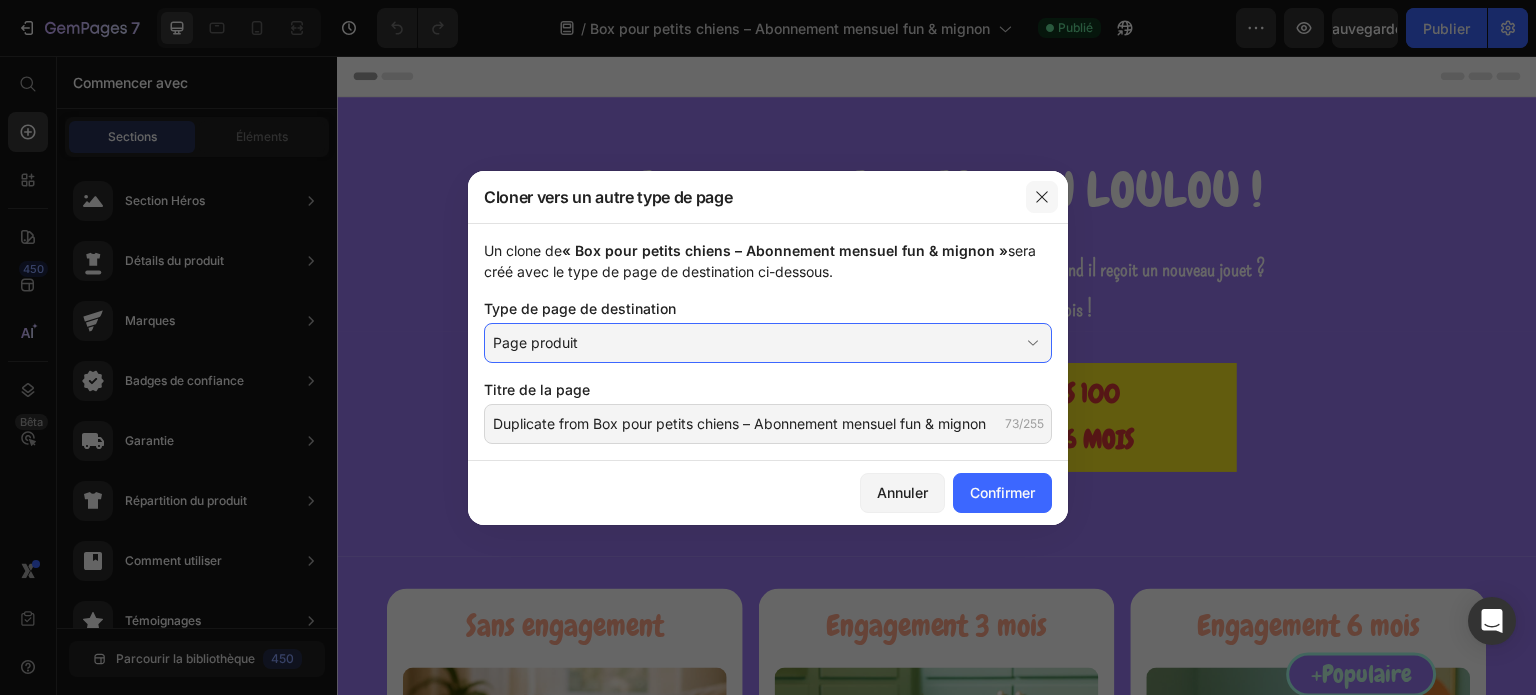 click 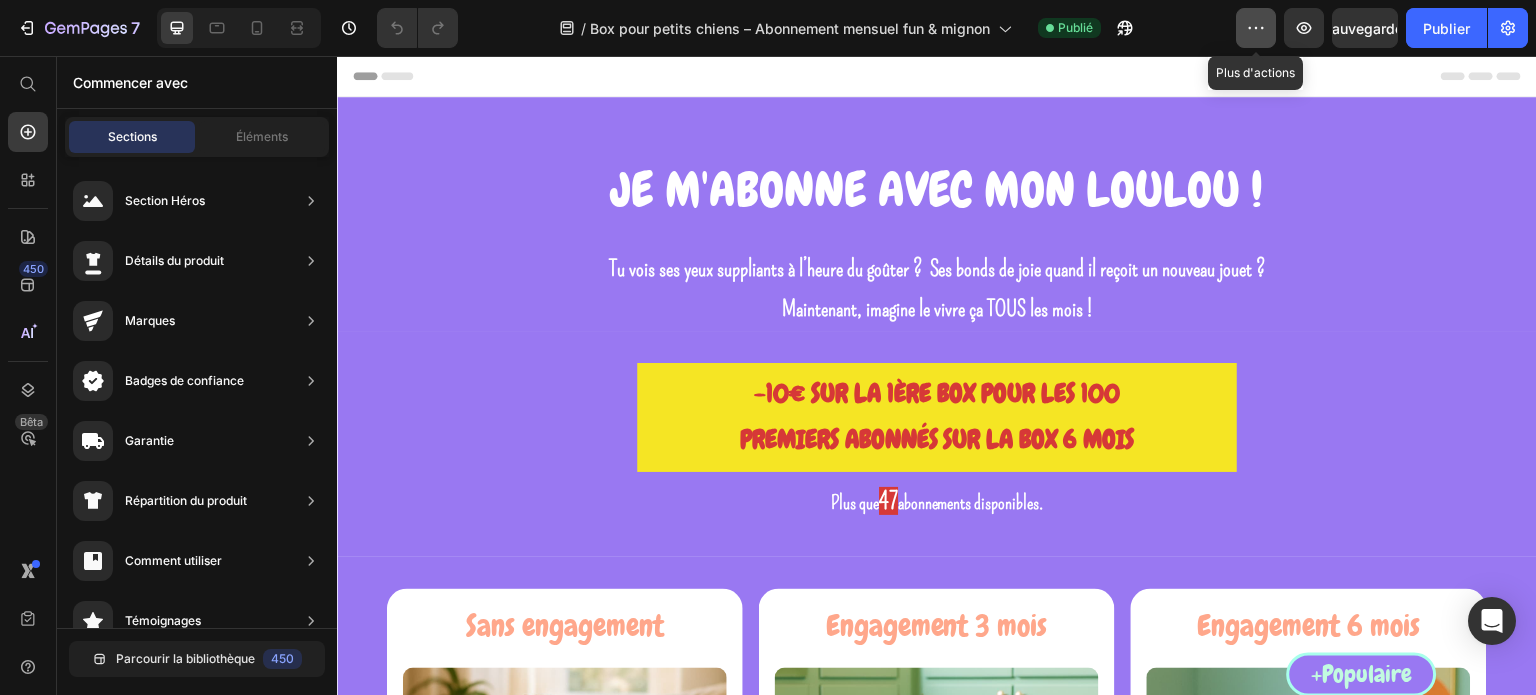 click 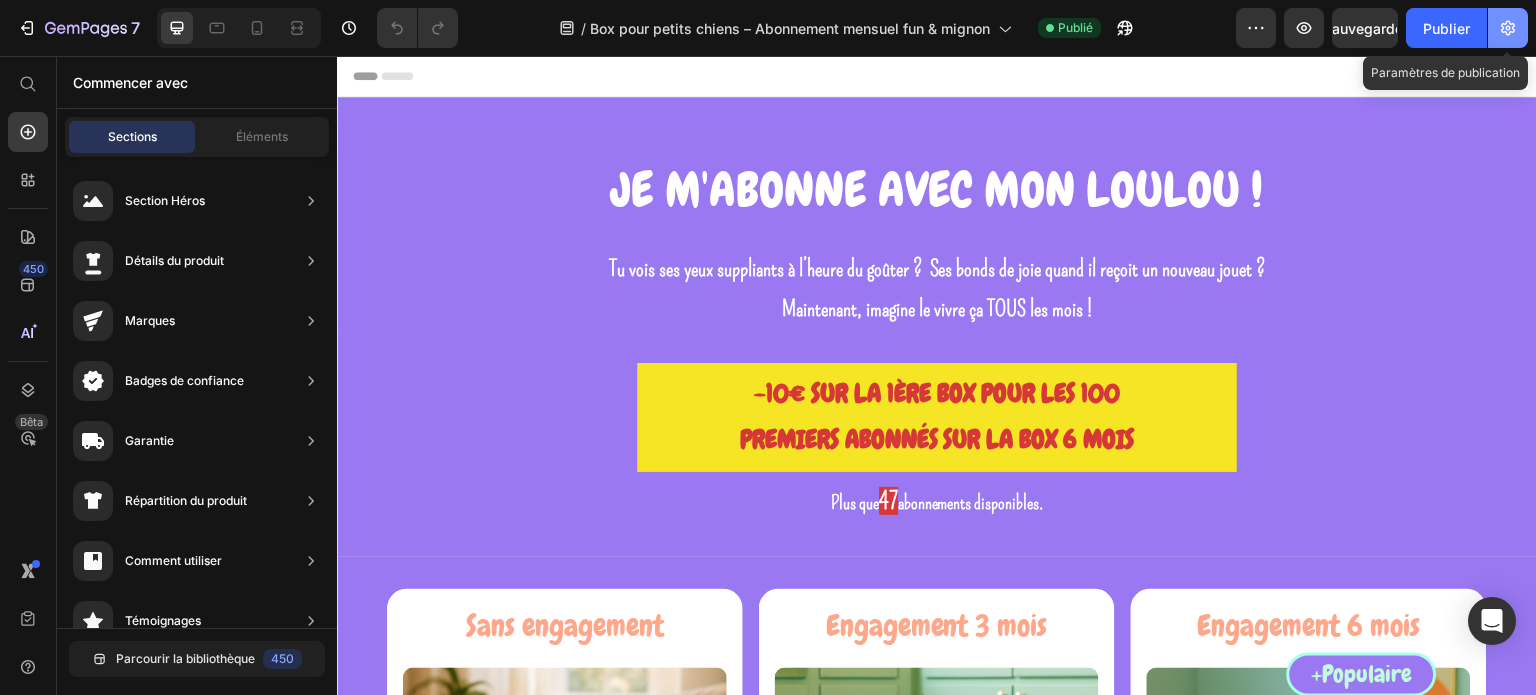 click 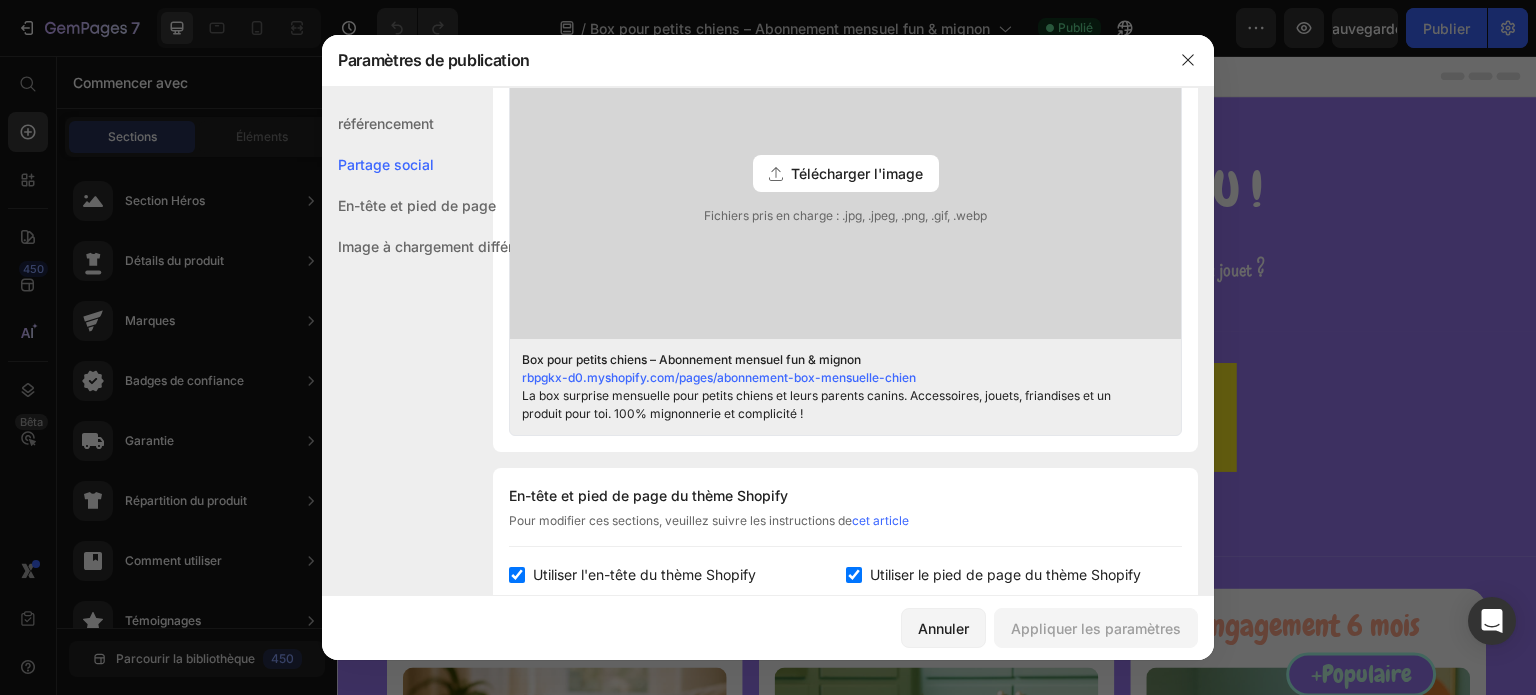 scroll, scrollTop: 0, scrollLeft: 0, axis: both 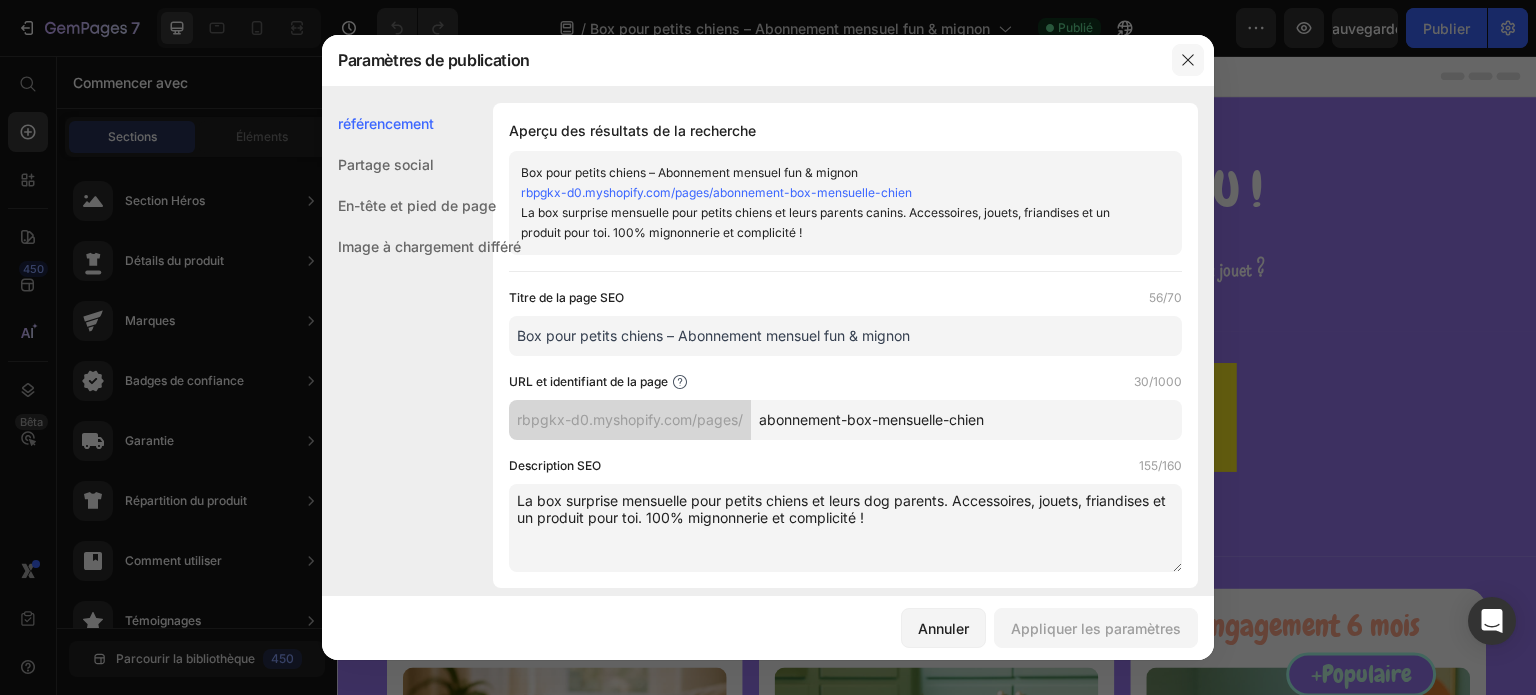 click 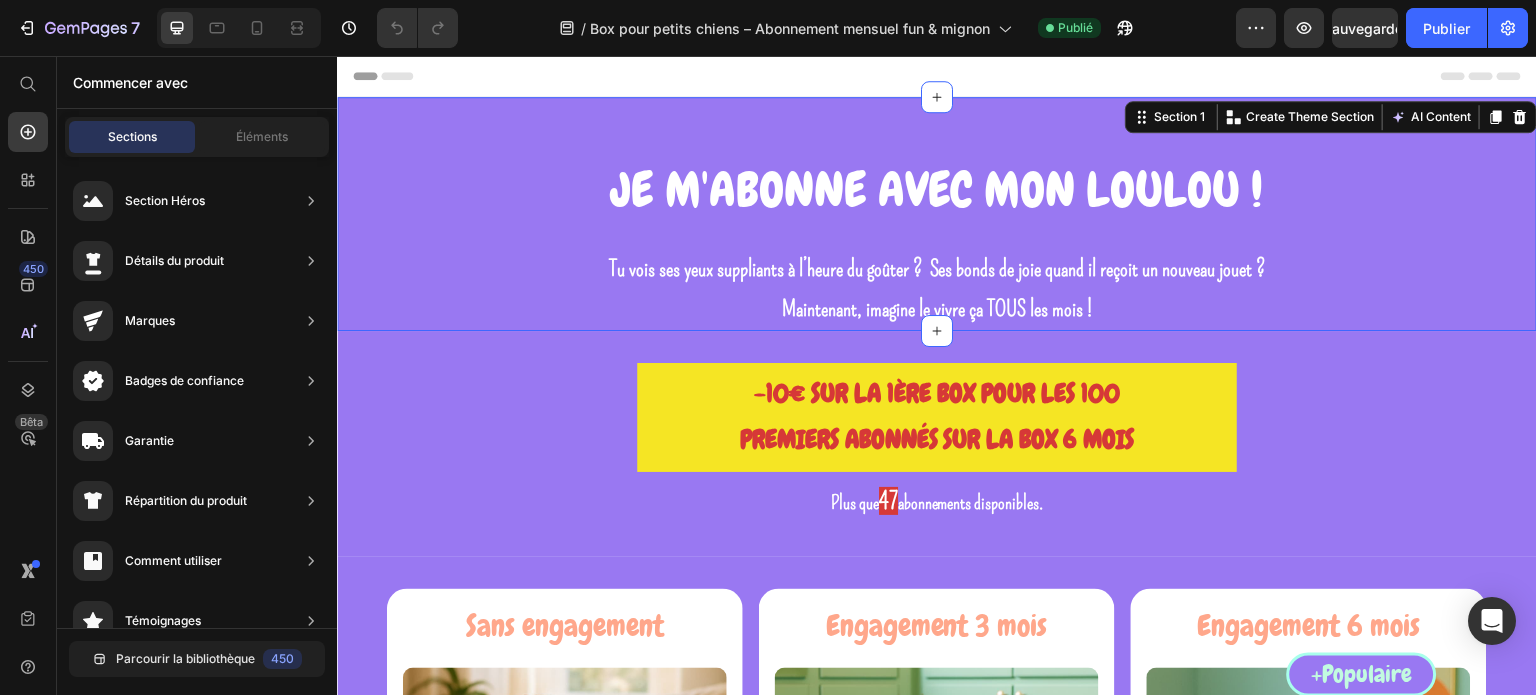 click on "Je m'abonne avec  mon loulou !  Heading Je m'abonne avec mon loulou !  Heading Tu vois ses yeux suppliants à l’heure du goûter et ses bonds de joie quand il reçoit un nouveau jouet ?  Maintenant, imagine le vivre ça TOUS les mois !  Text Block Tu vois ses yeux suppliants à l’heure du goûter ?  Ses bonds de joie quand il reçoit un nouveau jouet ?  Maintenant, imagine le vivre ça TOUS les mois !  Text Block Section 1   Create Theme Section AI Content Write with GemAI What would you like to describe here? Tone and Voice Persuasive Product Getting products... Show more Generate" at bounding box center (937, 214) 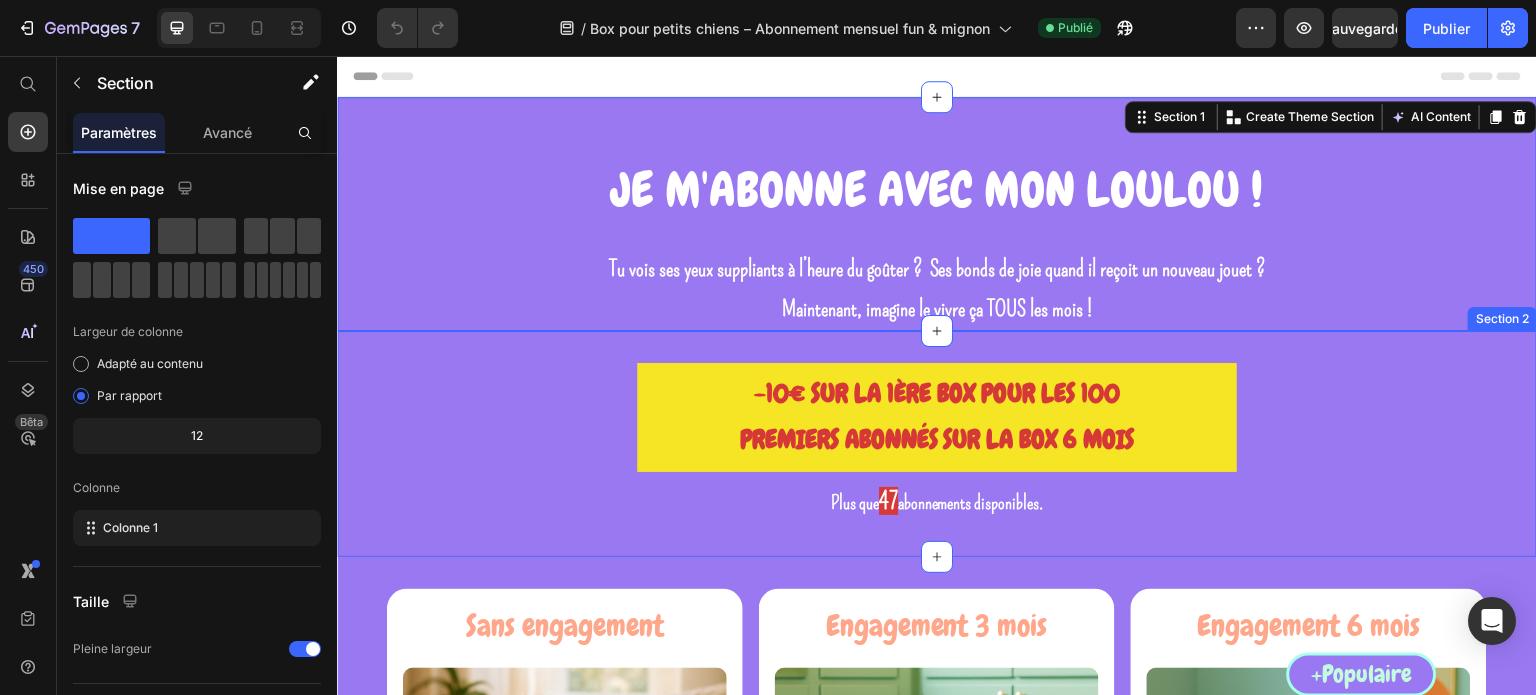 click on "-10€ SUR LA 1ÈRE BOX POUR LES 100   PREMIERS ABONNÉS SUR LA BOX 6 MOIS Button Plus que  47  abonnements disponibles. Text Block Plus que   47 abonnements disponibles. Text Block Section 2" at bounding box center [937, 444] 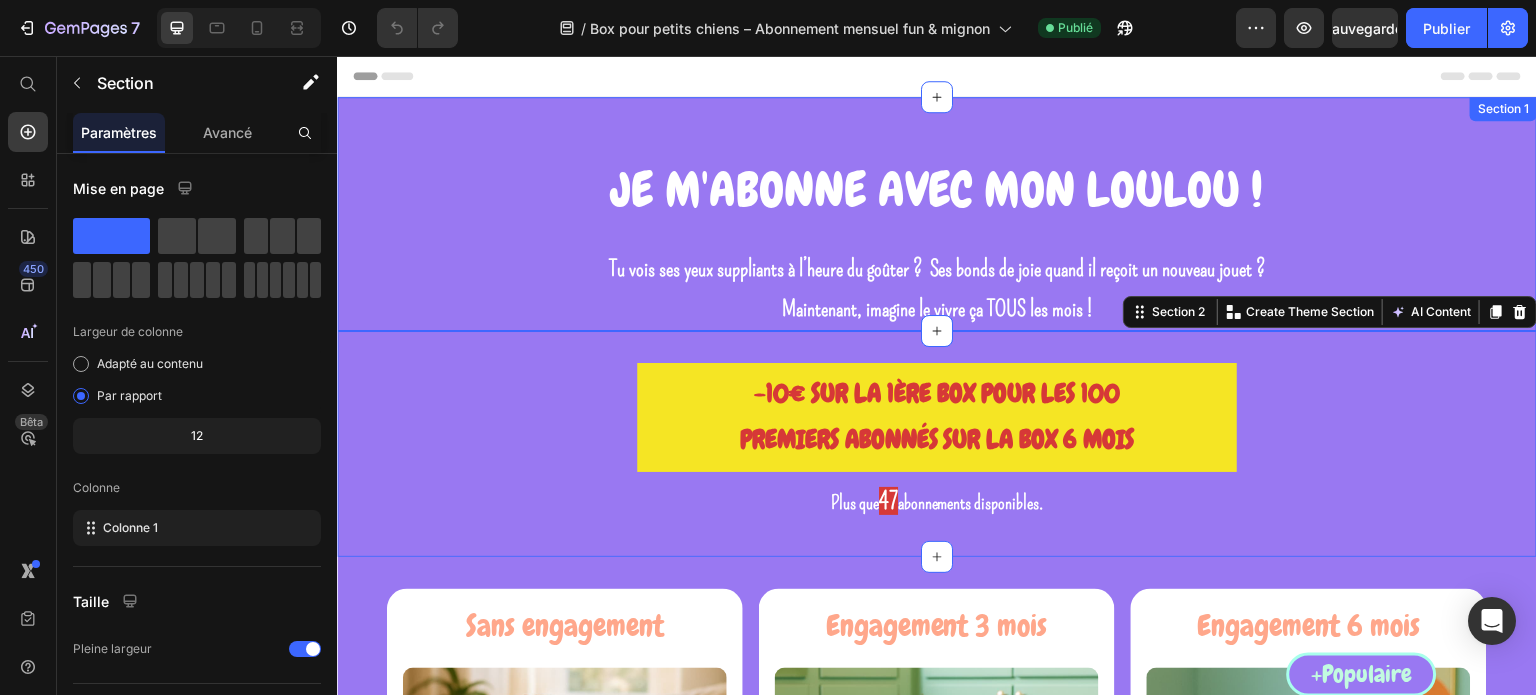 click on "Je m'abonne avec  mon loulou !  Heading Je m'abonne avec mon loulou !  Heading Tu vois ses yeux suppliants à l’heure du goûter et ses bonds de joie quand il reçoit un nouveau jouet ?  Maintenant, imagine le vivre ça TOUS les mois !  Text Block Tu vois ses yeux suppliants à l’heure du goûter ?  Ses bonds de joie quand il reçoit un nouveau jouet ?  Maintenant, imagine le vivre ça TOUS les mois !  Text Block Section 1" at bounding box center [937, 214] 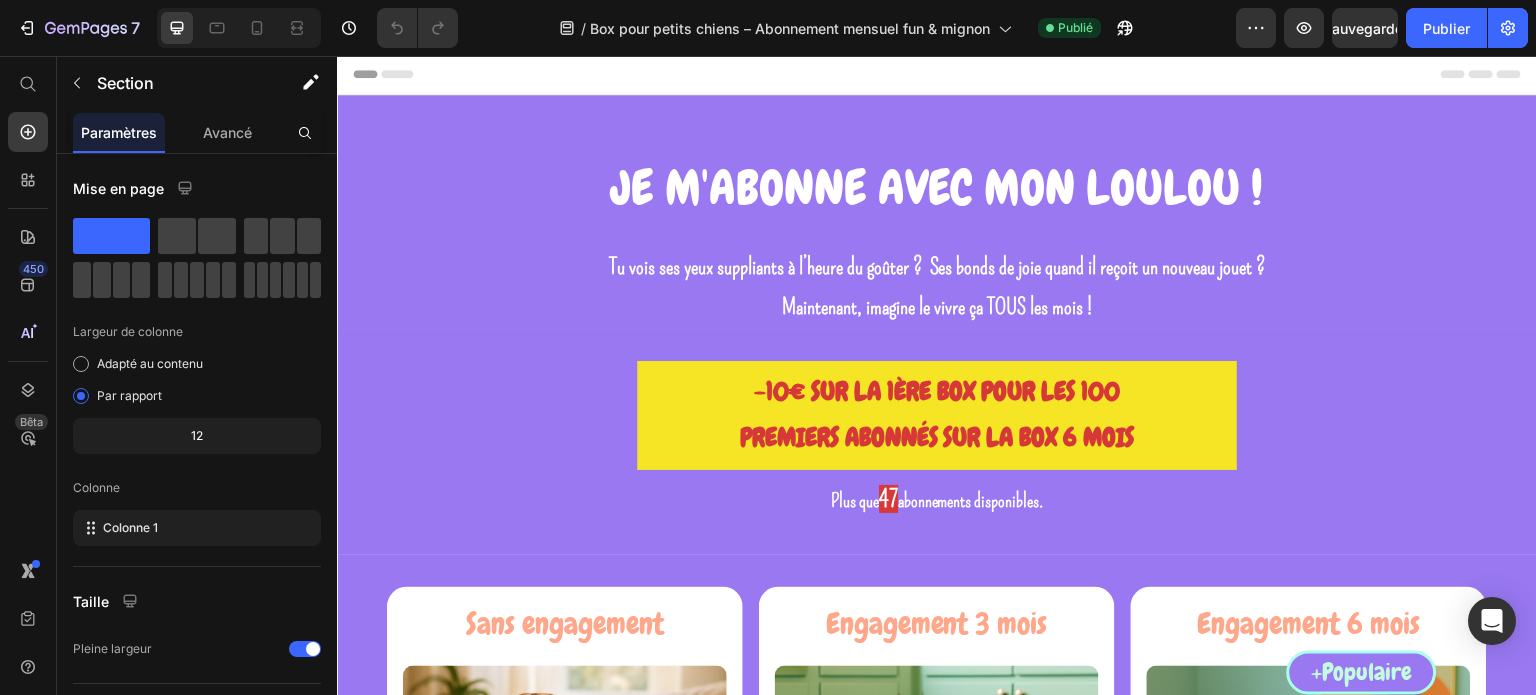 scroll, scrollTop: 0, scrollLeft: 0, axis: both 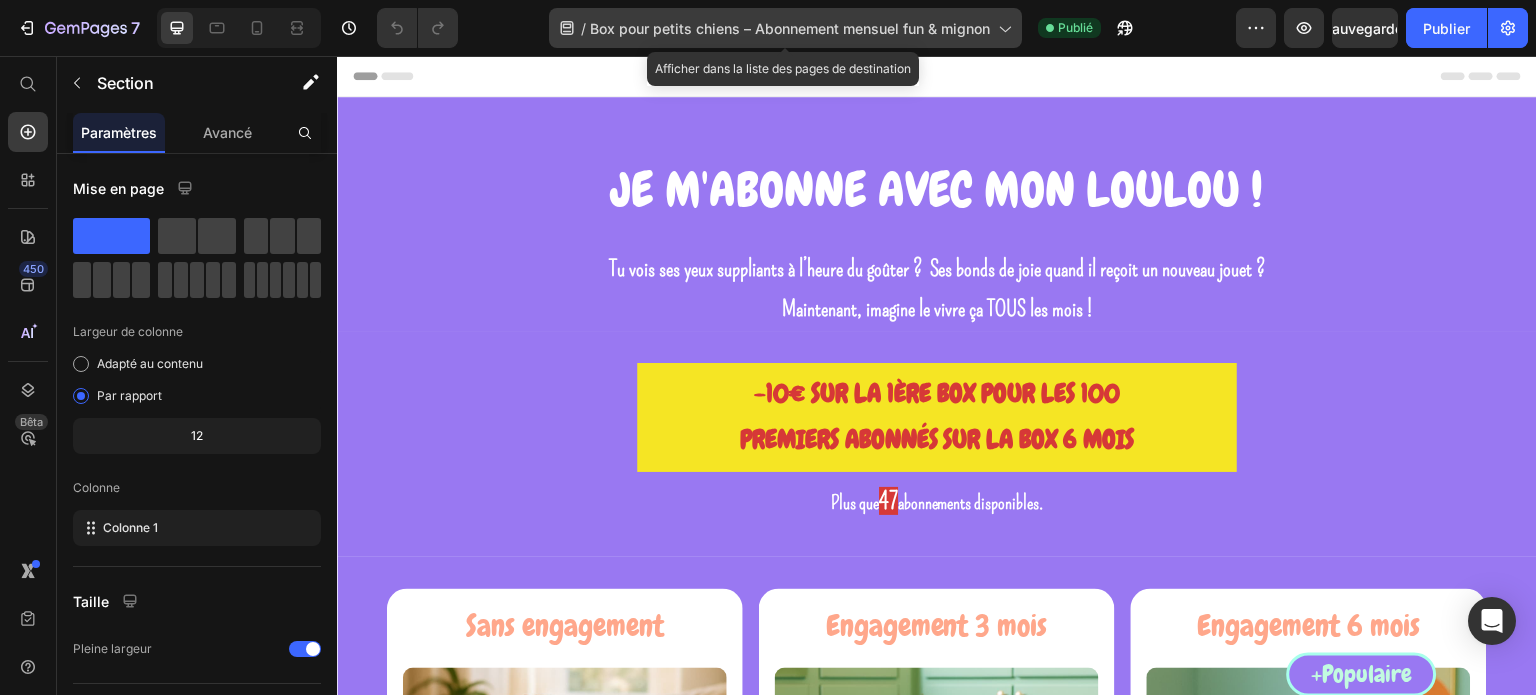 click on "Box pour petits chiens – Abonnement mensuel fun & mignon" at bounding box center [790, 28] 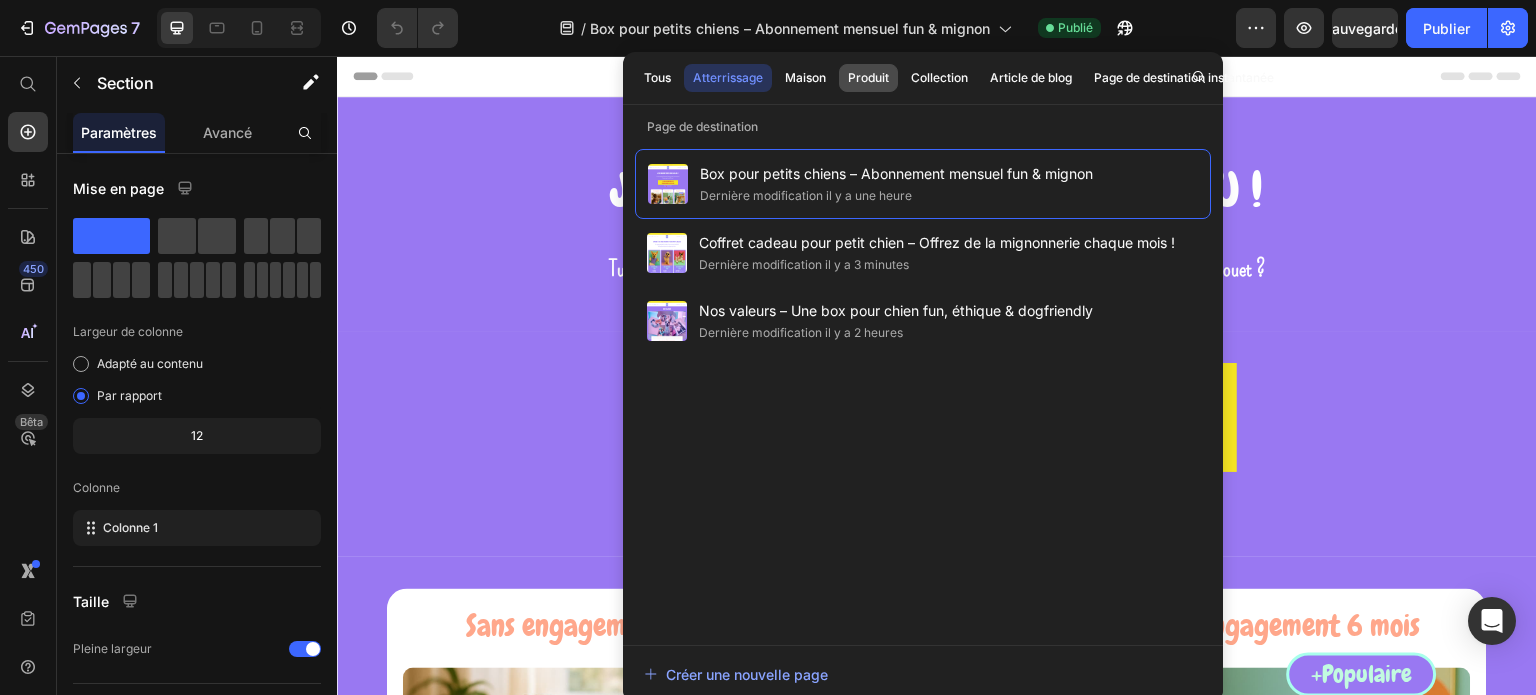 click on "Produit" at bounding box center [868, 77] 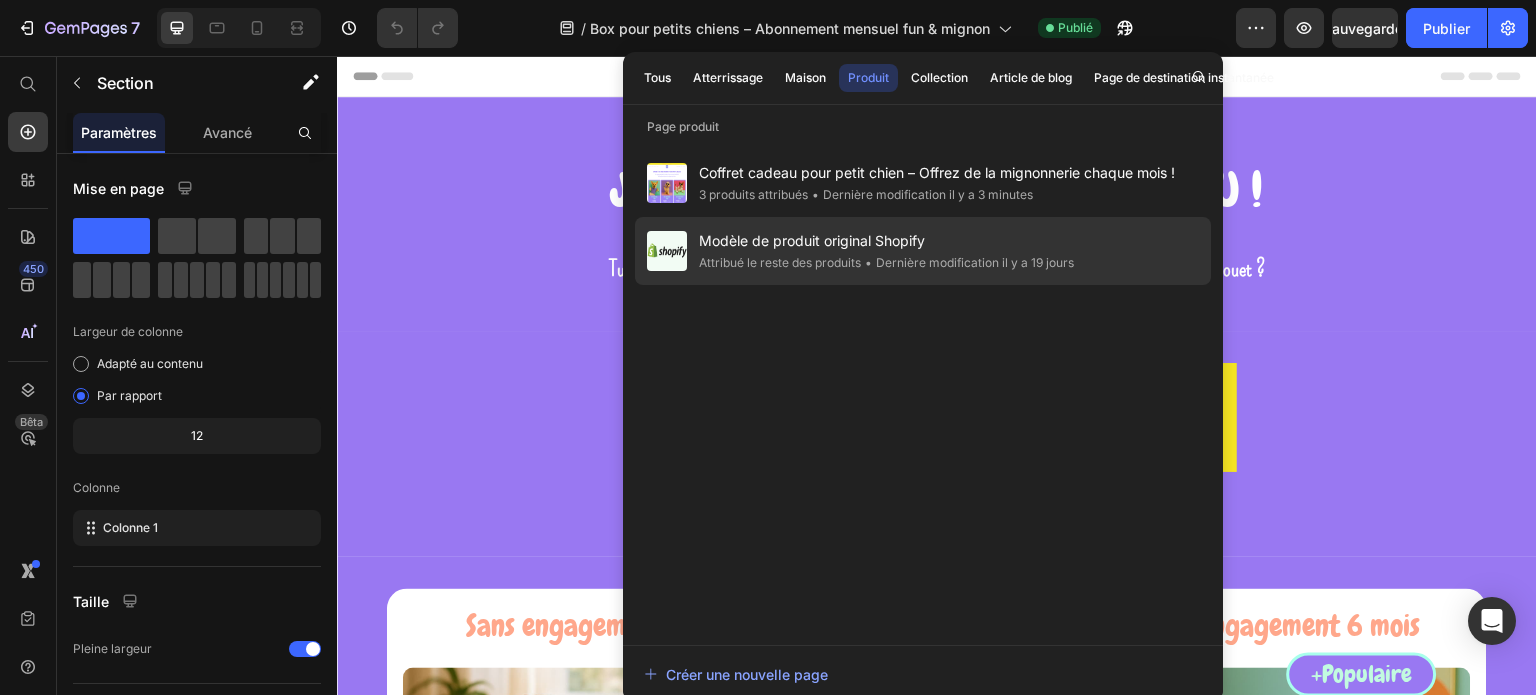 click on "Attribué le reste des produits" 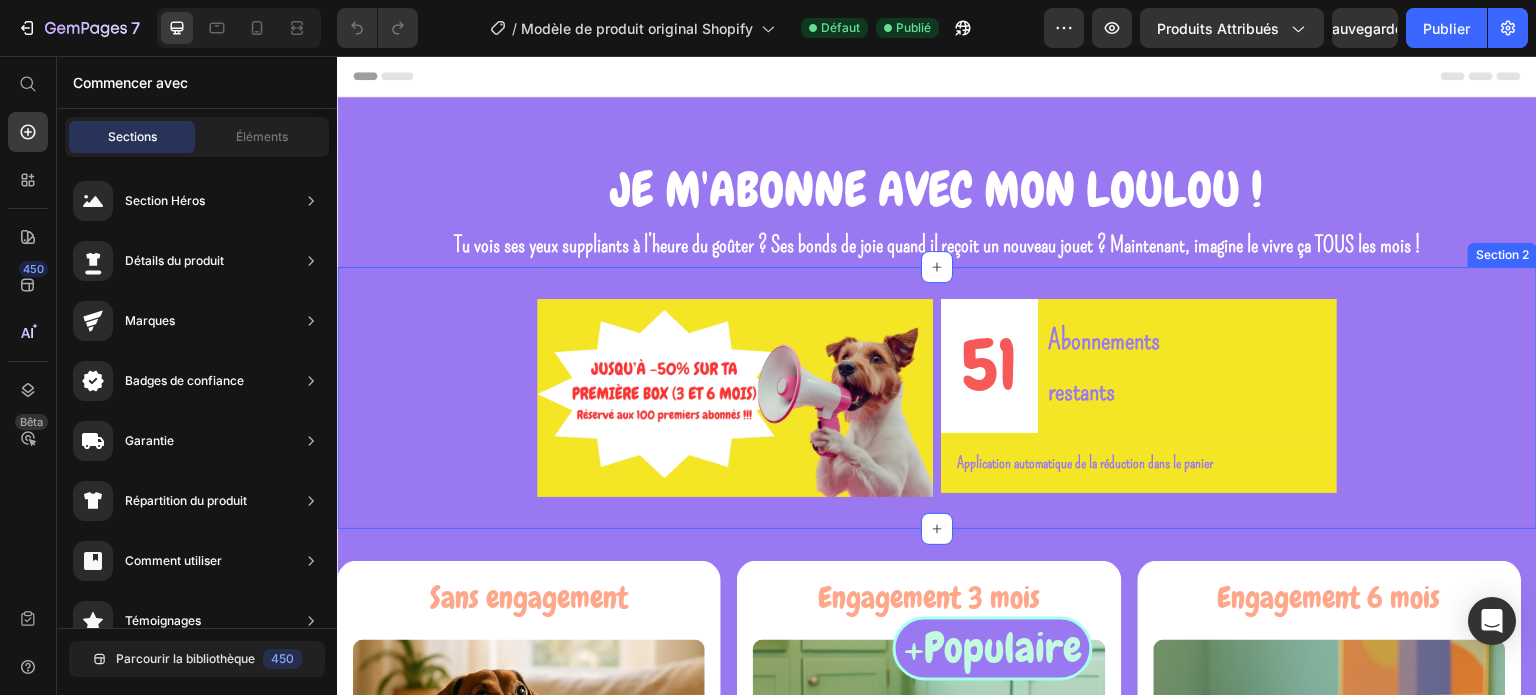 scroll, scrollTop: 0, scrollLeft: 0, axis: both 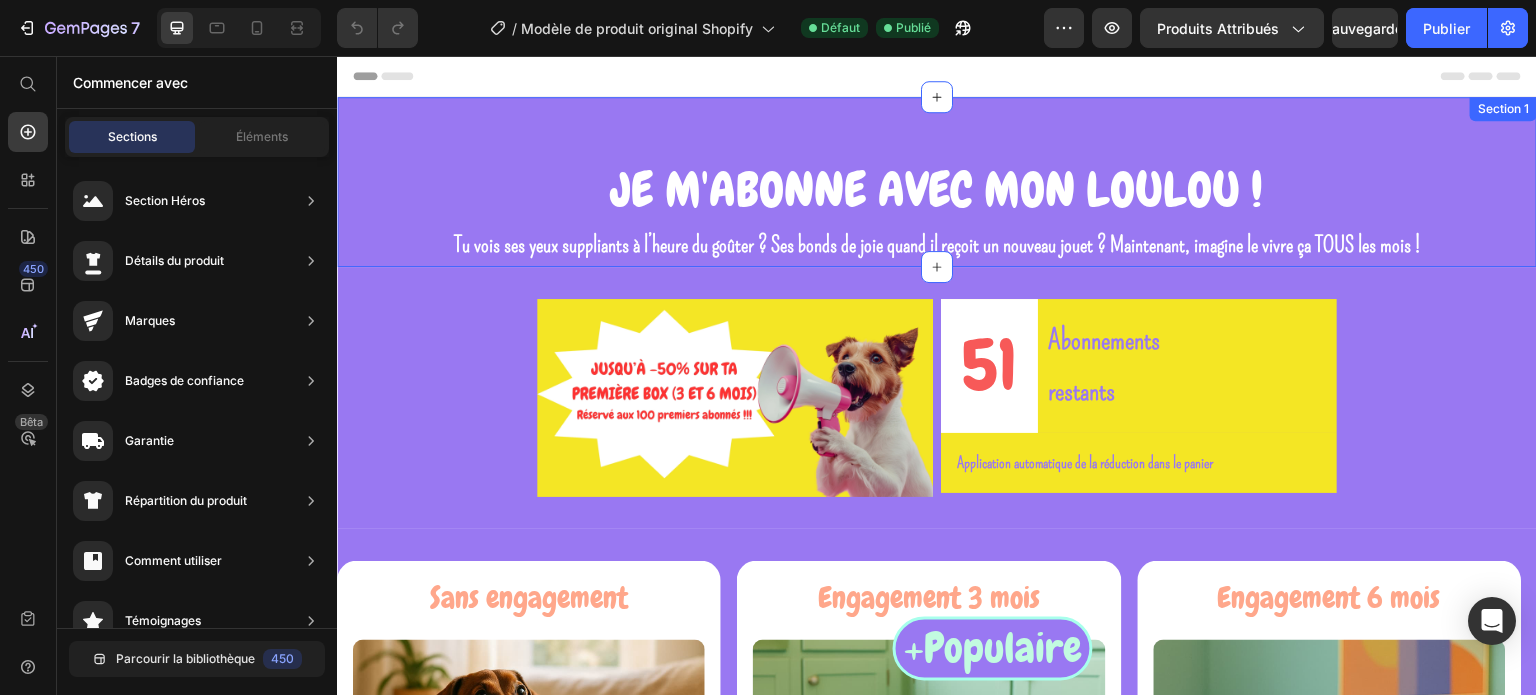 click on "Je m'abonne avec mon loulou !  Heading Tu vois ses yeux suppliants à l’heure du goûter ? Ses bonds de joie quand il reçoit un nouveau jouet ? Maintenant, imagine le vivre ça TOUS les mois !  Text Block Section 1" at bounding box center [937, 182] 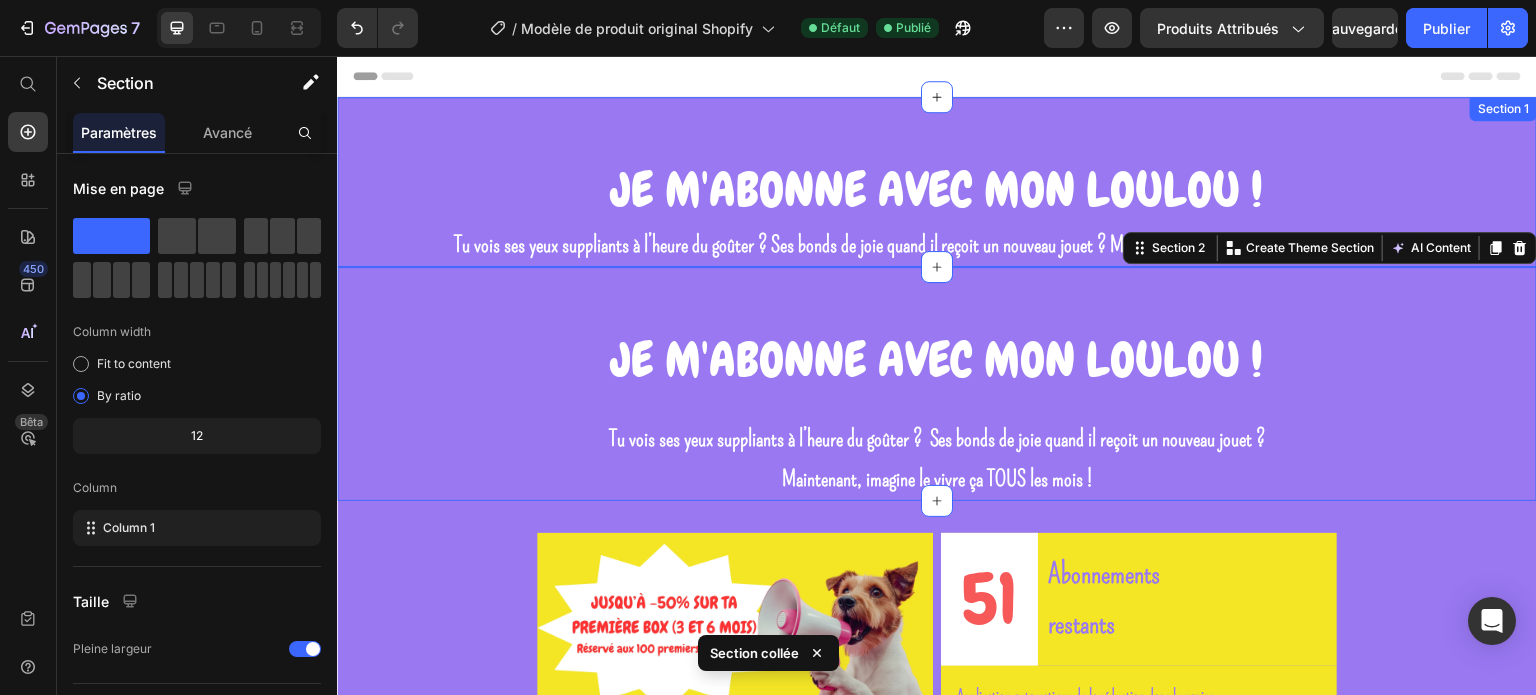 click on "Je m'abonne avec mon loulou !  Heading Tu vois ses yeux suppliants à l’heure du goûter ? Ses bonds de joie quand il reçoit un nouveau jouet ? Maintenant, imagine le vivre ça TOUS les mois !  Text Block Section 1" at bounding box center (937, 182) 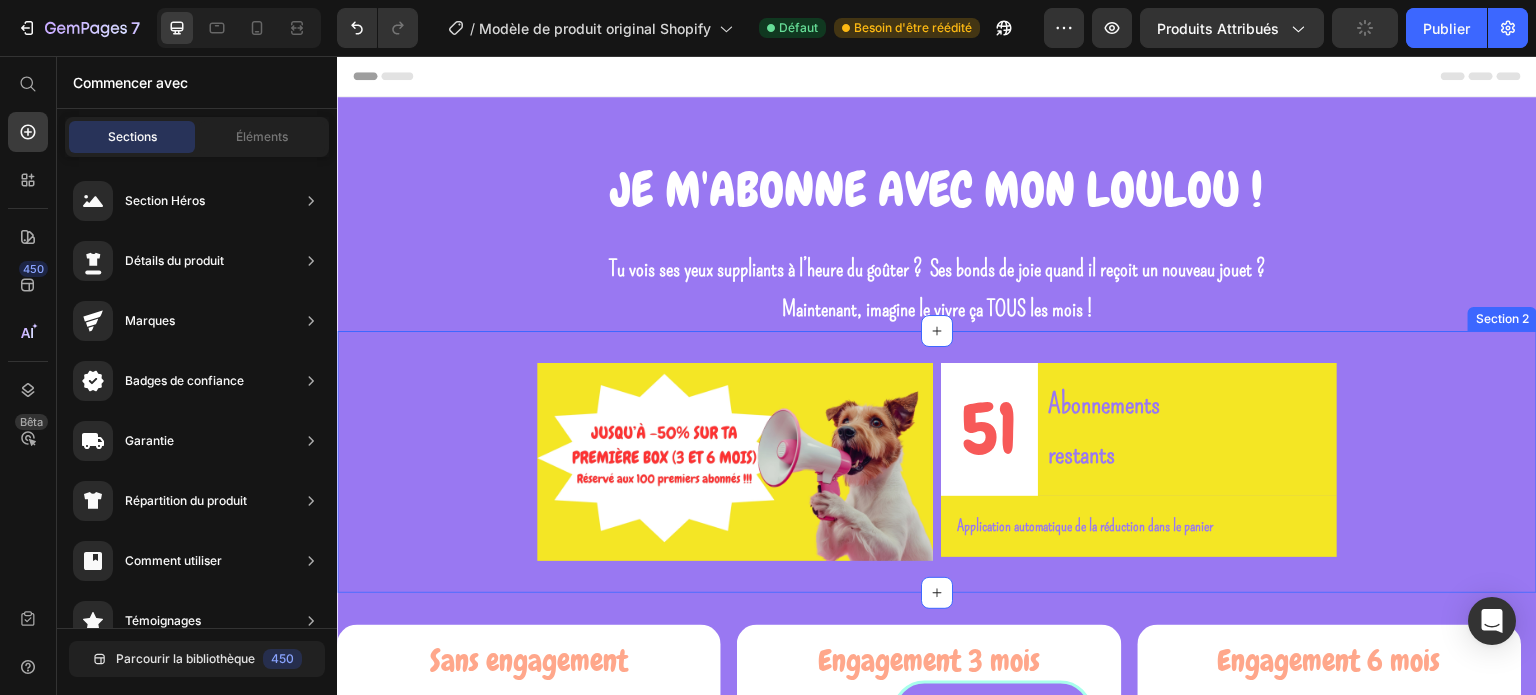 click on "Image 51 Text Block Abonnements  restants Text Block Row Application automatique de la réduction dans le panier Text Block Row Section 2" at bounding box center [937, 462] 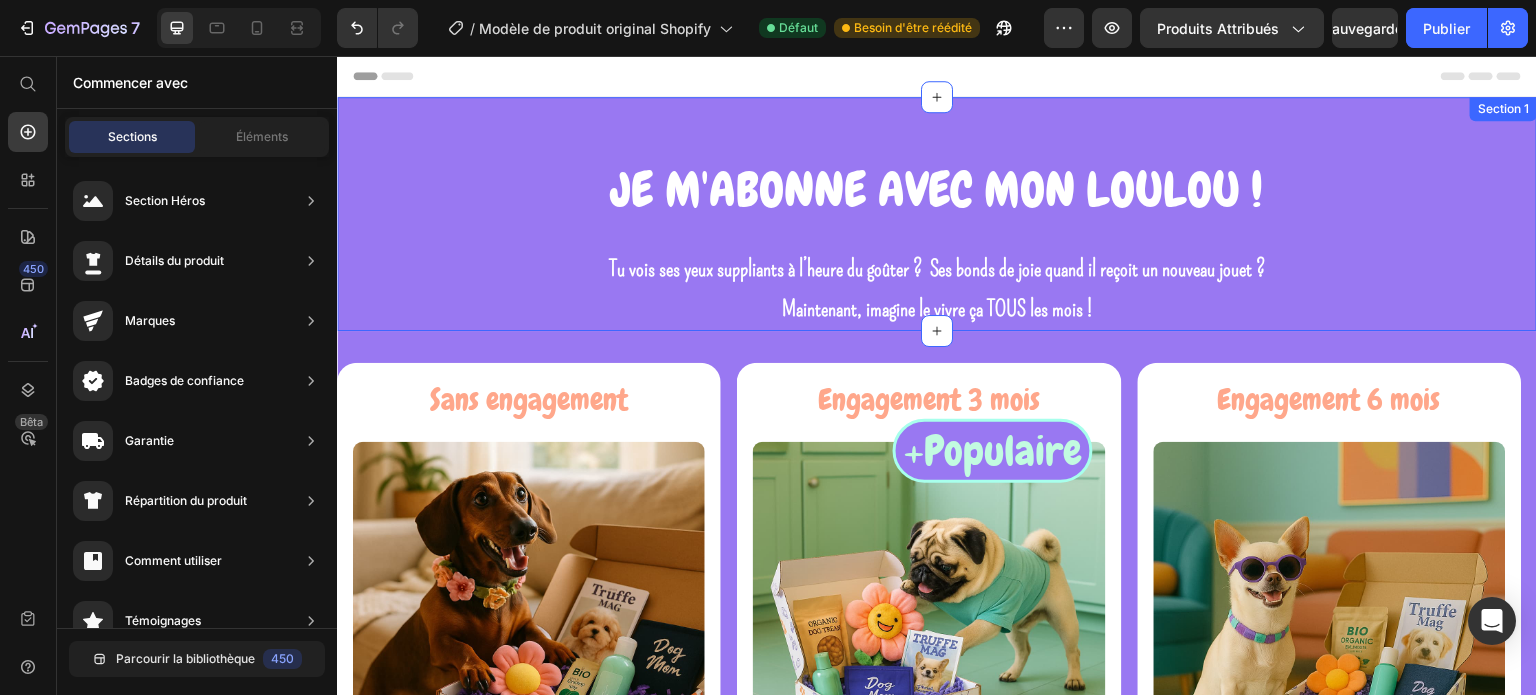 click on "Je m'abonne avec  mon loulou !  Heading Je m'abonne avec mon loulou !  Heading Tu vois ses yeux suppliants à l’heure du goûter et ses bonds de joie quand il reçoit un nouveau jouet ?  Maintenant, imagine le vivre ça TOUS les mois !  Text Block Tu vois ses yeux suppliants à l’heure du goûter ?  Ses bonds de joie quand il reçoit un nouveau jouet ?  Maintenant, imagine le vivre ça TOUS les mois !  Text Block Section 1" at bounding box center [937, 214] 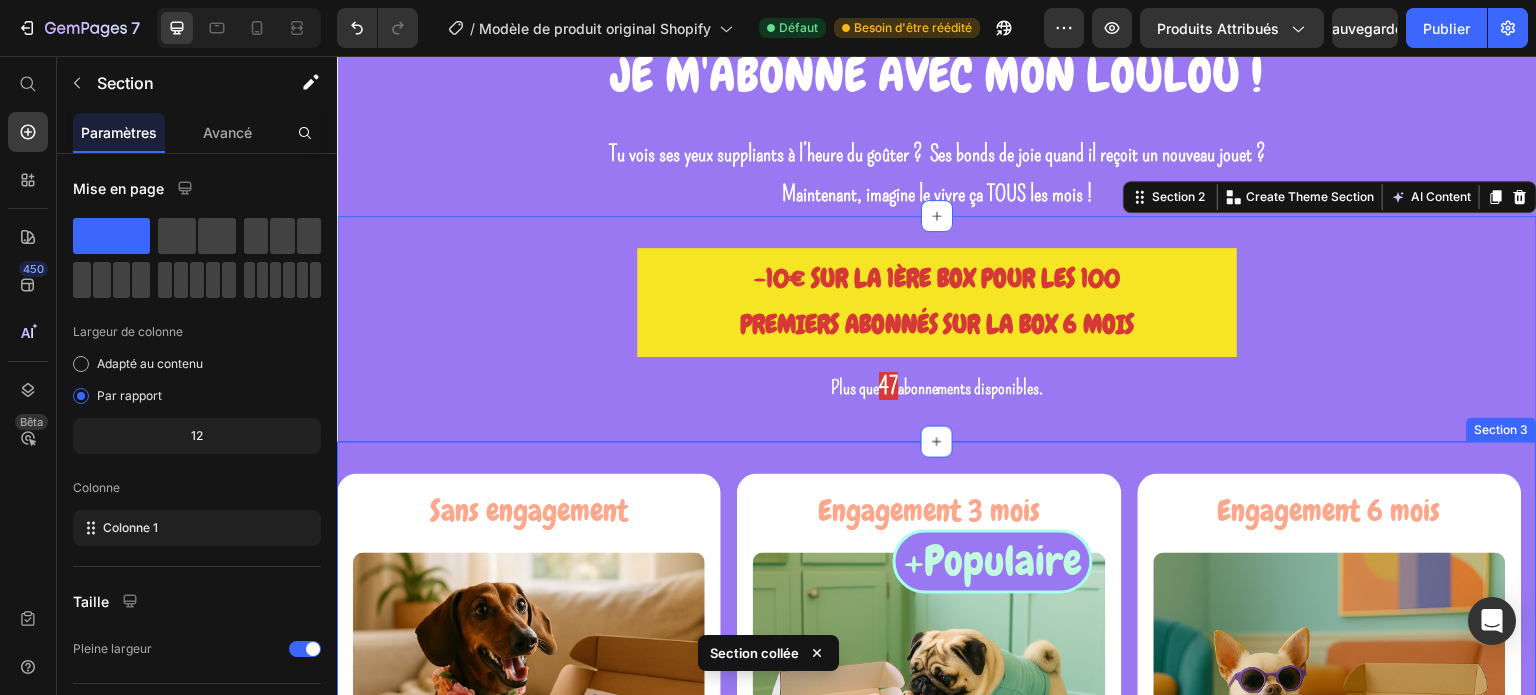 scroll, scrollTop: 200, scrollLeft: 0, axis: vertical 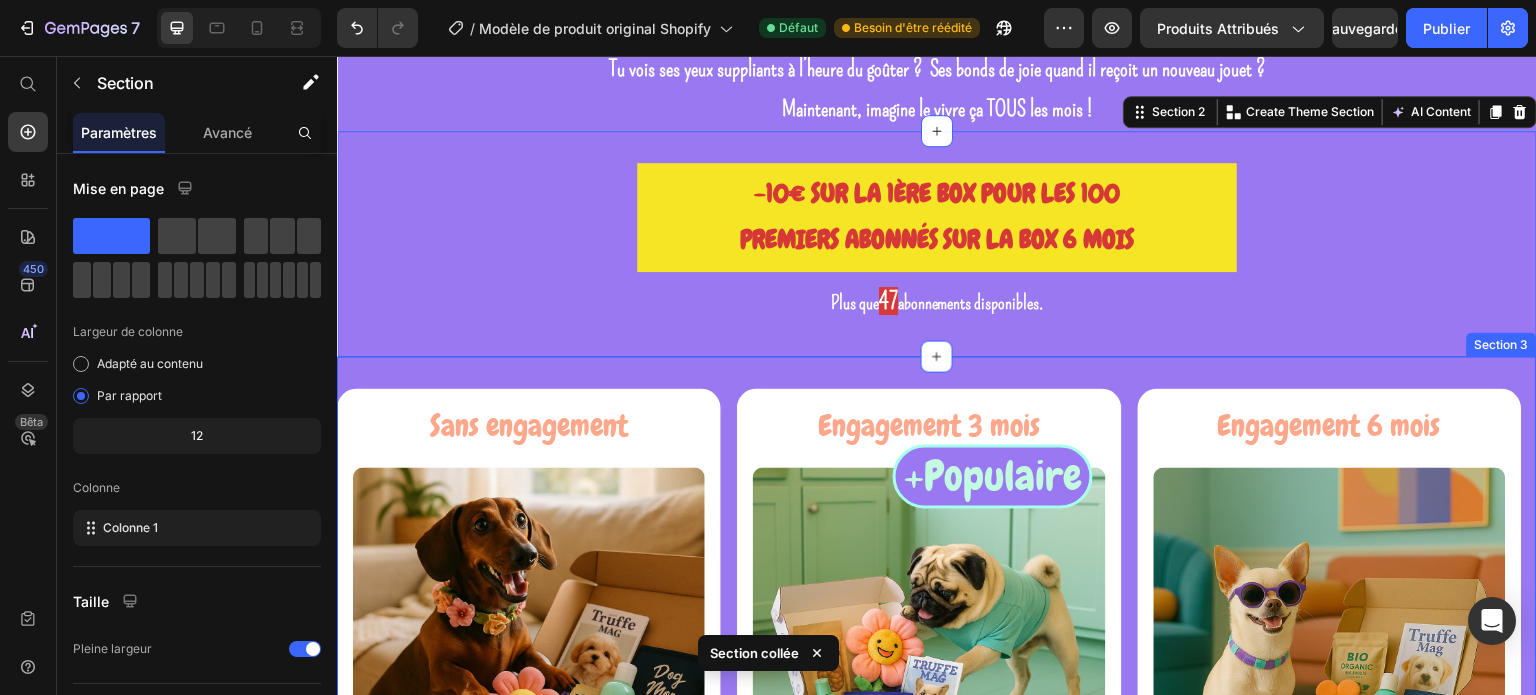 click on "Sans engagement Heading Product Images 39,90€/mois Heading Prélèvement mensuel Livraison gratuite en 72H Résiliable à tout moment Text Block Subify Subscriptions Subify Subscriptions Row Je m'abonne Add to Cart Product Row +Populaire Heading Row Engagement 3 mois Heading Product Images 36,90€/mois Heading 1ère BOX à 22,90€ ! Prélèvement mensuel Livraison gratuite en 72H Text Block Subify Subscriptions Subify Subscriptions J'en profite Add to Cart Row Product Row Engagement 6 mois Heading Product Images + POPULAIRE Text Block Row 34,90€/mois Heading 1ère BOX à 17,50€ ! Prélèvement mensuel Livraison gratuite en 72H Text Block Subify Subscriptions Subify Subscriptions Je lui fait plaisir Add to Cart Row Product Row Carousel Section 3" at bounding box center [937, 781] 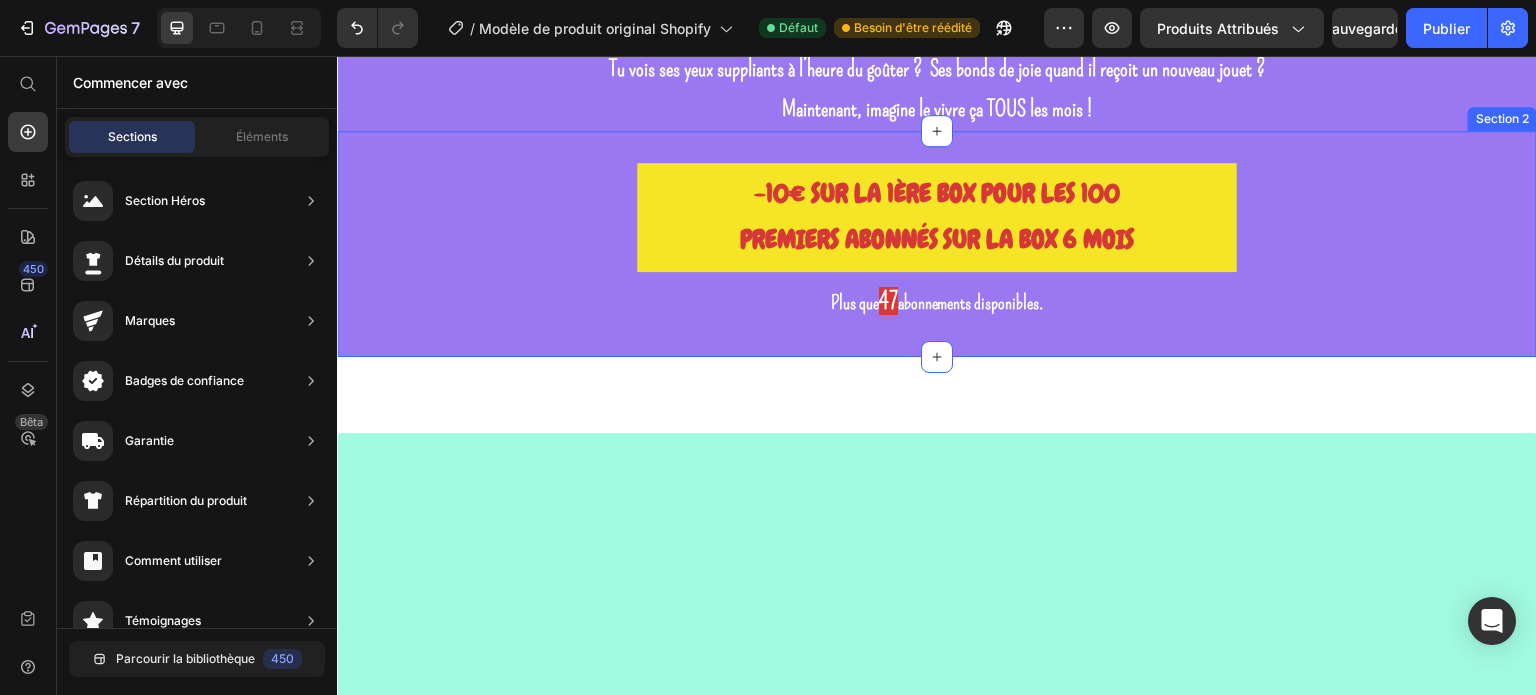 click on "-10€ SUR LA 1ÈRE BOX POUR LES 100   PREMIERS ABONNÉS SUR LA BOX 6 MOIS Button Plus que  47  abonnements disponibles. Text Block Plus que   47 abonnements disponibles. Text Block Section 2" at bounding box center (937, 244) 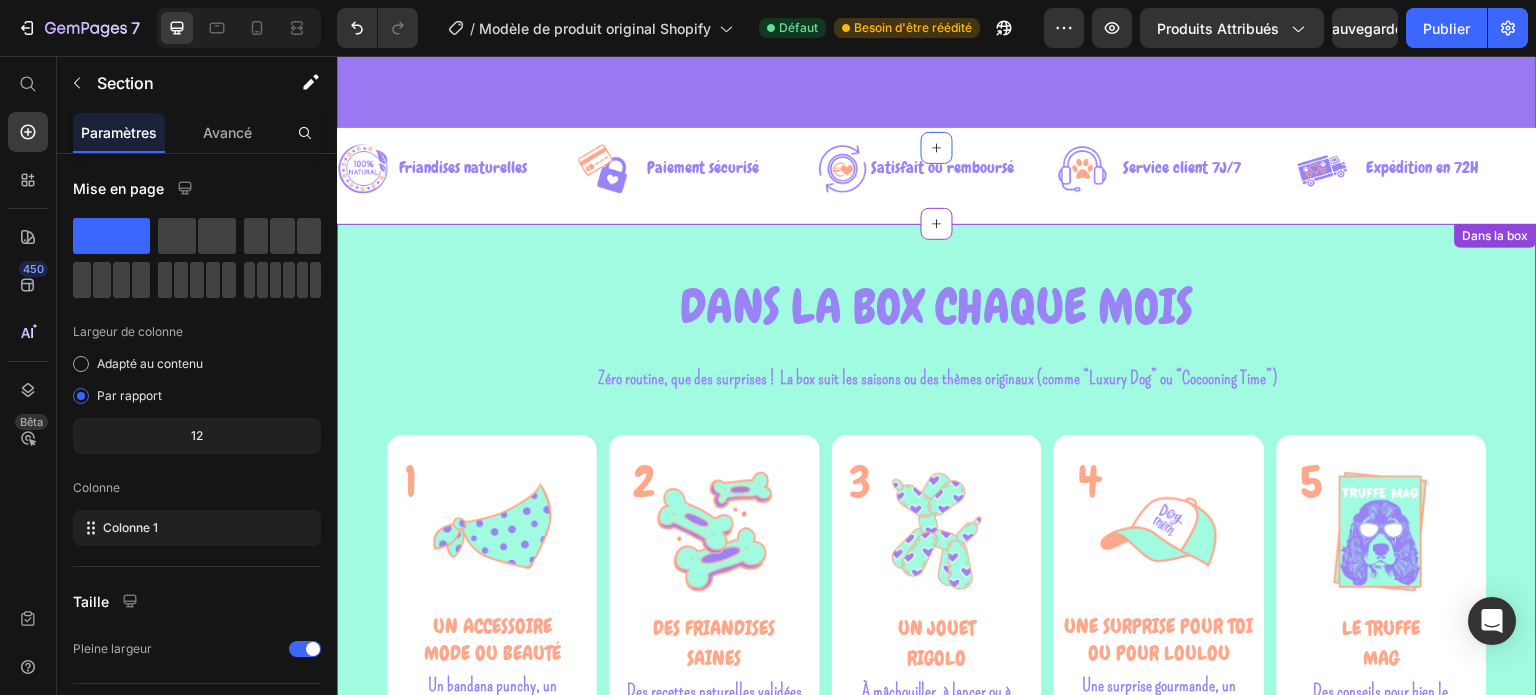 scroll, scrollTop: 1231, scrollLeft: 0, axis: vertical 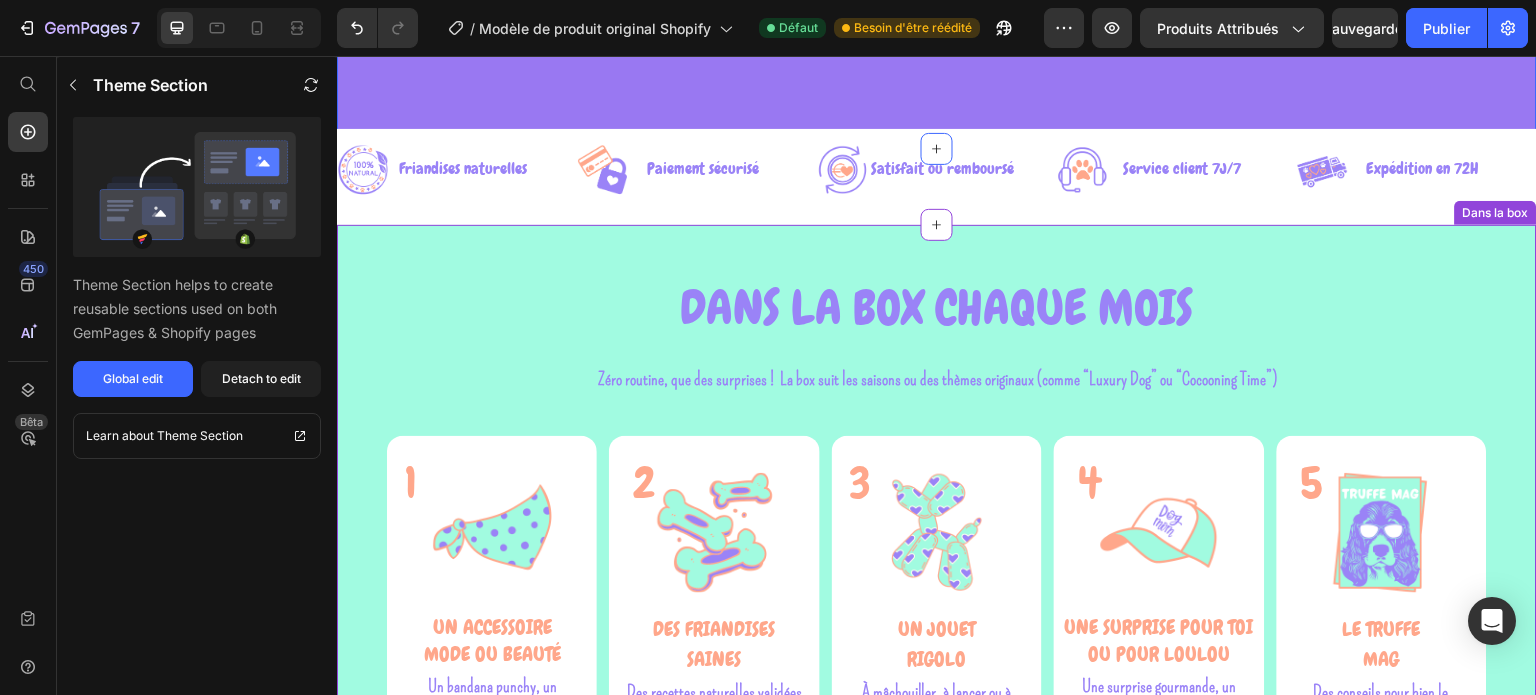 click on "DANS LA BOX CHAQUE MOIS Heading Zéro routine, que des surprises !  La box suit les saisons ou des thèmes originaux  (comme “Luxury Dog” ou “Cocooning Time”) Text block Zéro routine, que des surprises !  La box suit les saisons ou des thèmes originaux (comme “Luxury Dog” ou “Cocooning Time”) Text block Row 1 Heading Image UN ACCESSOIRE  MODE OU BEAUTé Text block Un bandana punchy, un shampoing sec naturel ou un parfum ? Votre loulou sera le plus beau du quartier. Text Block Row 2 Heading Image DES FRIANDISES  SAINES Text block Des recettes naturelles validées par nos loulous testeurs. L’excuse parfaite pour le gâter sans culpabiliser. Text block Row 3 Heading Image UN JOUET  RIGOLO Text block À mâchouiller, à lancer ou à câliner… Des jouets pensés pour leurs petites mâchoires (et leur énergie débordante). Text block Row 4 Heading Image UNE SURPRISE POUR TOI OU POUR LOULOU Text block Text block Row 5 Heading Image LE TRUFFE  MAG Text block Text block Row Row Row Row" at bounding box center (937, 637) 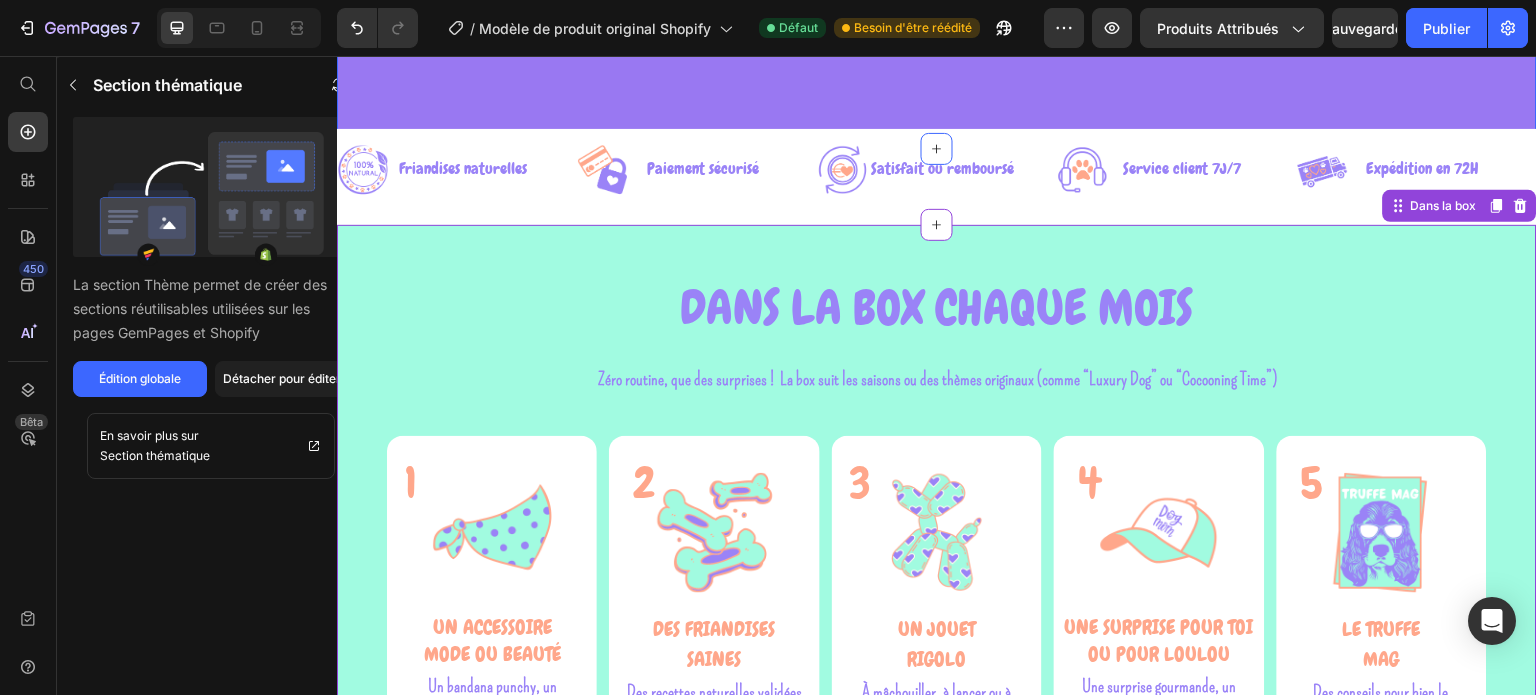 click on "Sans engagement Heading Product Images 36,90€/mois Heading Prélèvement mensuel Livraison gratuite en 72H Résiliable à tout moment Text Block Subify Subscriptions Subify Subscriptions Row Je m'abonne Add to Cart Product Row Engagement 3 mois Heading Product Images 32,90€/mois Heading 12€ d'économies sur 3mois Prélèvement mensuel Livraison gratuite en 72H Text Block Subify Subscriptions Subify Subscriptions J'en profite Add to Cart Row Product Row Engagement 6 mois Heading + POPULAIRE Text Block Row +Populaire Heading Row Product Images 29,90€/mois Heading 1ère BOX à 19,90€ ! 52€ d'économies sur 6 mois! Prélèvement mensuel Livraison gratuite en 72H Text Block Subify Subscriptions Subify Subscriptions Je lui fait plaisir Add to Cart Row Product Row Carousel Section 3" at bounding box center (937, -263) 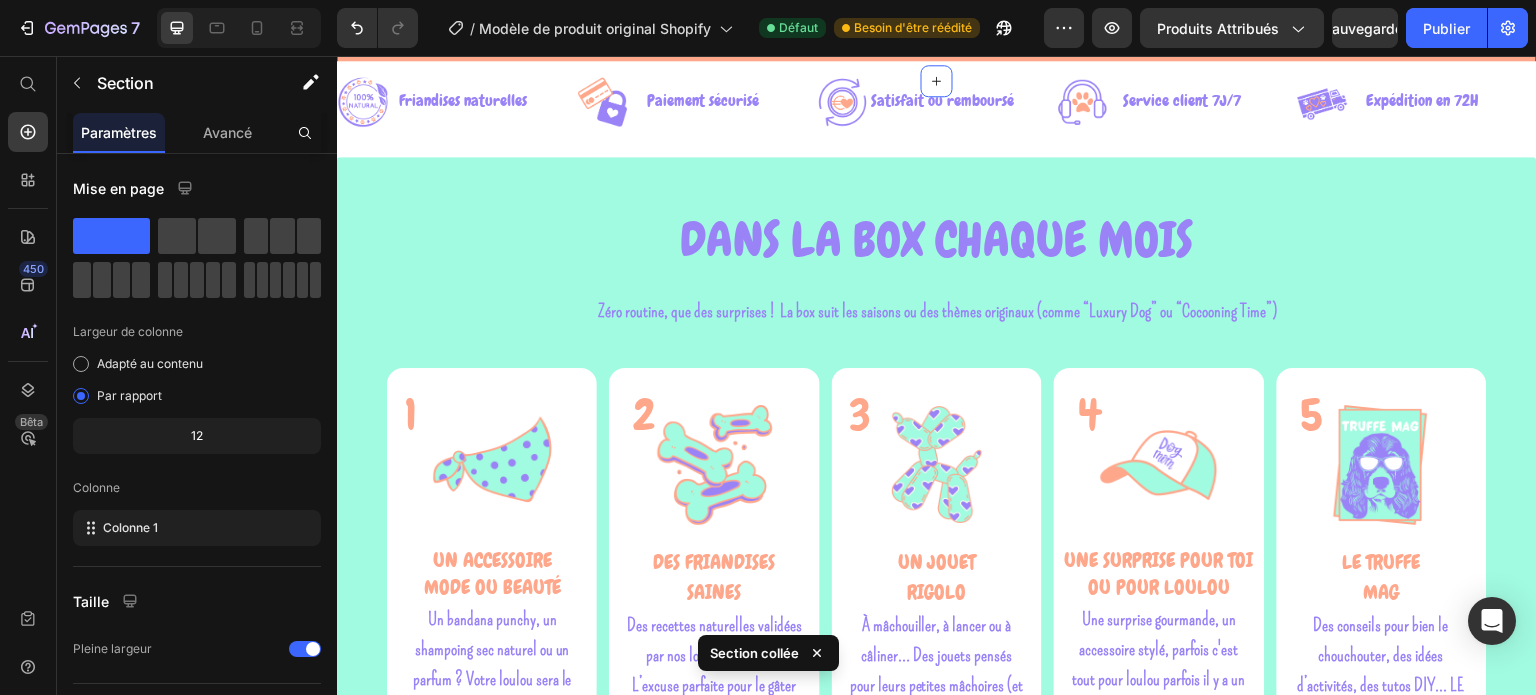 scroll, scrollTop: 1631, scrollLeft: 0, axis: vertical 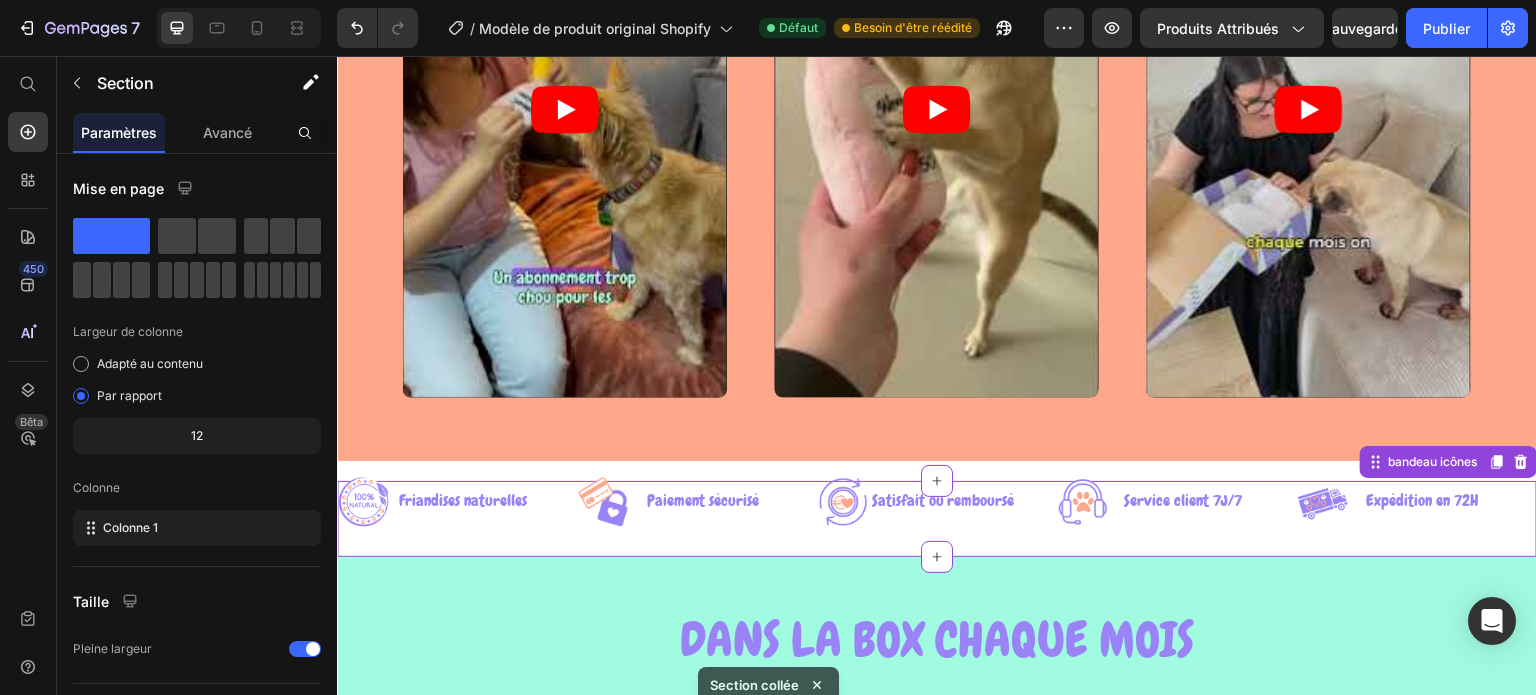 click on "Image Friandises naturelles Text Row Image Paiement sécurisé Text Row Image Satisfait ou remboursé Text Row Image Service client 7J/7 Text Row Image Expédition en 72H Text Row Image Friandises naturelles Text Row Image Paiement sécurisé Text Row Image Satisfait ou remboursé Text Row Image Service client 7J/7 Text Row Image Expédition en 72H Text Row Marquee" at bounding box center [937, 502] 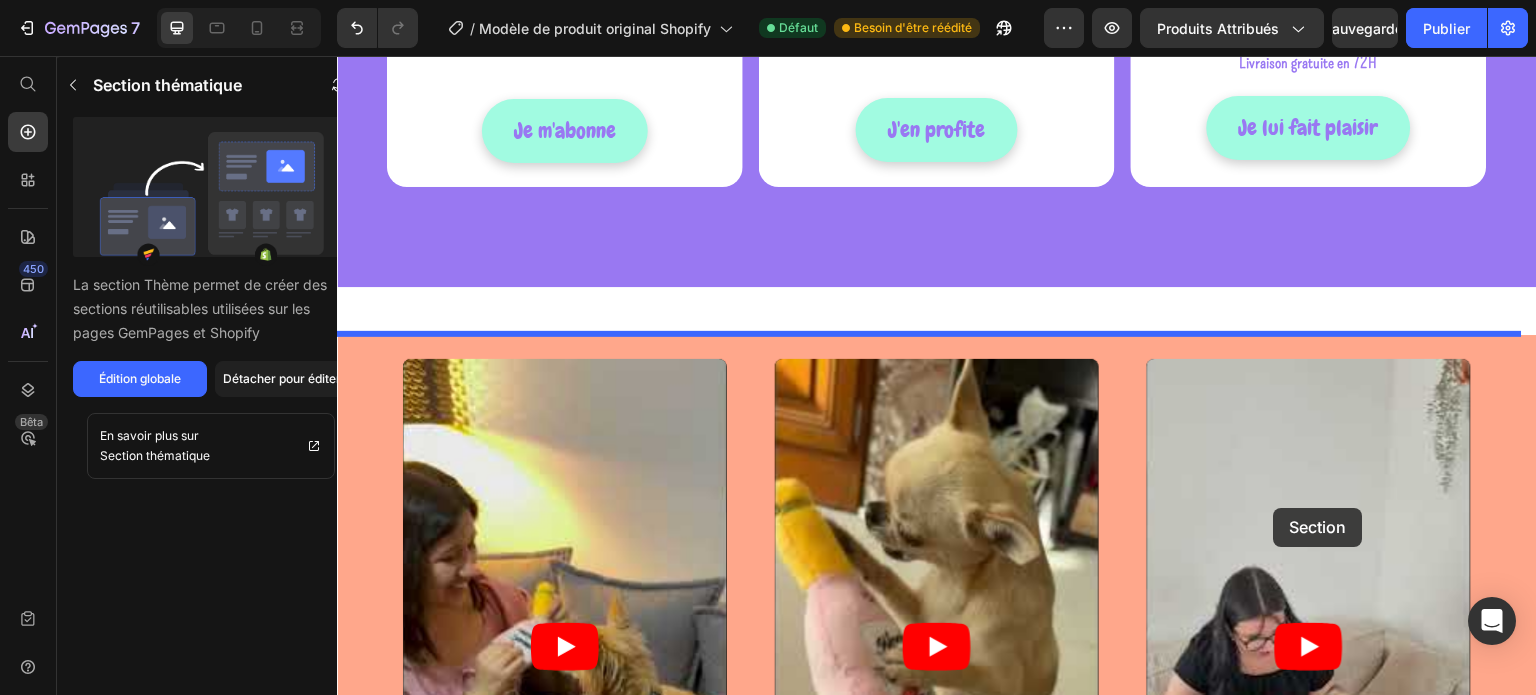 scroll, scrollTop: 1249, scrollLeft: 0, axis: vertical 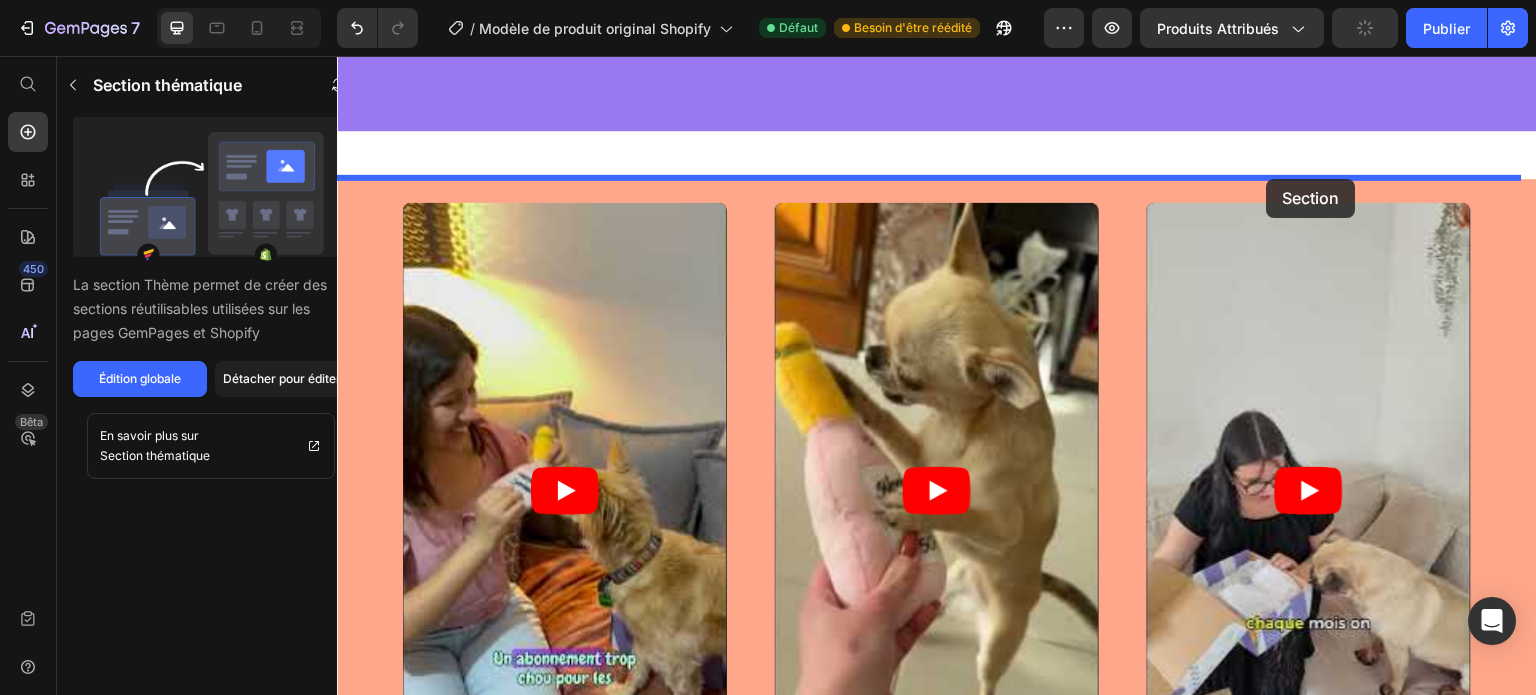 drag, startPoint x: 1363, startPoint y: 466, endPoint x: 1267, endPoint y: 179, distance: 302.63013 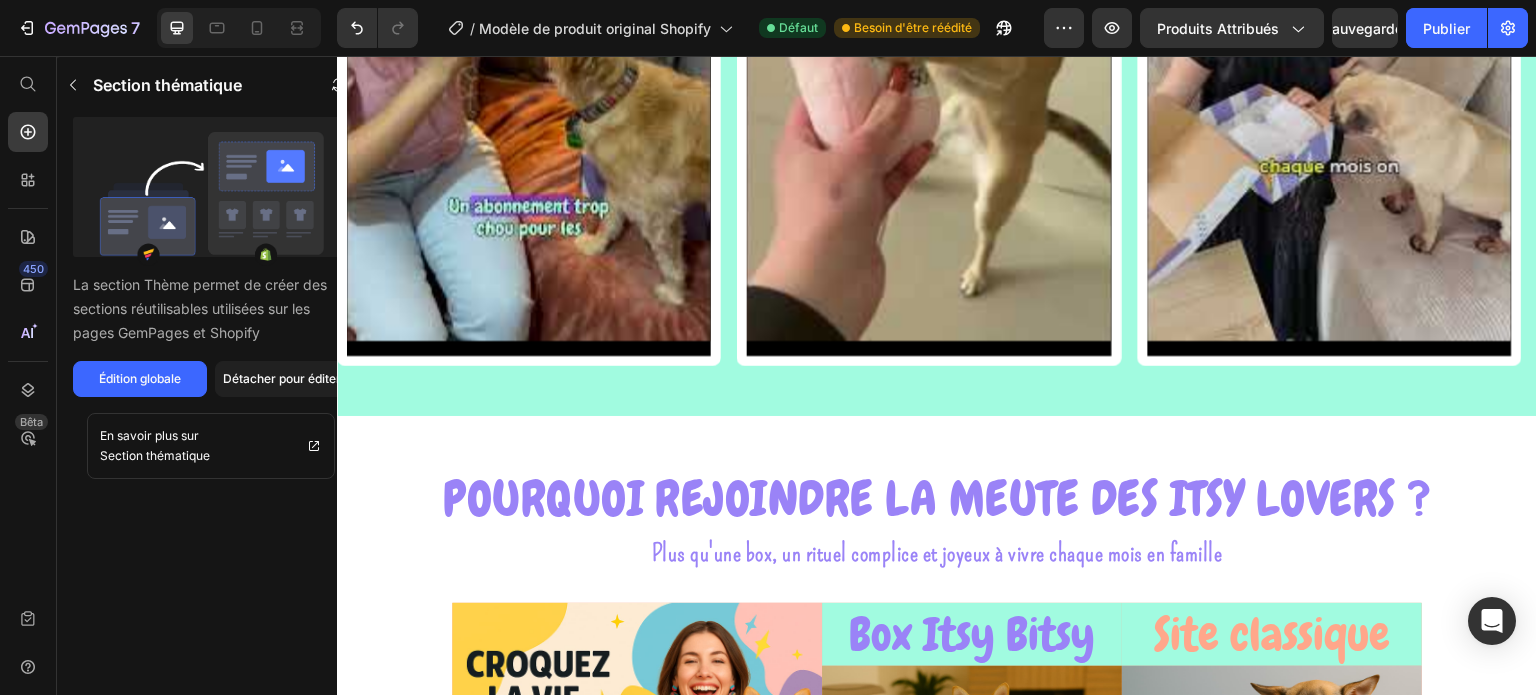 scroll, scrollTop: 3549, scrollLeft: 0, axis: vertical 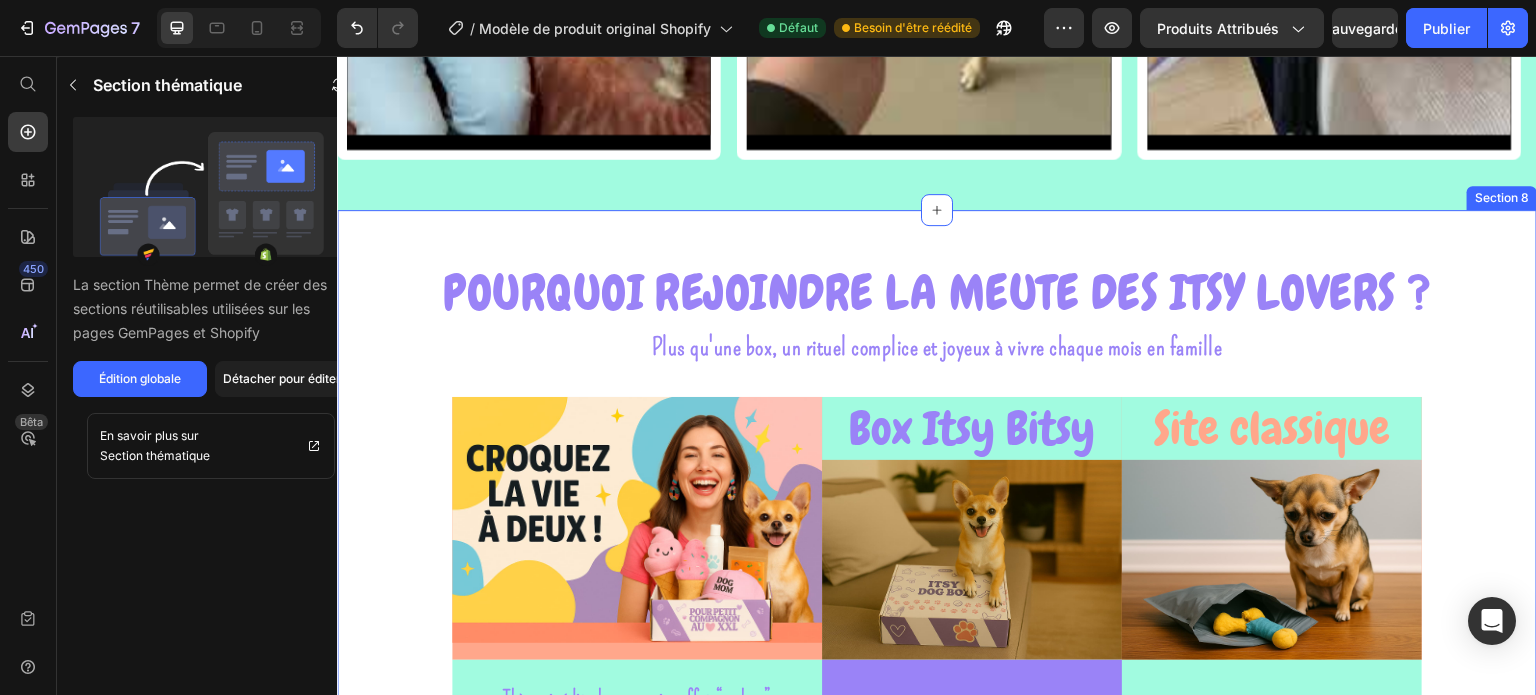 click on "POURQUOI REJOINDRE LA MEUTE DES ITSY LOVERS ? Heading Plus qu'une box, un rituel complice et joyeux à vivre chaque mois en famille Text block Row Image Box Itsy Bitsy Heading Image Site classique Heading Image Row Thème inédit chaque mois, effet “wahou” garanti, il reconnaitra sa box tu verras! Text block
Icon Row
Icon Row Des produits pensés pour les petits chiens et leurs dog moms chéris! Text block
Icon Row
Icon Row Du temps en plus pour profiter au lieu de scroller des heures sur des sites interminables Text block
Icon Row
Icon Row Des choix responsables et bienveillants. Marques européennes, ingrédients naturels Text block
Icon Row
Icon Row Un moment complice et joyeux que vous allez vivre ensemble chaque mois! Text block
Icon Row
Icon Row Row Section 8" at bounding box center [937, 725] 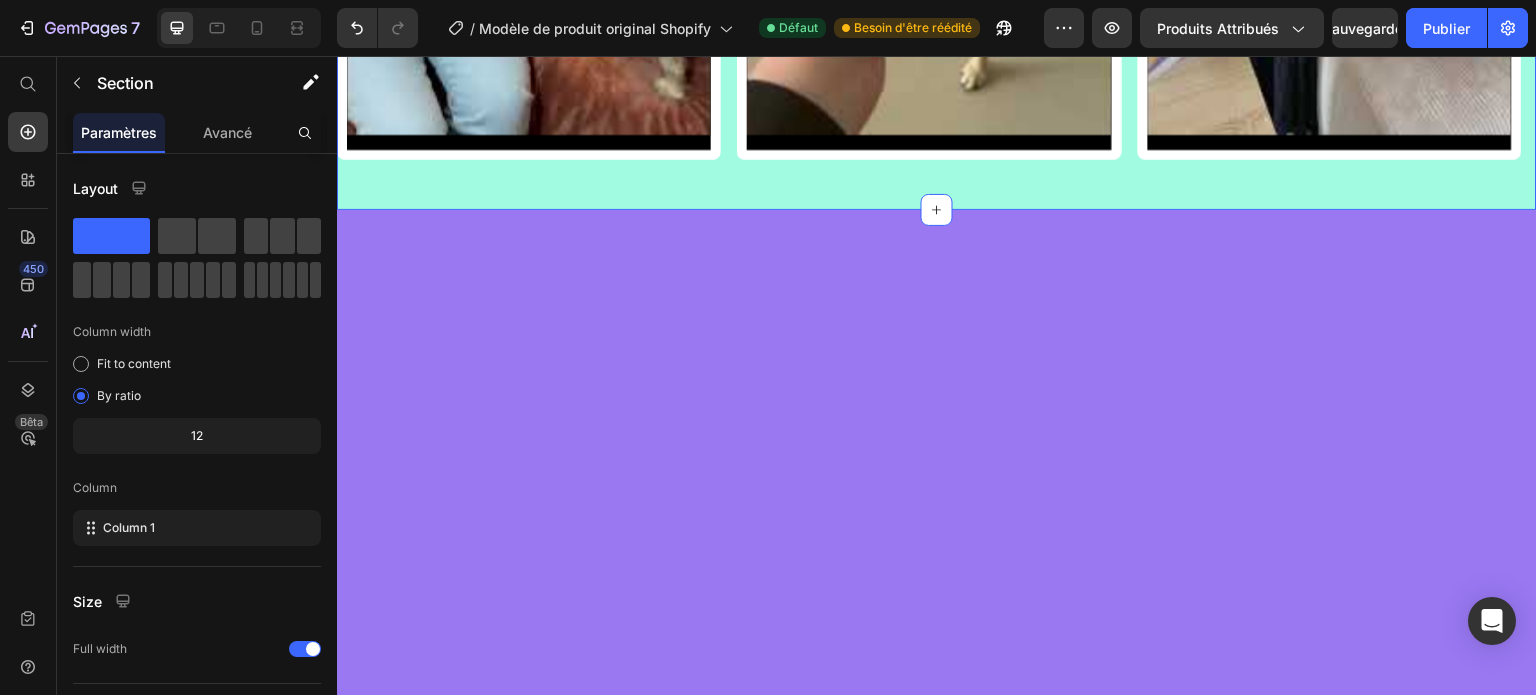 click on "Video Video Video
Carousel Section 7" at bounding box center [937, -167] 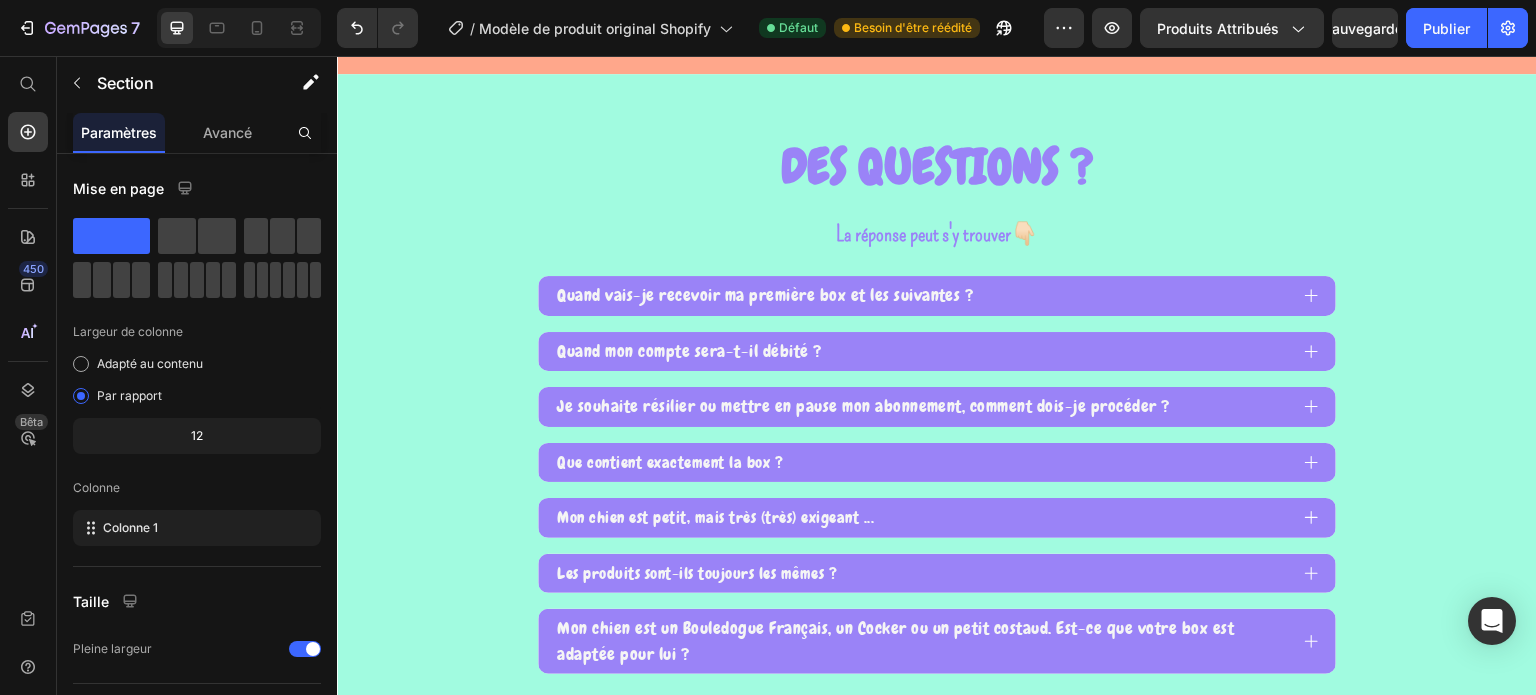 scroll, scrollTop: 6132, scrollLeft: 0, axis: vertical 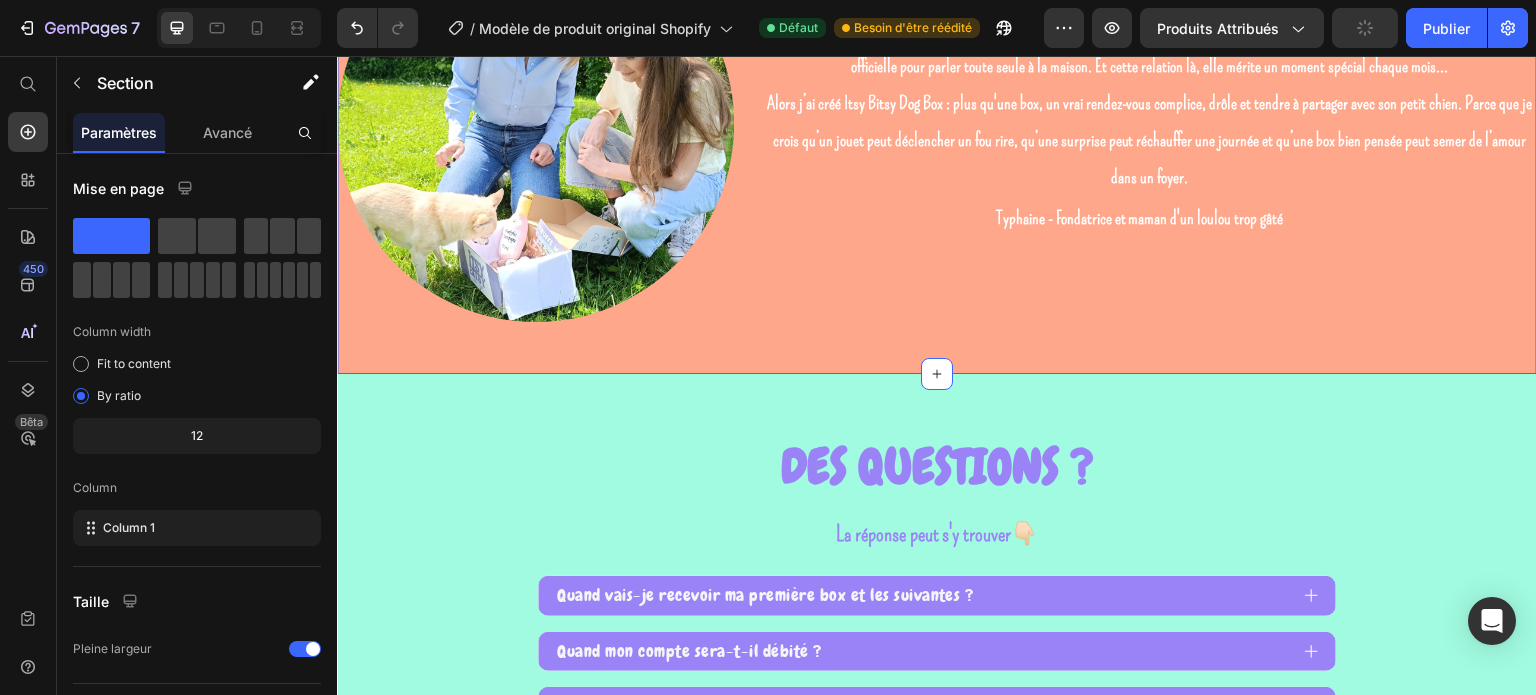 click on "Image Notre chien, c’est pas juste un animal. C’est notre pote de canapé, notre co-pilote de balade, notre confident à 4 pattes et notre excuse officielle pour parler toute seule à la maison. Et cette relation là, elle mérite un moment spécial chaque mois... Alors j’ai créé Itsy Bitsy Dog Box : plus qu'une box, un vrai rendez-vous complice, drôle et tendre à partager avec son petit chien. Parce que je crois qu’un jouet peut déclencher un fou rire, qu’une surprise peut réchauffer une journée et qu’une box bien pensée peut semer de l’amour dans un foyer.  Text Block Typhaine - Fondatrice et maman d'un loulou trop gâté Text Block Row Row Section 11" at bounding box center [937, 128] 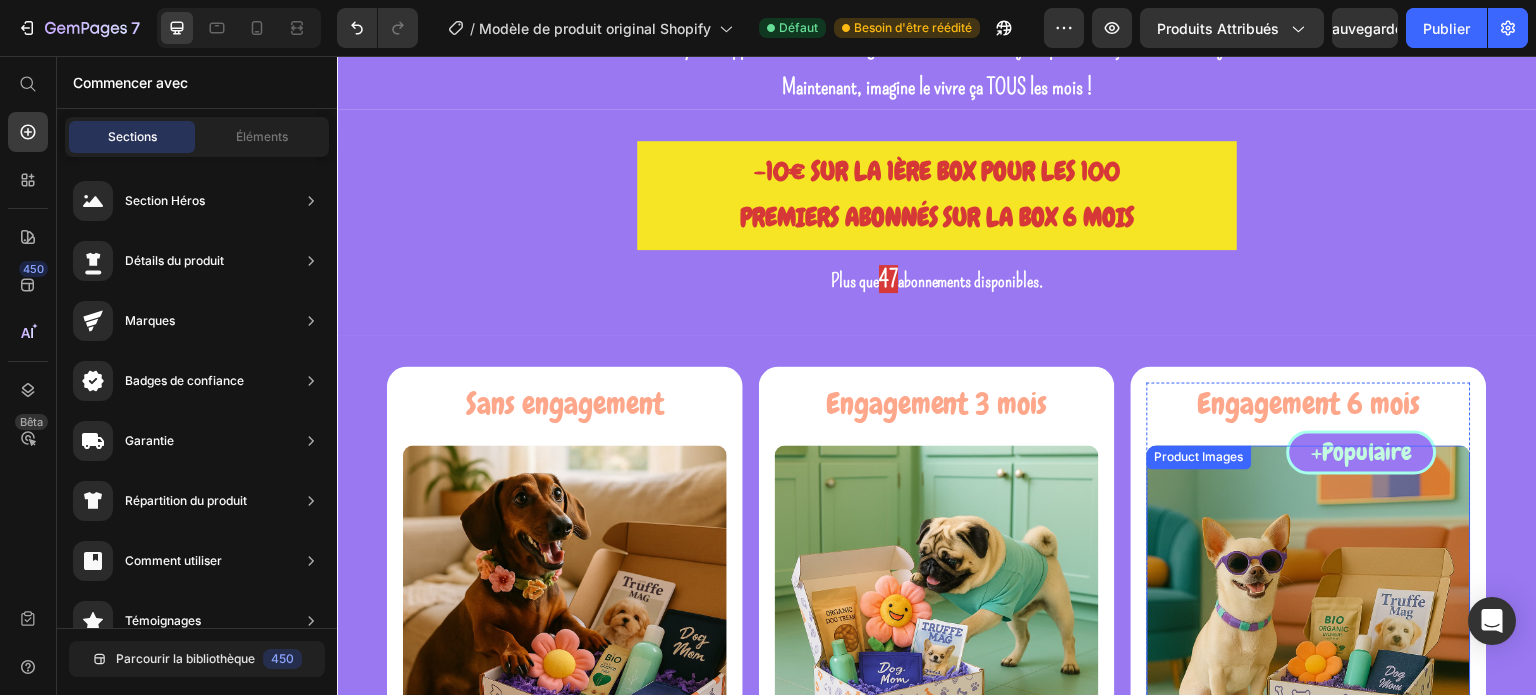 scroll, scrollTop: 0, scrollLeft: 0, axis: both 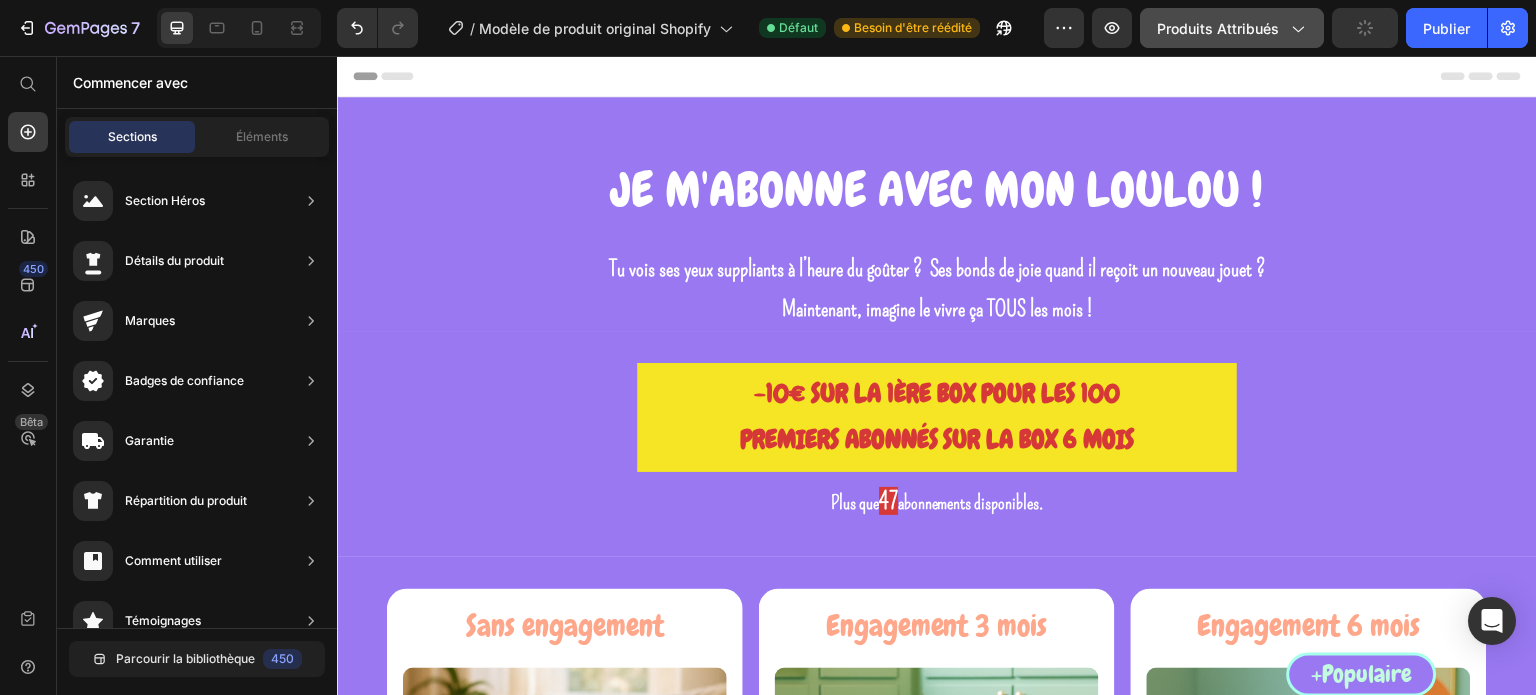 click on "Produits attribués" at bounding box center [1218, 28] 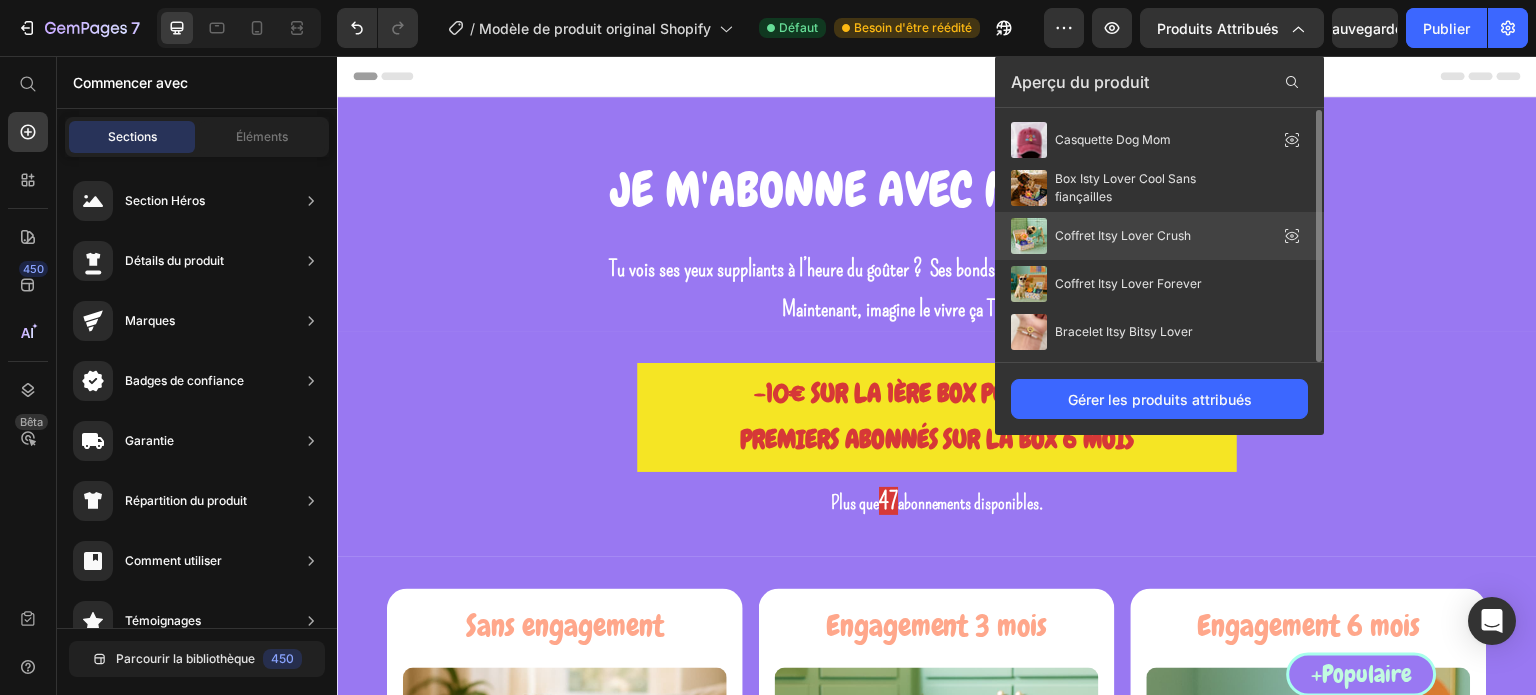 scroll, scrollTop: 1, scrollLeft: 0, axis: vertical 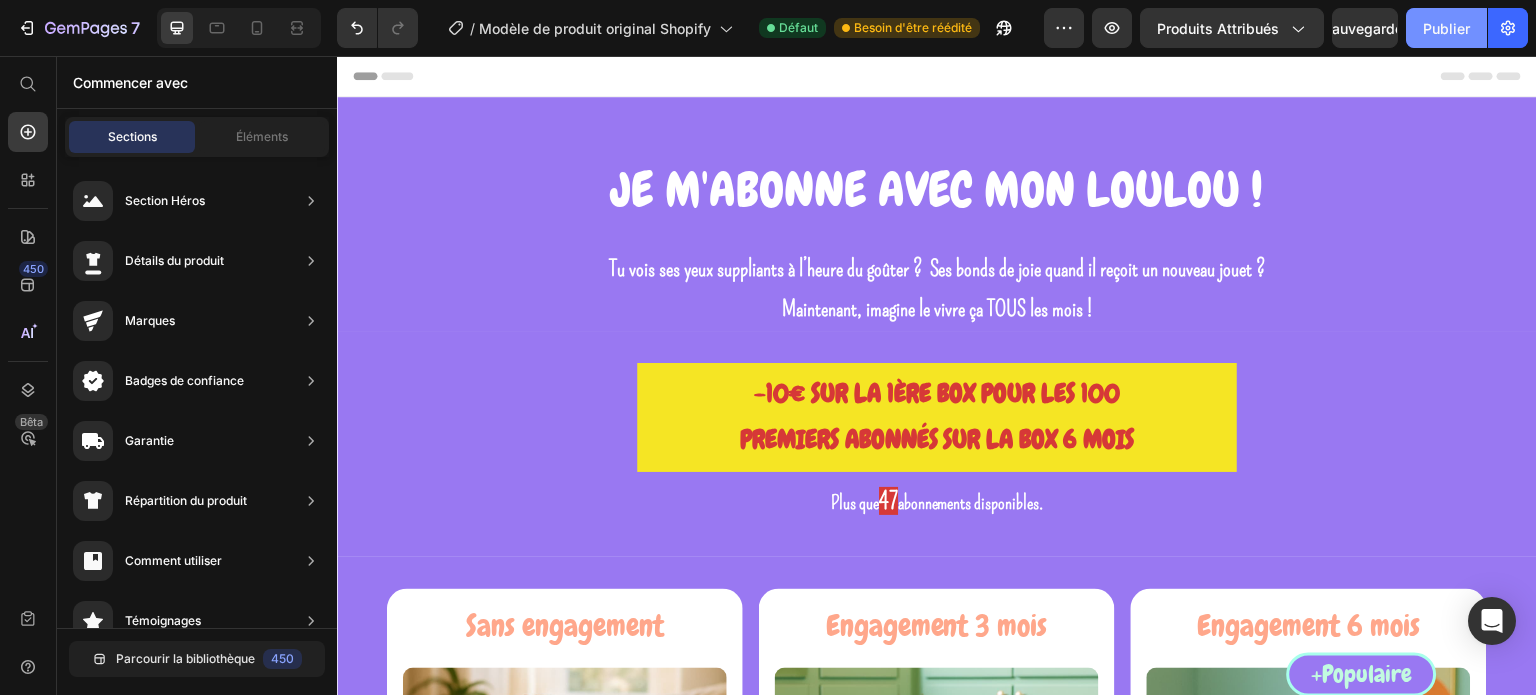 click on "Publier" at bounding box center (1446, 28) 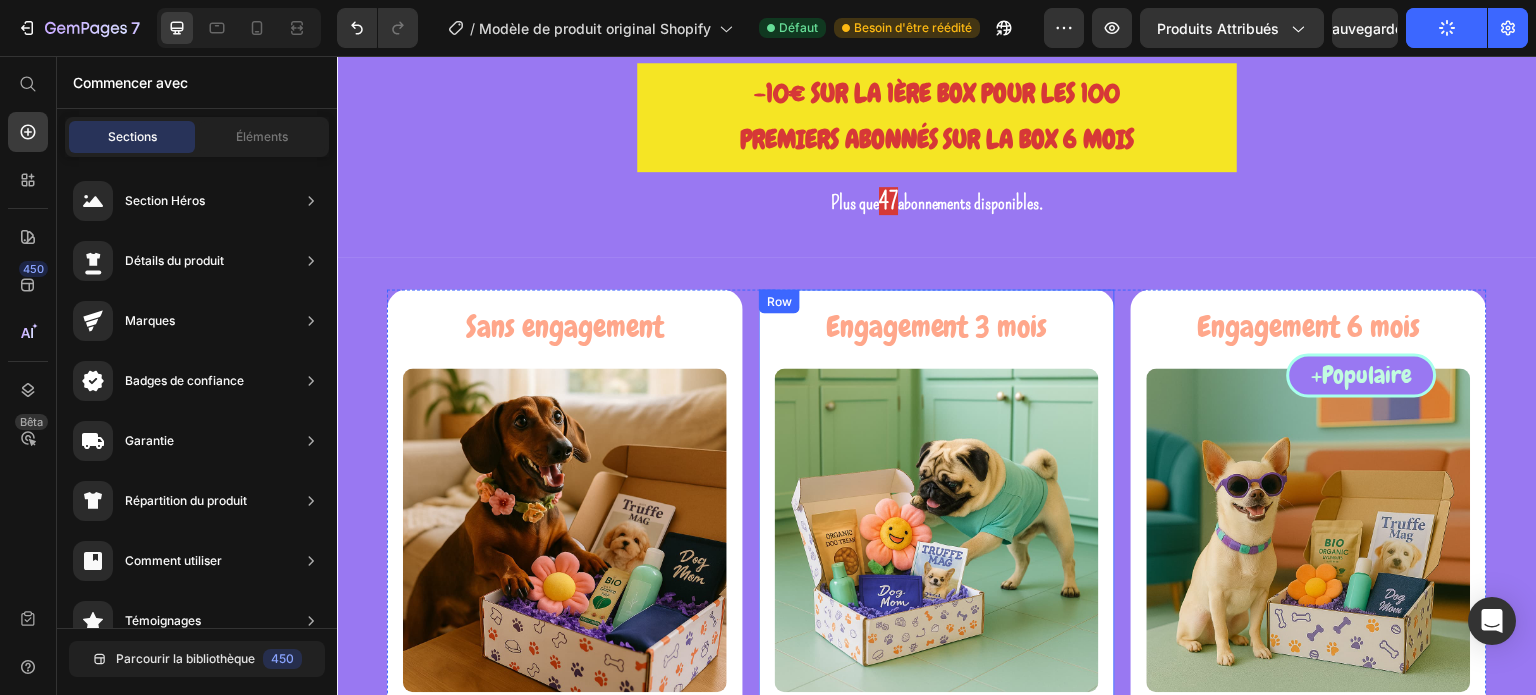 scroll, scrollTop: 500, scrollLeft: 0, axis: vertical 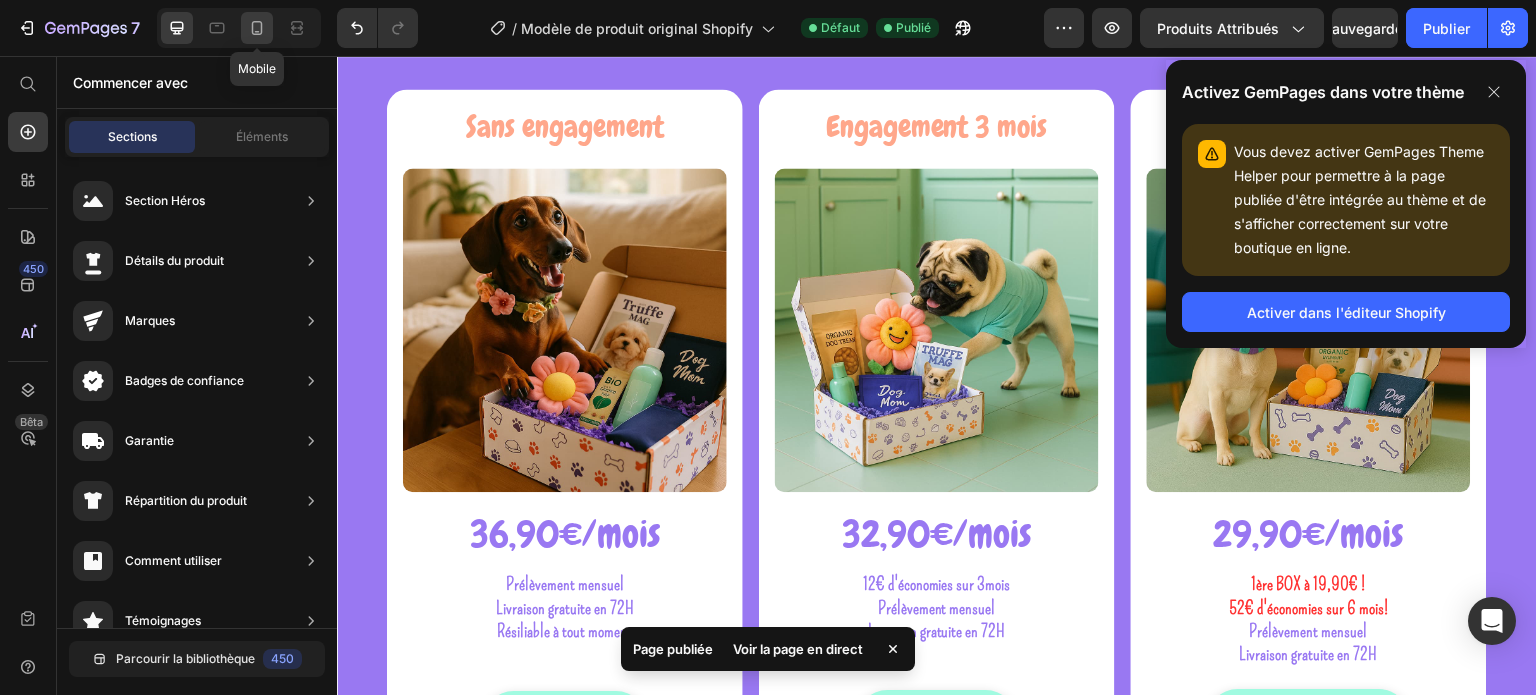 click 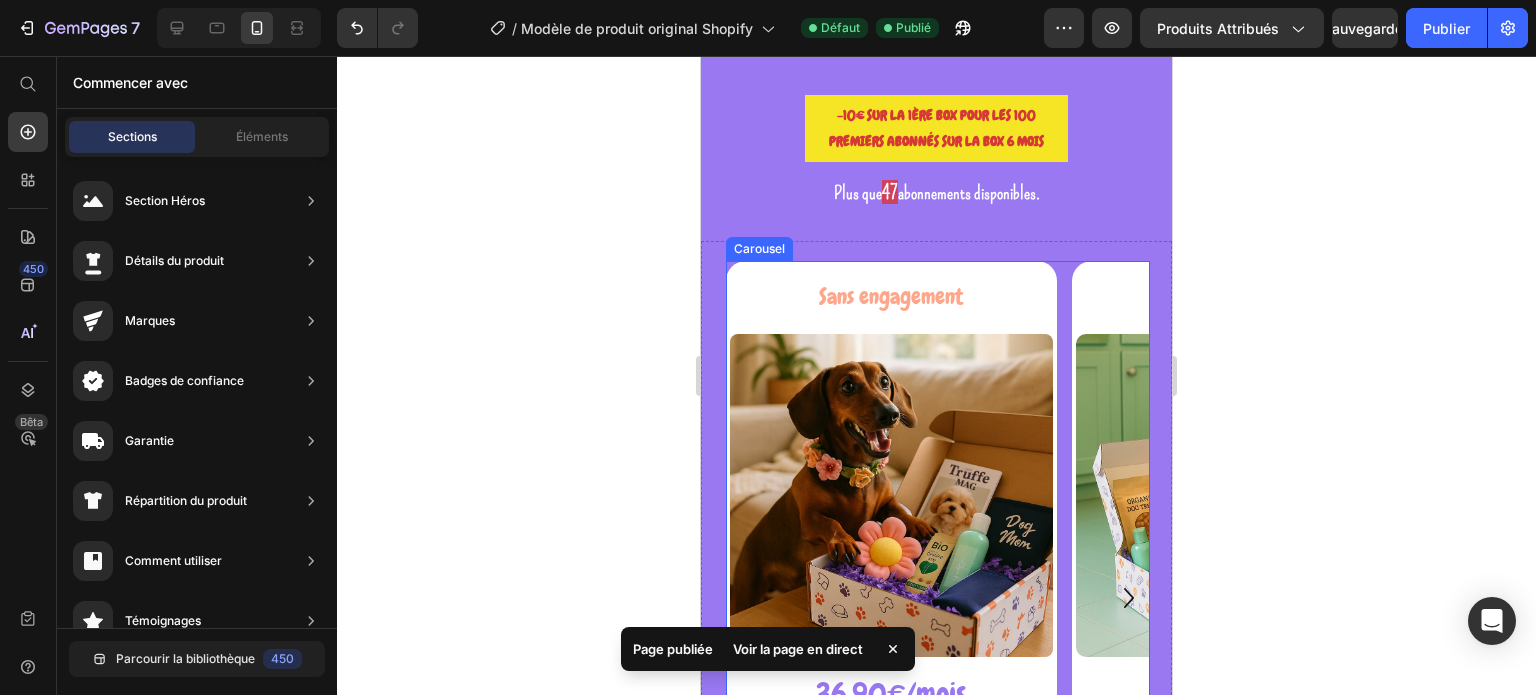 scroll, scrollTop: 500, scrollLeft: 0, axis: vertical 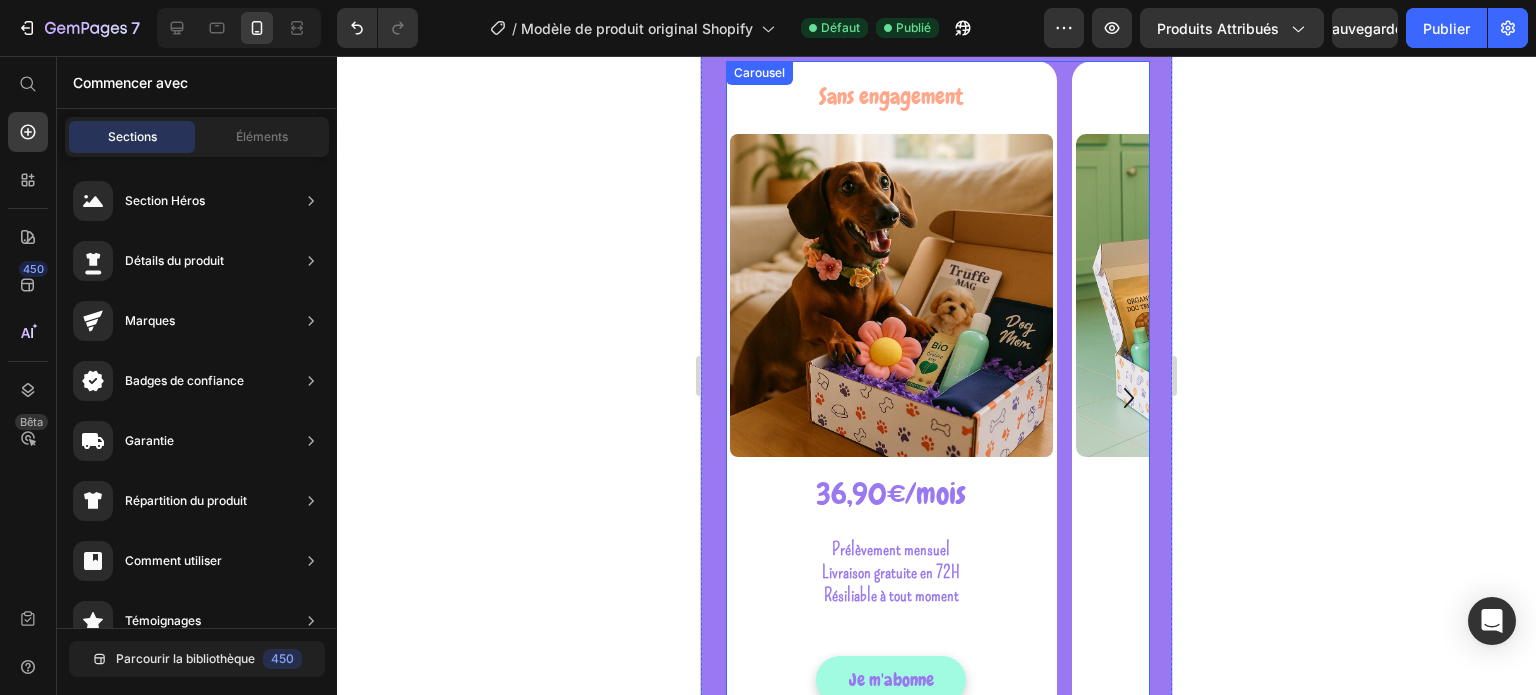 click 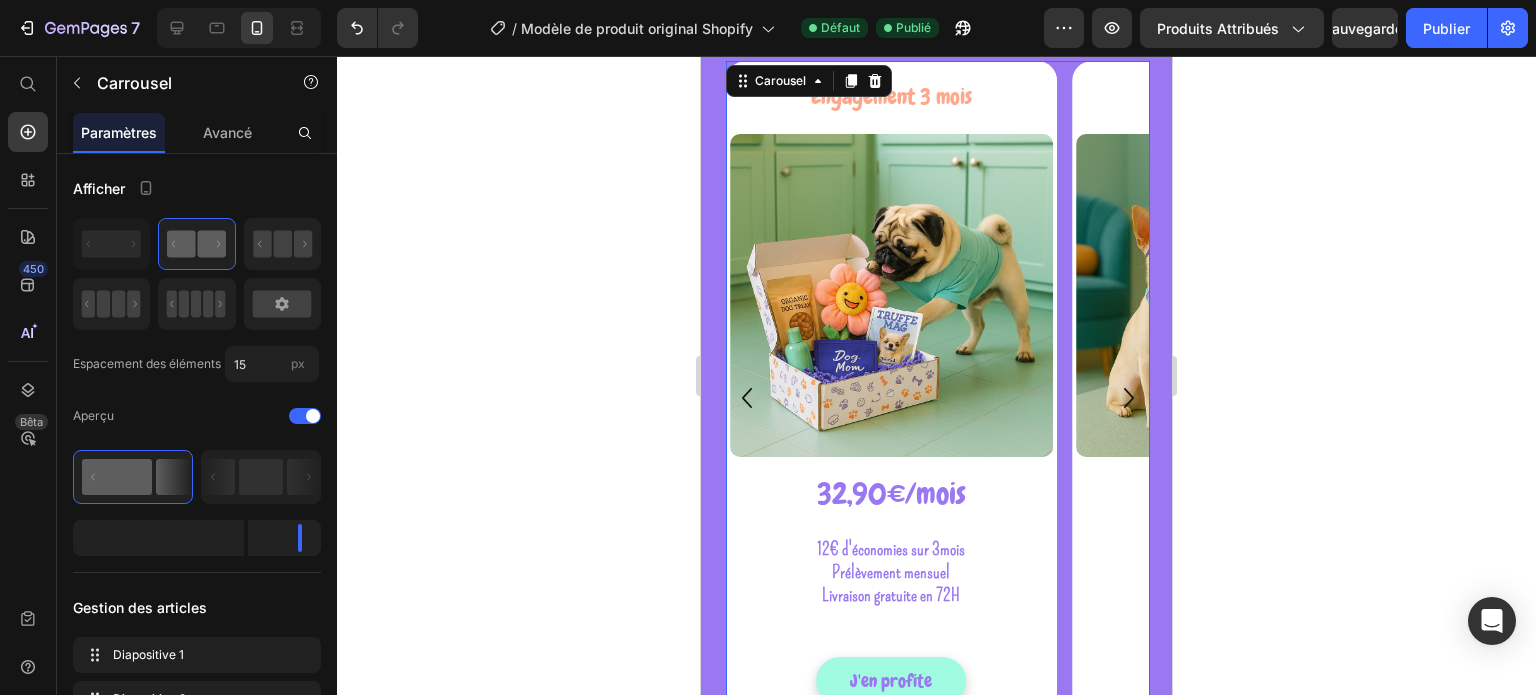 click 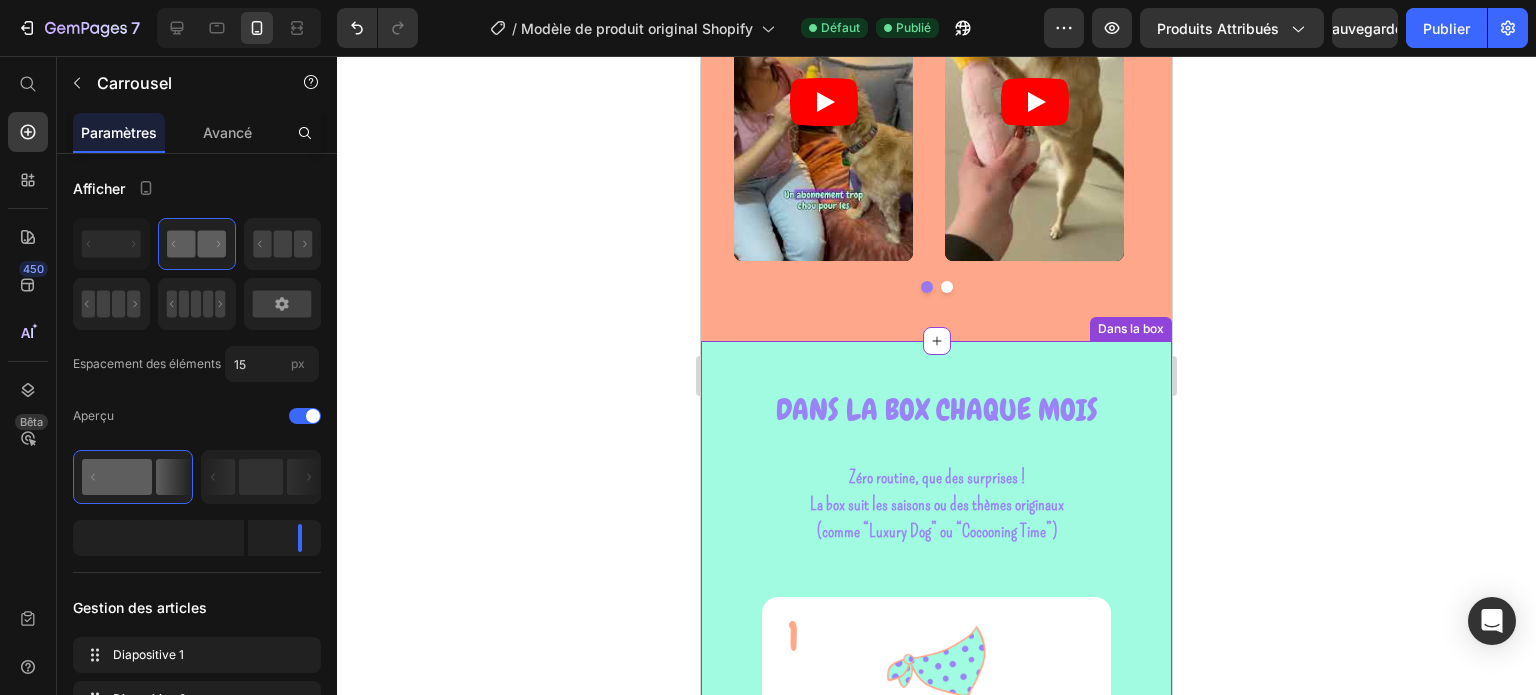 scroll, scrollTop: 1300, scrollLeft: 0, axis: vertical 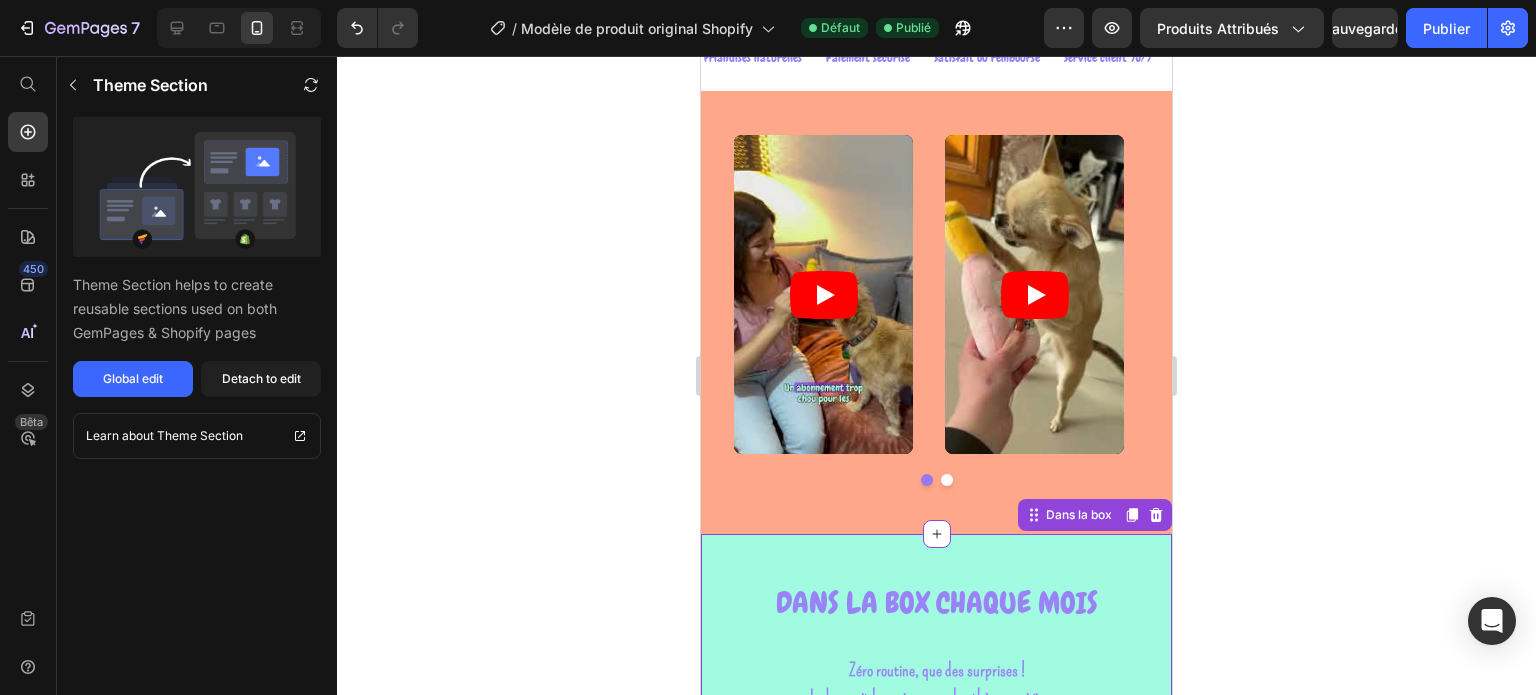 click on "DANS LA BOX CHAQUE MOIS Heading Zéro routine, que des surprises !  La box suit les saisons ou des thèmes originaux  (comme “Luxury Dog” ou “Cocooning Time”) Text block Zéro routine, que des surprises !  La box suit les saisons ou des thèmes originaux (comme “Luxury Dog” ou “Cocooning Time”) Text block Row 1 Heading Image UN ACCESSOIRE  MODE OU BEAUTé Text block Un bandana punchy, un shampoing sec naturel ou un parfum ? Votre loulou sera le plus beau du quartier. Text Block Row 2 Heading Image DES FRIANDISES  SAINES Text block Des recettes naturelles validées par nos loulous testeurs. L’excuse parfaite pour le gâter sans culpabiliser. Text block Row 3 Heading Image UN JOUET  RIGOLO Text block À mâchouiller, à lancer ou à câliner… Des jouets pensés pour leurs petites mâchoires (et leur énergie débordante). Text block Row 4 Heading Image UNE SURPRISE POUR TOI OU POUR LOULOU Text block Text block Row 5 Heading Image LE TRUFFE  MAG Text block Text block Row Row Row Row" at bounding box center (936, 1615) 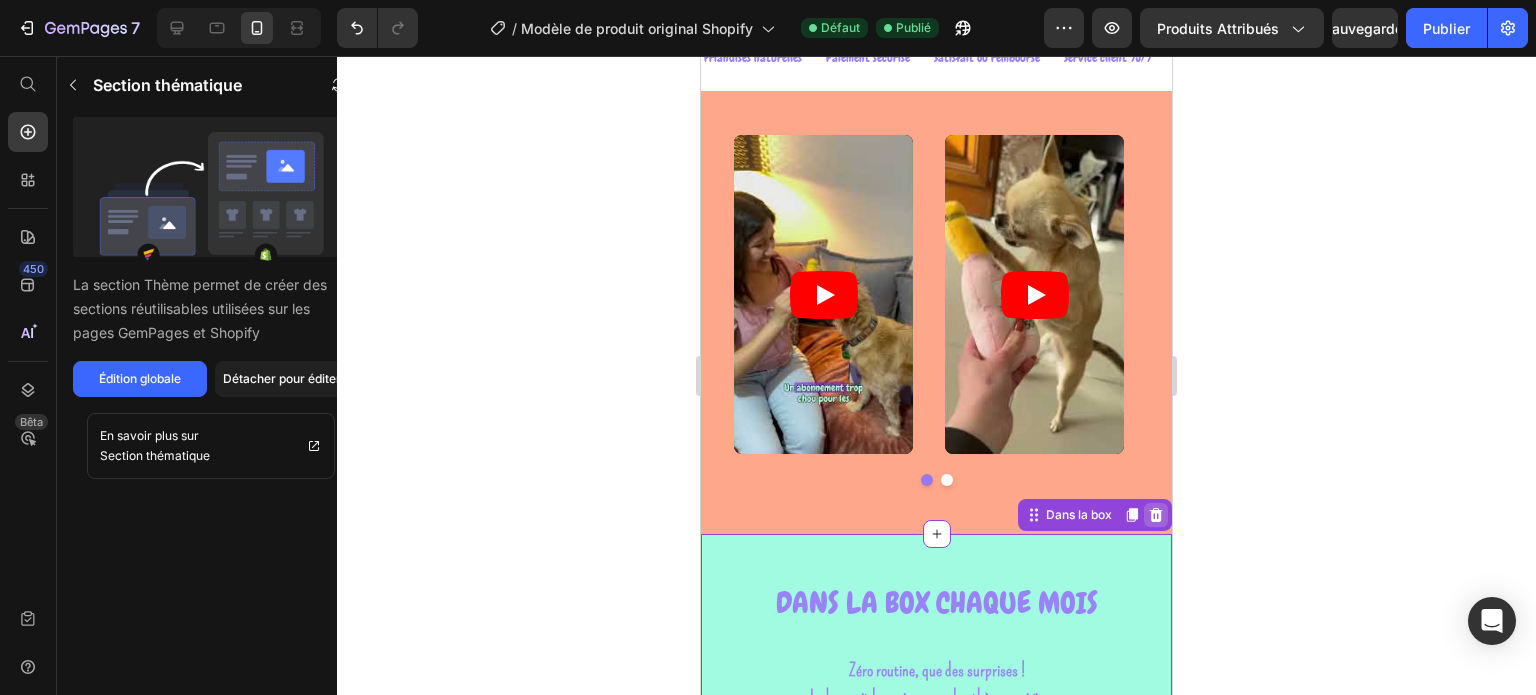 click 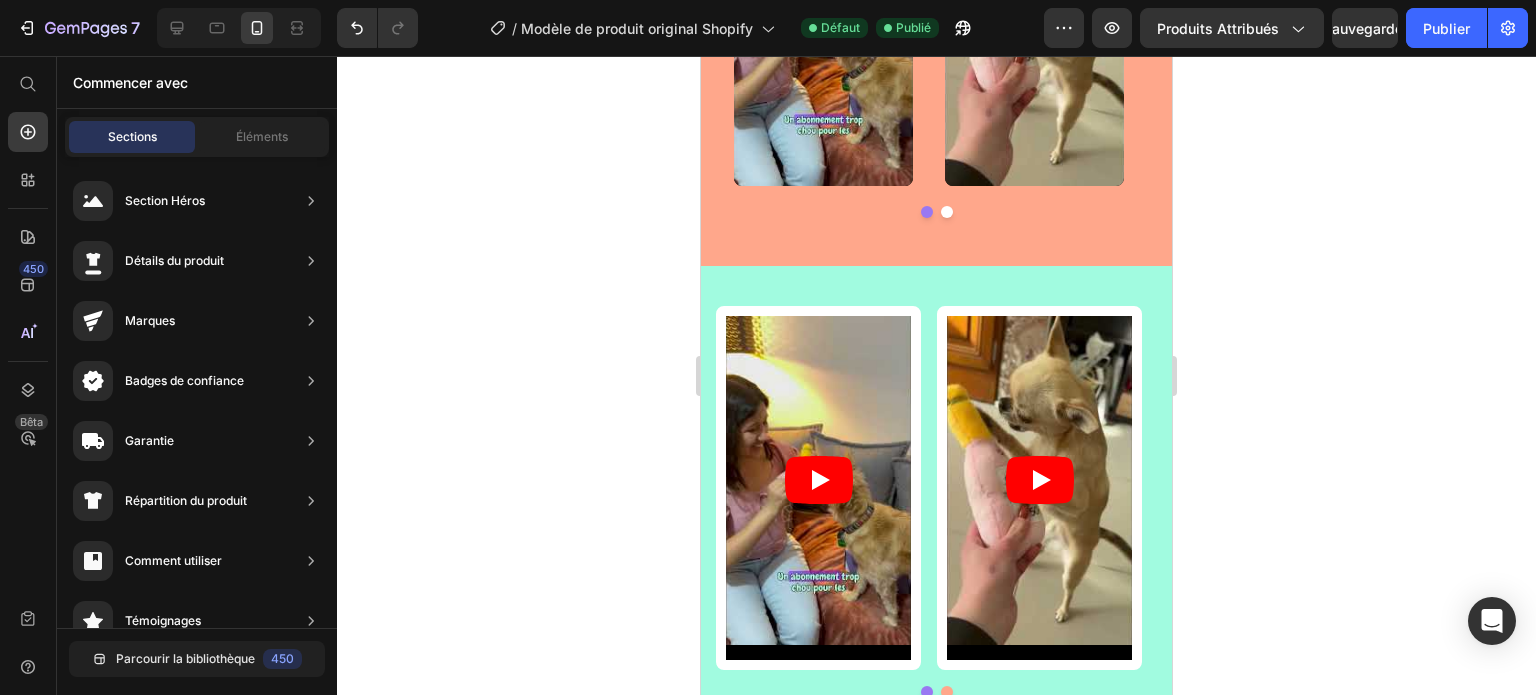 scroll, scrollTop: 1600, scrollLeft: 0, axis: vertical 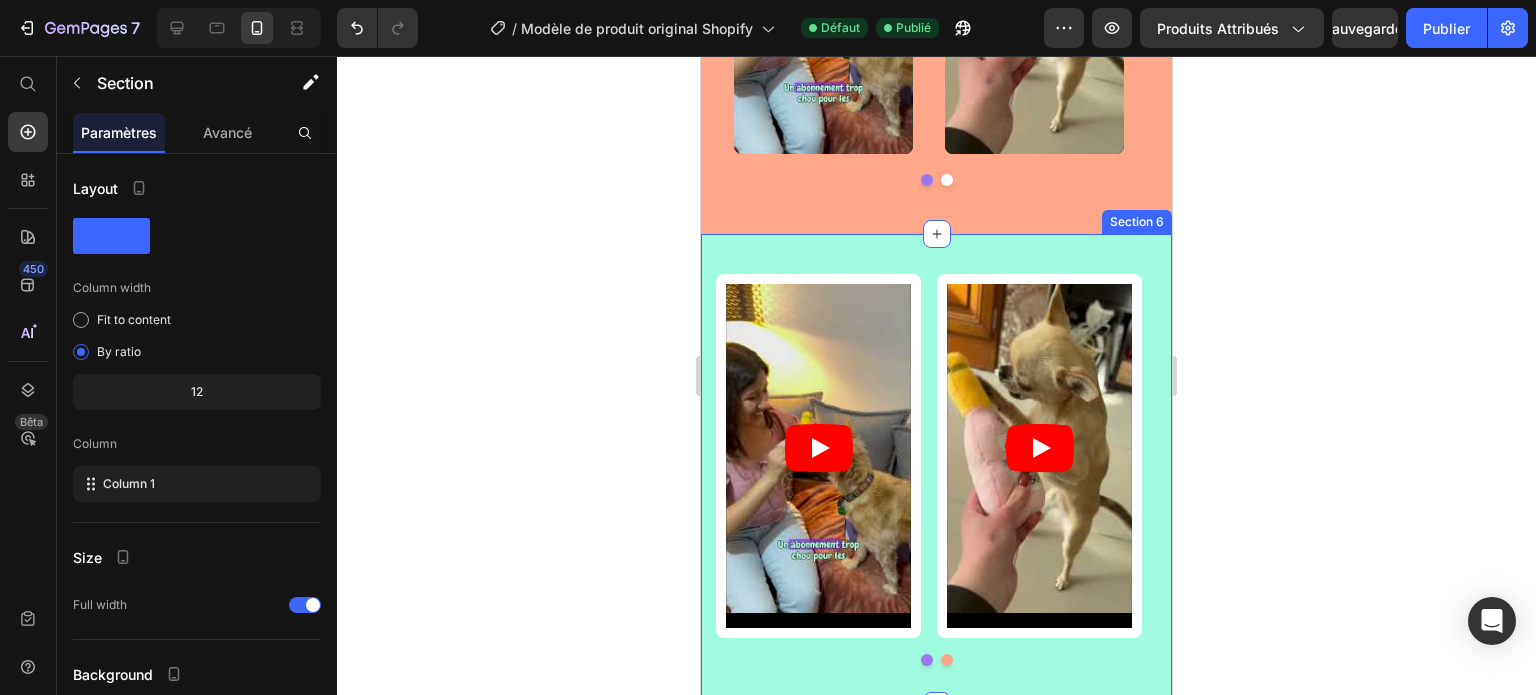 click on "Video Video Video Carousel Section 6" at bounding box center [936, 470] 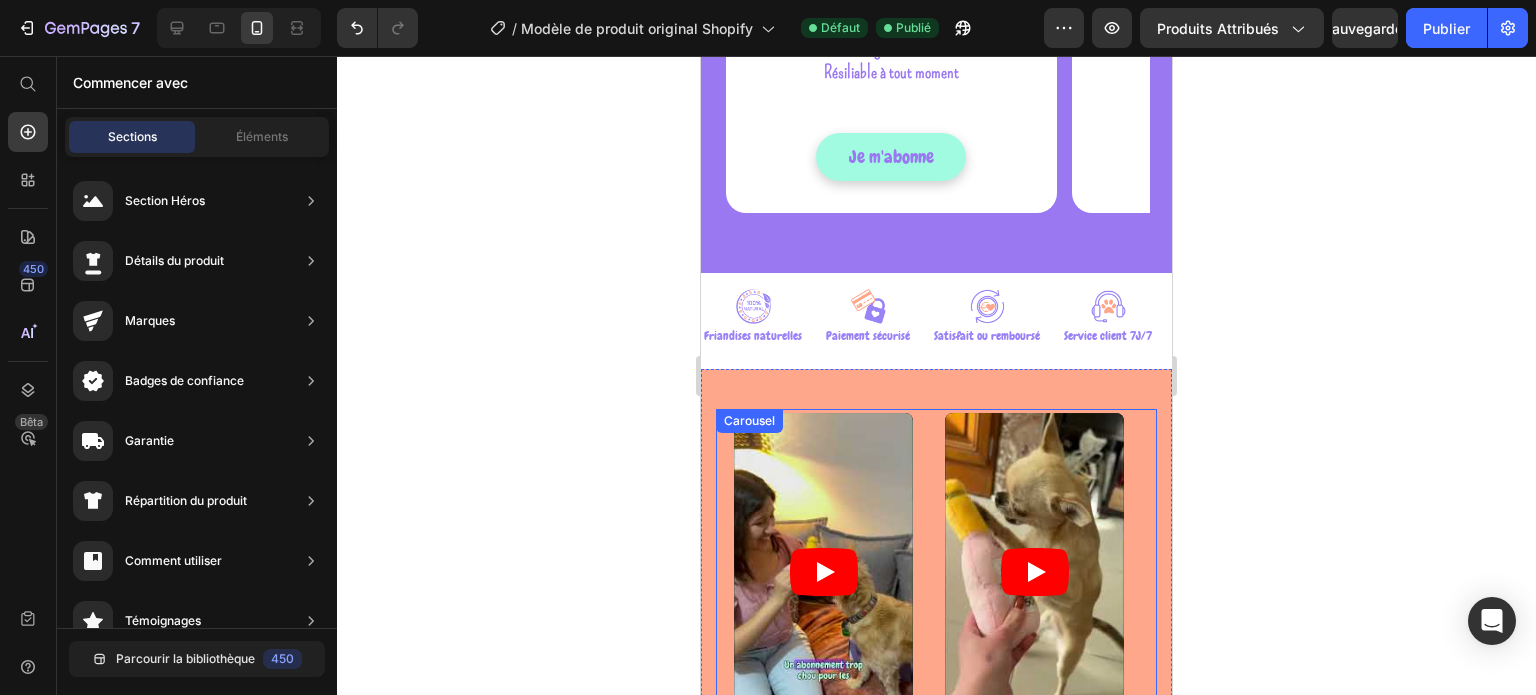 scroll, scrollTop: 900, scrollLeft: 0, axis: vertical 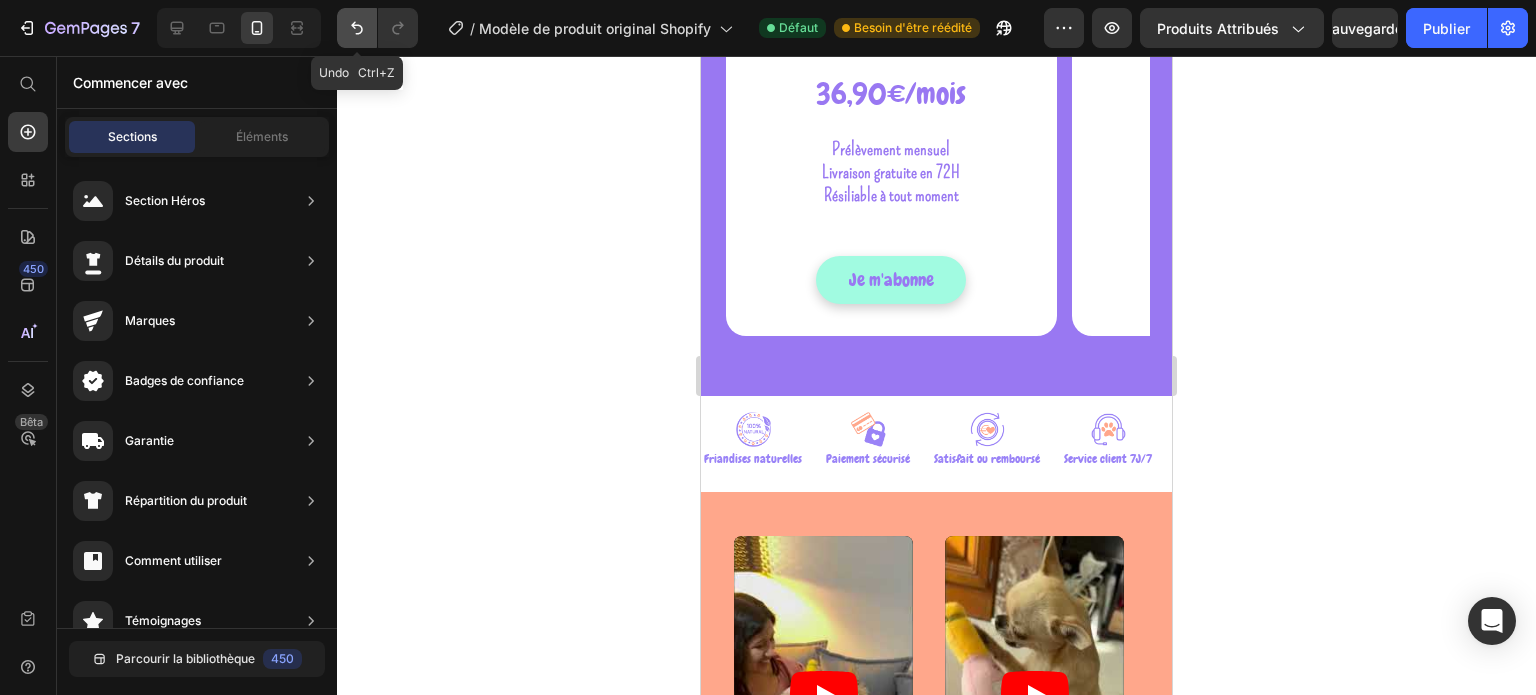 click 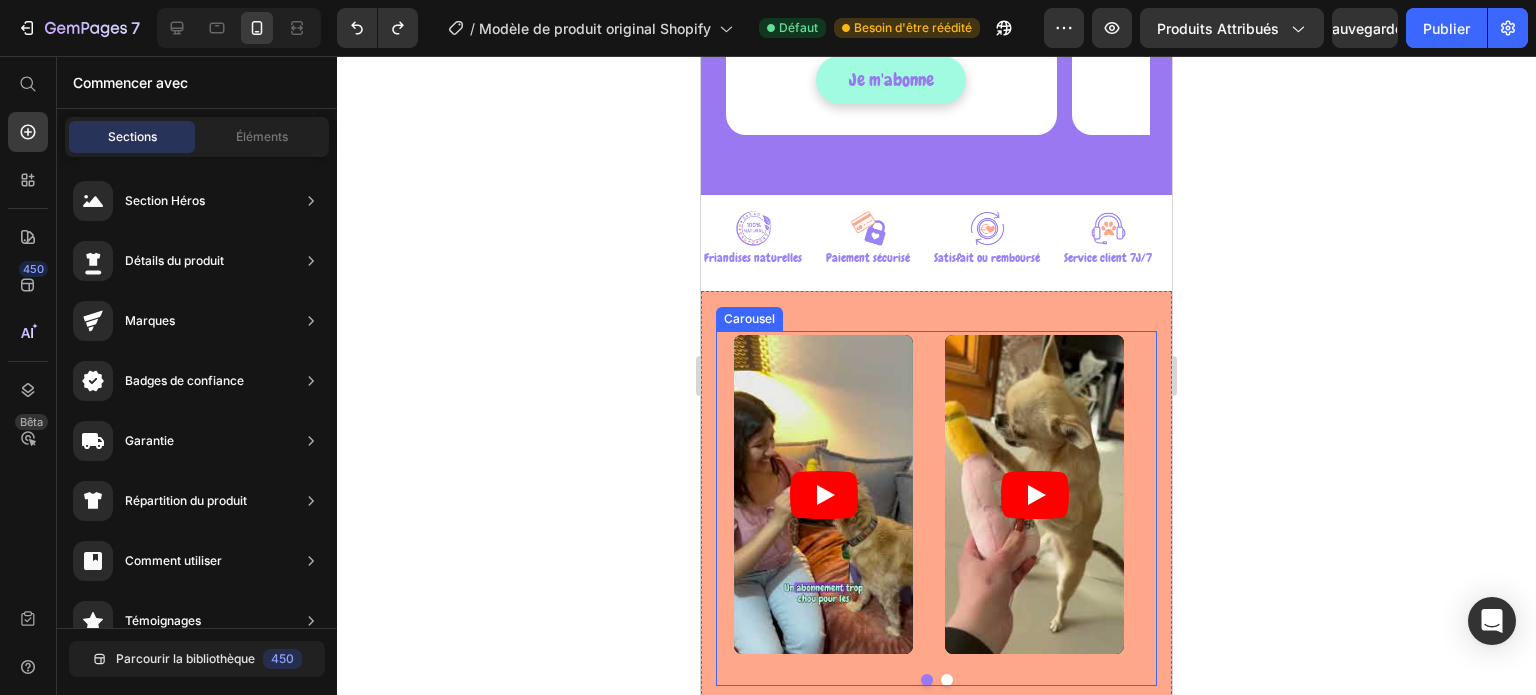 scroll, scrollTop: 1400, scrollLeft: 0, axis: vertical 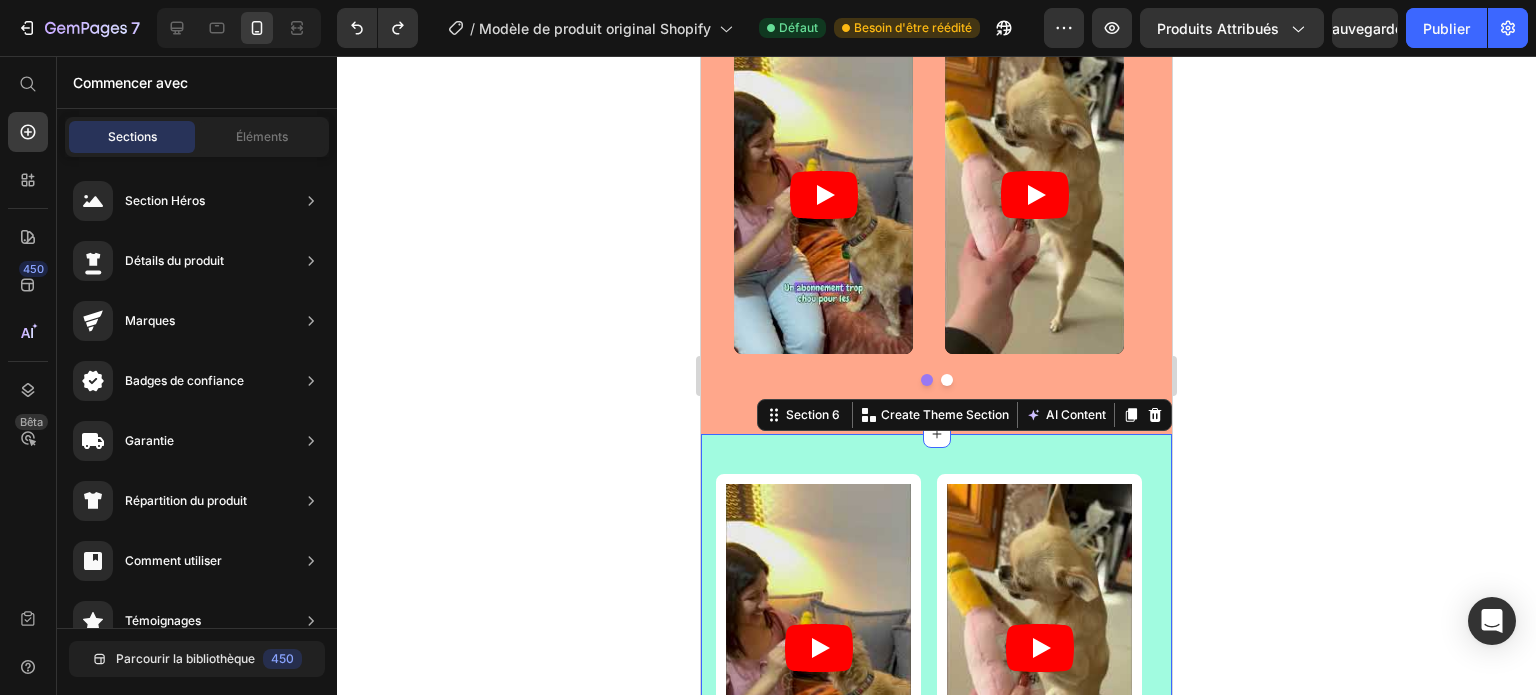 click on "Video Video Video Carousel Section 6   You can create reusable sections Create Theme Section AI Content Write with GemAI What would you like to describe here? Tone and Voice Persuasive Product Box Itsy Lover Forever Show more Generate" at bounding box center (936, 670) 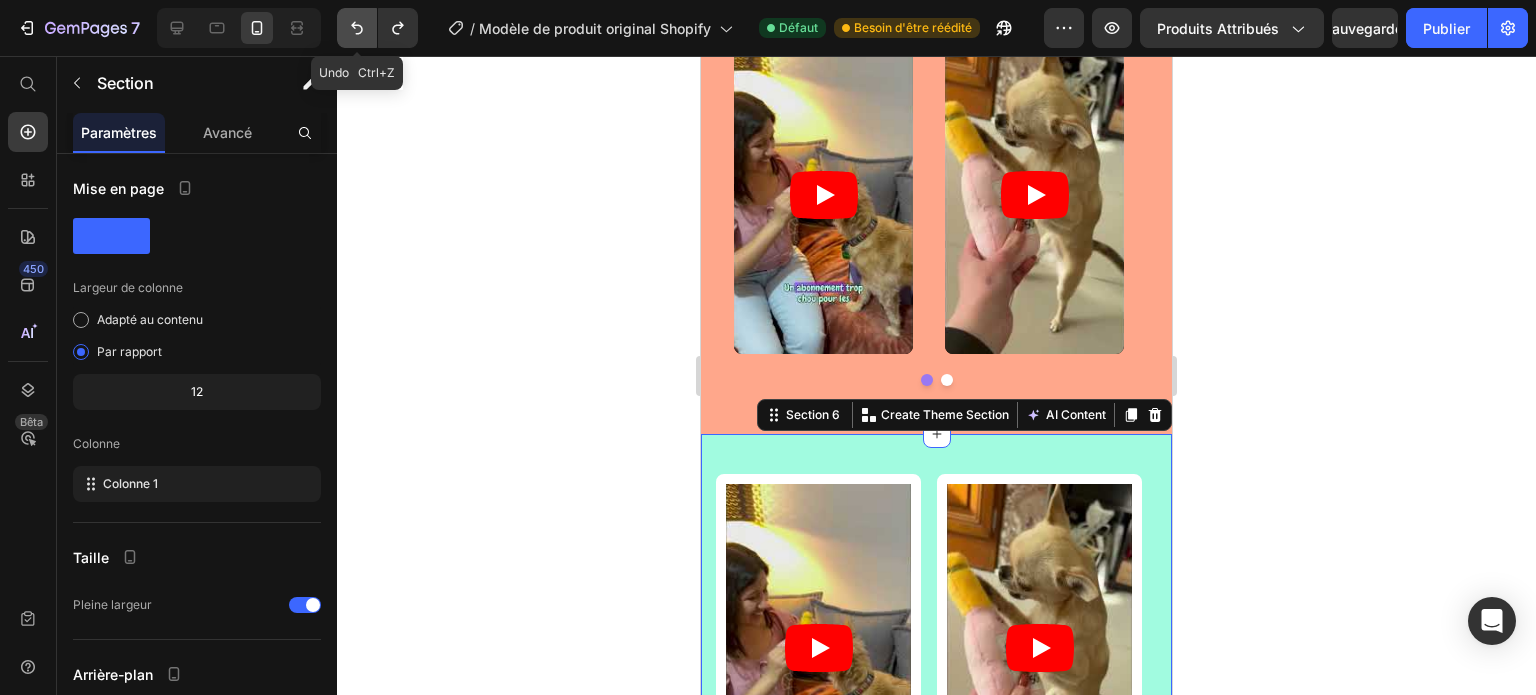click 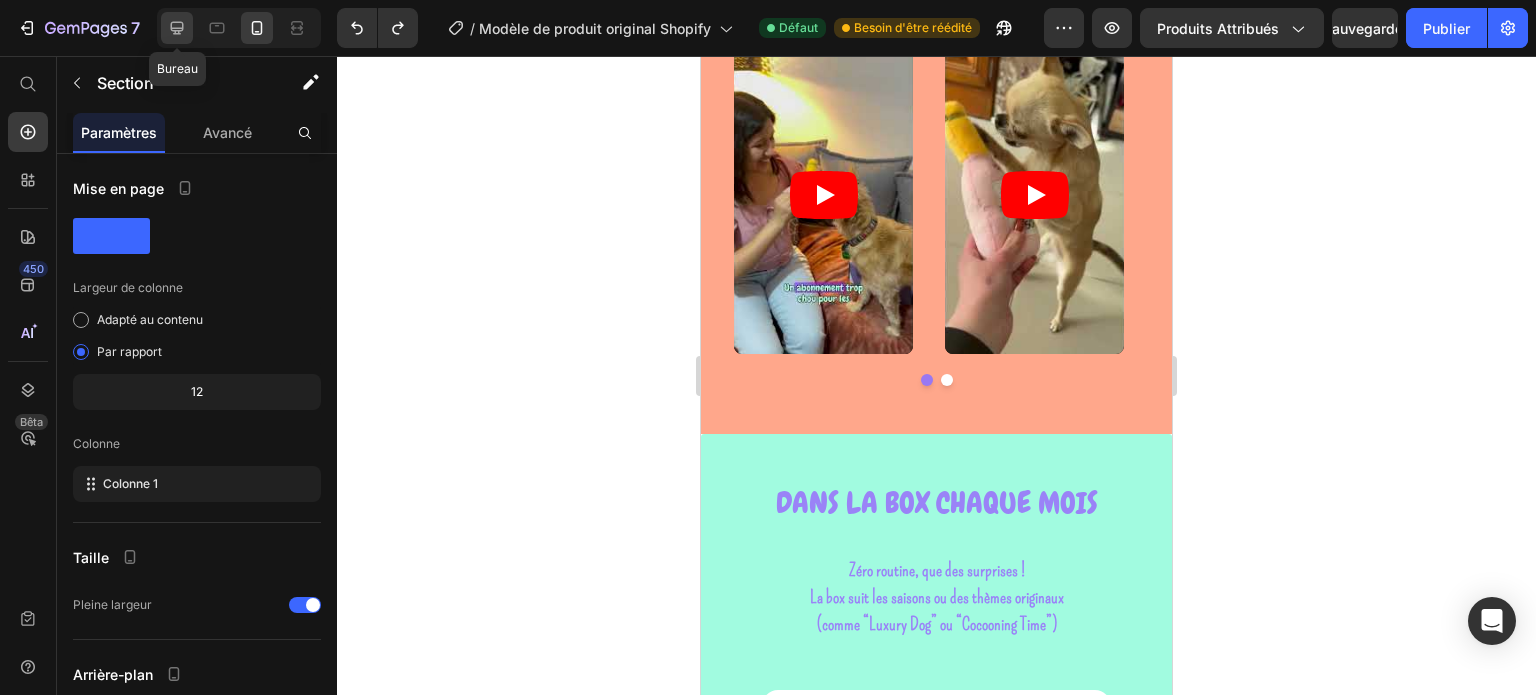 click 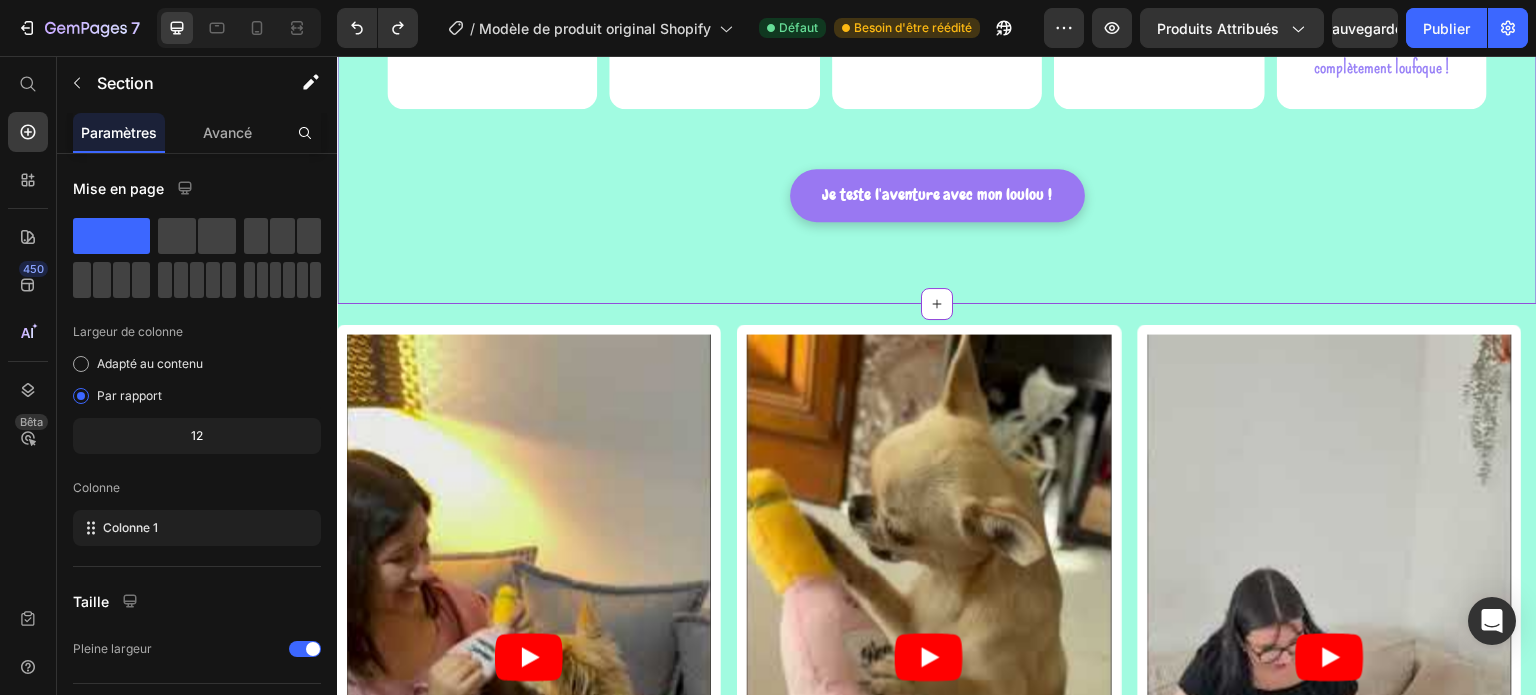 scroll, scrollTop: 2867, scrollLeft: 0, axis: vertical 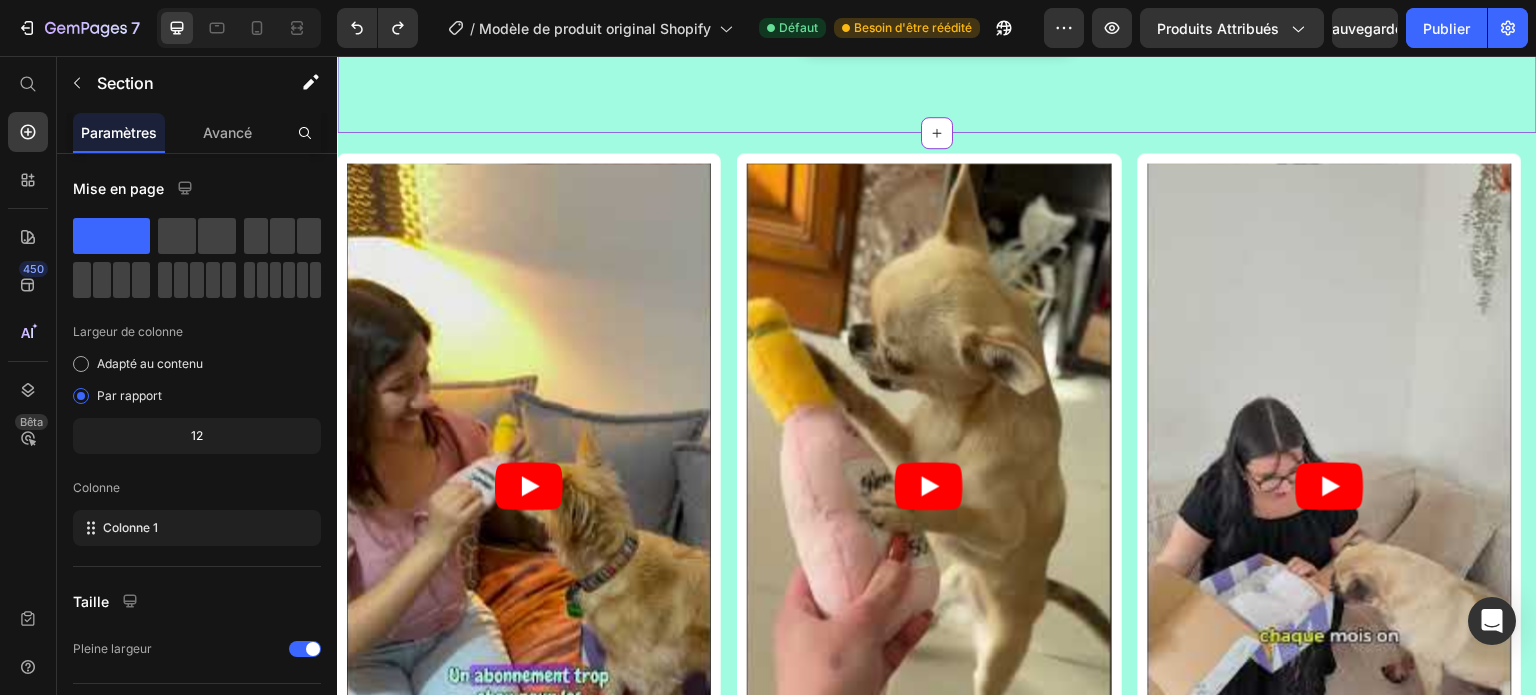 click on "DANS LA BOX CHAQUE MOIS Heading Zéro routine, que des surprises !  La box suit les saisons ou des thèmes originaux  (comme “Luxury Dog” ou “Cocooning Time”) Text block Zéro routine, que des surprises !  La box suit les saisons ou des thèmes originaux (comme “Luxury Dog” ou “Cocooning Time”) Text block Row 1 Heading Image UN ACCESSOIRE  MODE OU BEAUTé Text block Un bandana punchy, un shampoing sec naturel ou un parfum ? Votre loulou sera le plus beau du quartier. Text Block Row 2 Heading Image DES FRIANDISES  SAINES Text block Des recettes naturelles validées par nos loulous testeurs. L’excuse parfaite pour le gâter sans culpabiliser. Text block Row 3 Heading Image UN JOUET  RIGOLO Text block À mâchouiller, à lancer ou à câliner… Des jouets pensés pour leurs petites mâchoires (et leur énergie débordante). Text block Row 4 Heading Image UNE SURPRISE POUR TOI OU POUR LOULOU Text block Text block Row 5 Heading Image LE TRUFFE  MAG Text block Text block Row Row Row Row" at bounding box center [937, -280] 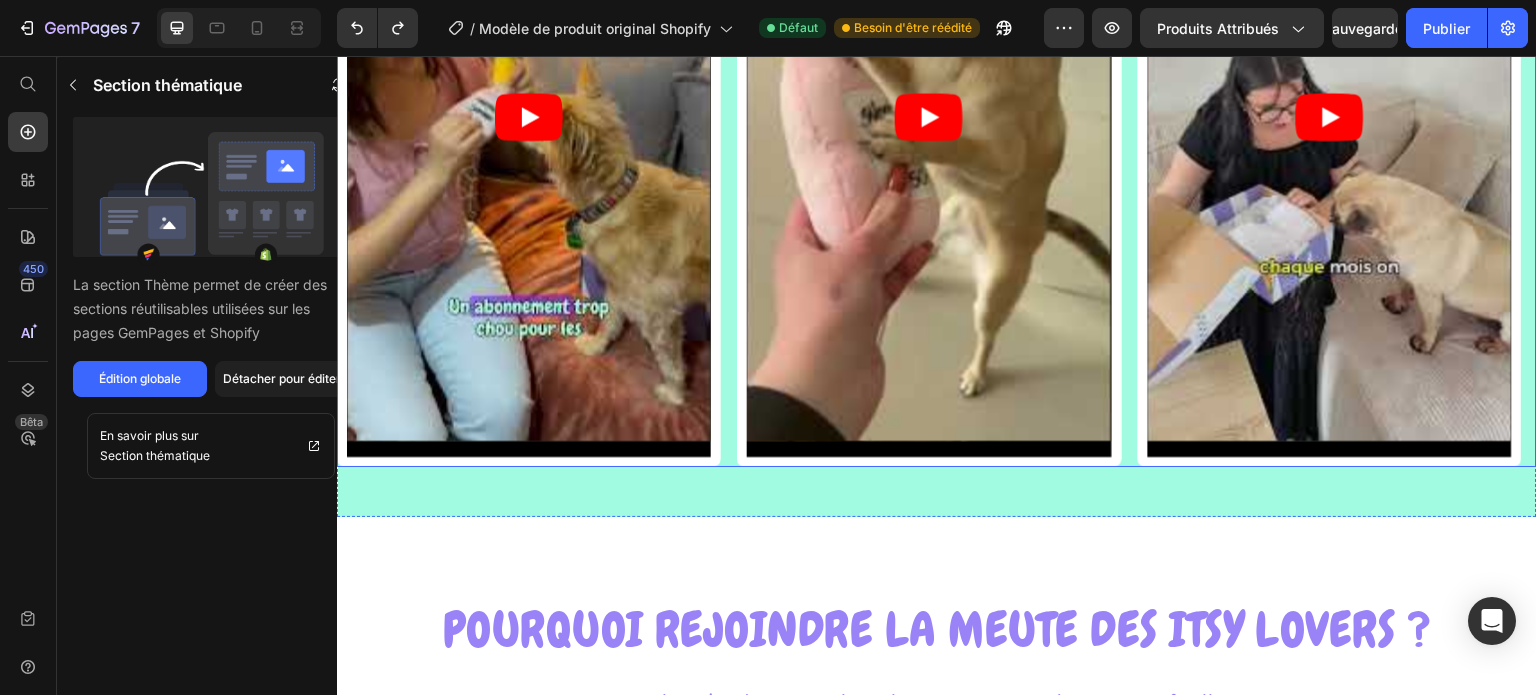 scroll, scrollTop: 3267, scrollLeft: 0, axis: vertical 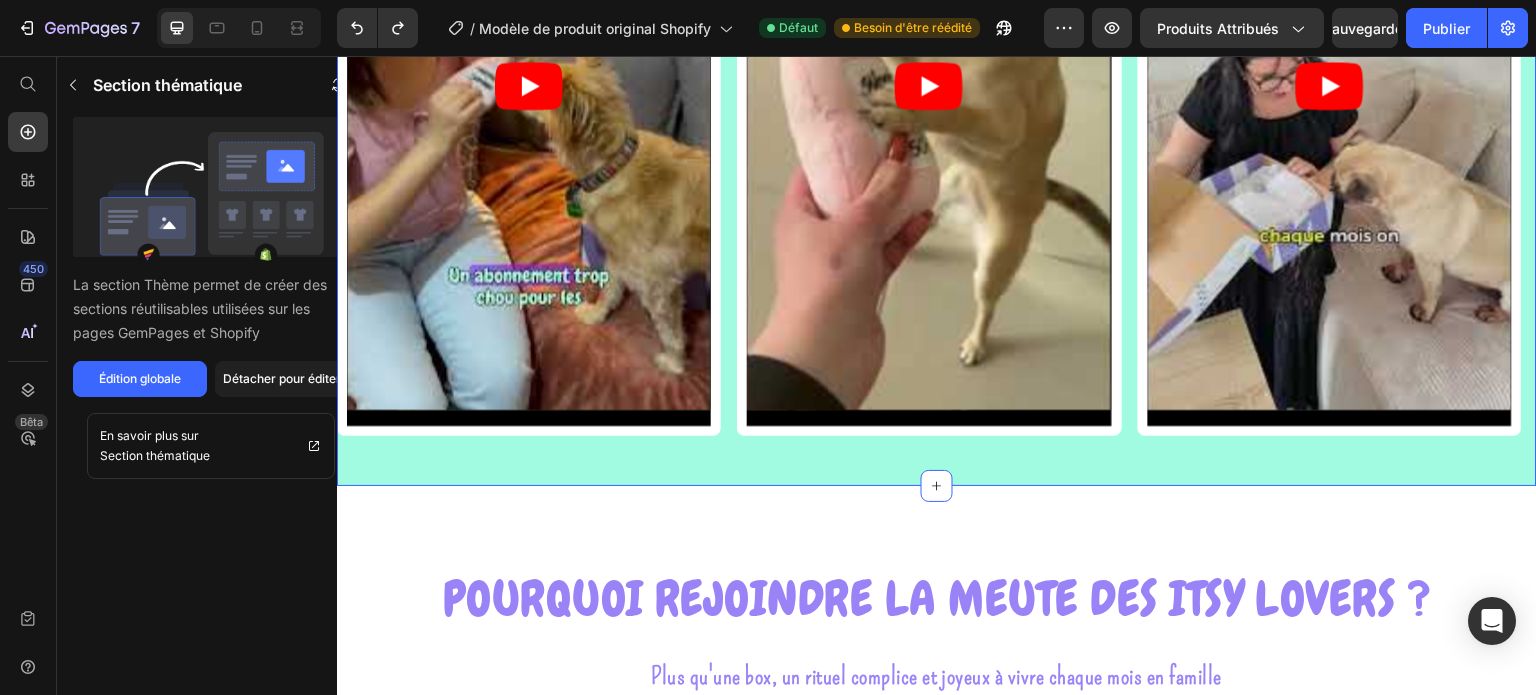 click on "Video Video Video
Carousel Section 7" at bounding box center (937, 109) 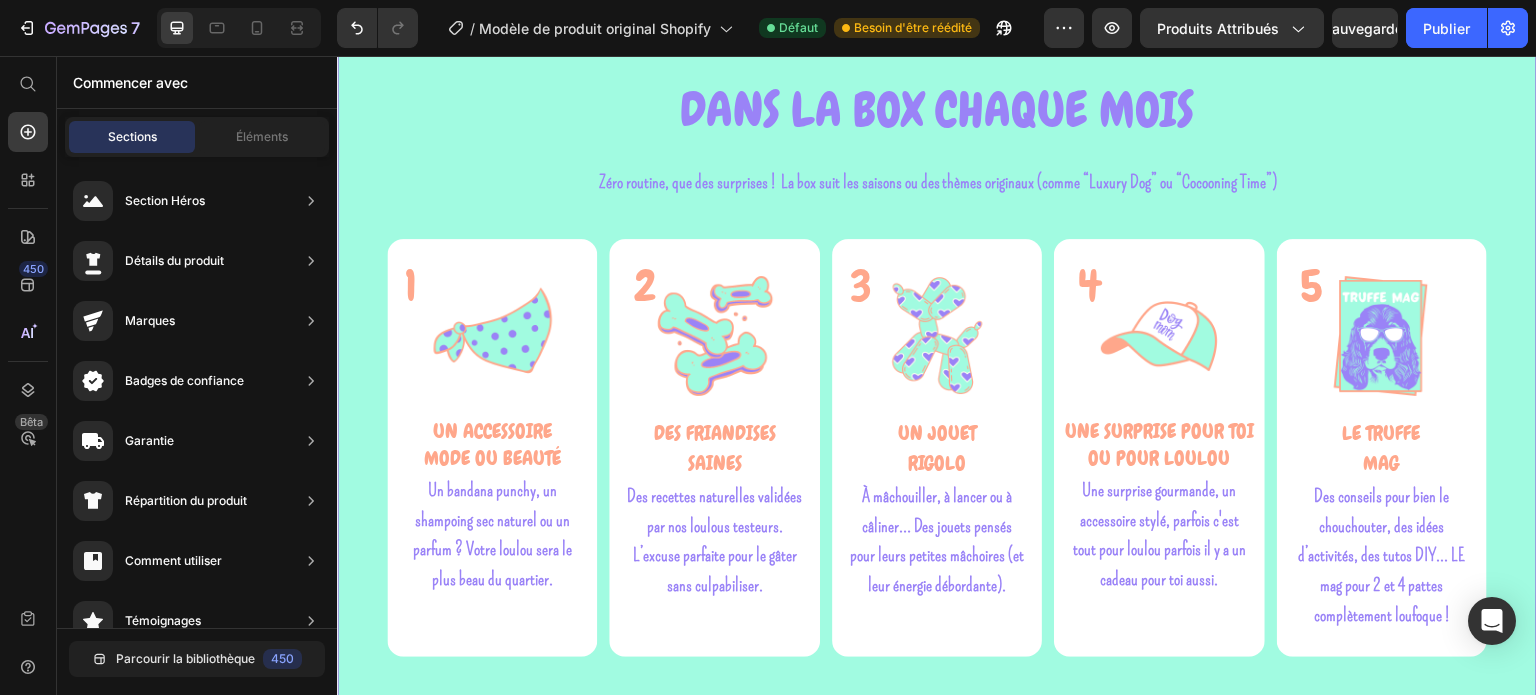 scroll, scrollTop: 2114, scrollLeft: 0, axis: vertical 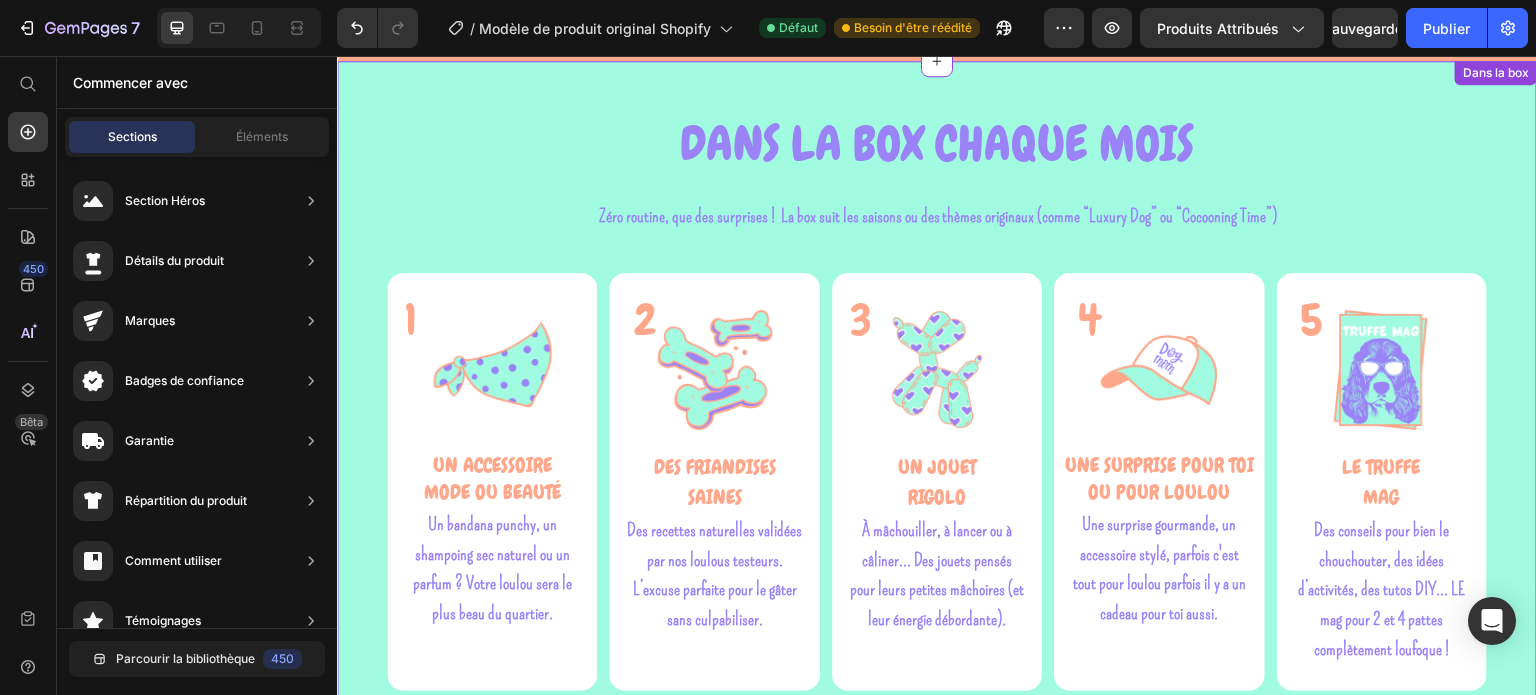 click on "DANS LA BOX CHAQUE MOIS Heading Zéro routine, que des surprises !  La box suit les saisons ou des thèmes originaux  (comme “Luxury Dog” ou “Cocooning Time”) Text block Zéro routine, que des surprises !  La box suit les saisons ou des thèmes originaux (comme “Luxury Dog” ou “Cocooning Time”) Text block Row 1 Heading Image UN ACCESSOIRE  MODE OU BEAUTé Text block Un bandana punchy, un shampoing sec naturel ou un parfum ? Votre loulou sera le plus beau du quartier. Text Block Row 2 Heading Image DES FRIANDISES  SAINES Text block Des recettes naturelles validées par nos loulous testeurs. L’excuse parfaite pour le gâter sans culpabiliser. Text block Row 3 Heading Image UN JOUET  RIGOLO Text block À mâchouiller, à lancer ou à câliner… Des jouets pensés pour leurs petites mâchoires (et leur énergie débordante). Text block Row 4 Heading Image UNE SURPRISE POUR TOI OU POUR LOULOU Text block Text block Row 5 Heading Image LE TRUFFE  MAG Text block Text block Row Row Row Row" at bounding box center (937, 473) 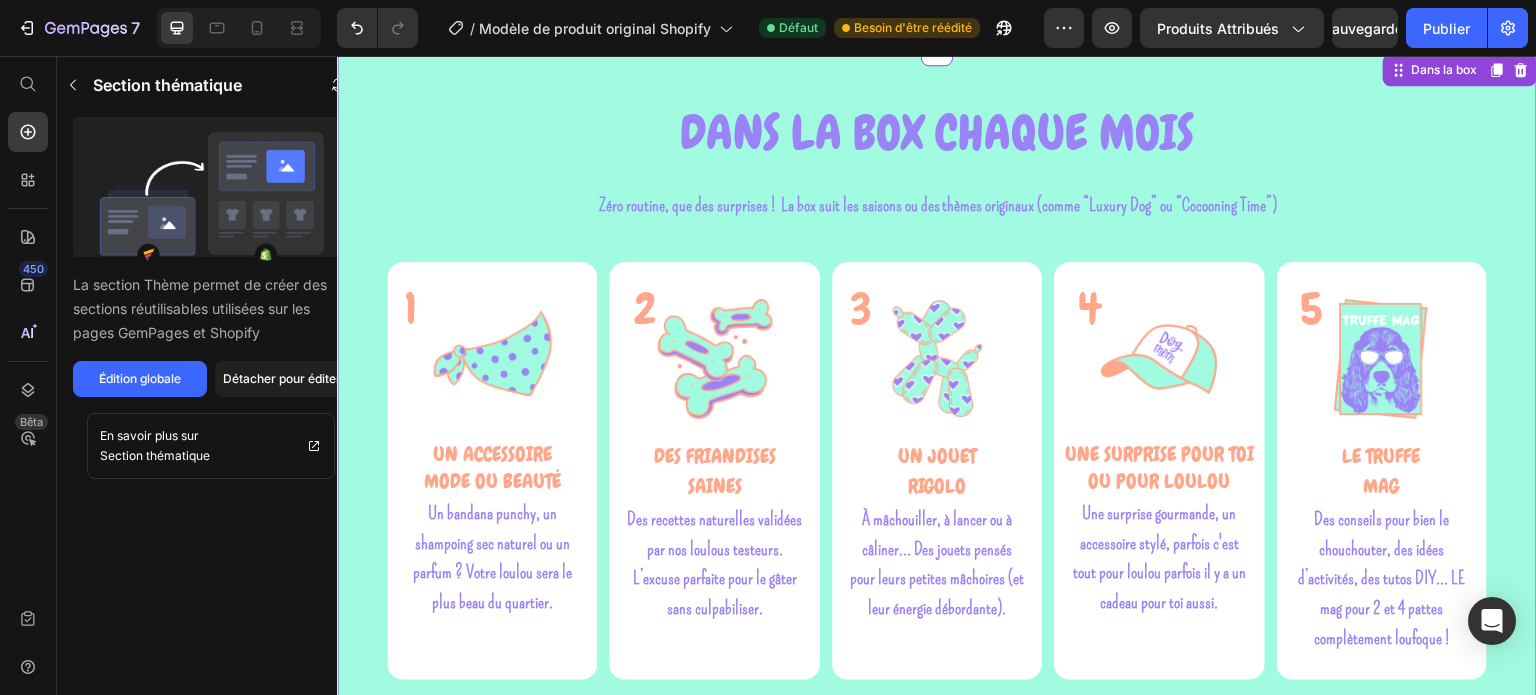 scroll, scrollTop: 2114, scrollLeft: 0, axis: vertical 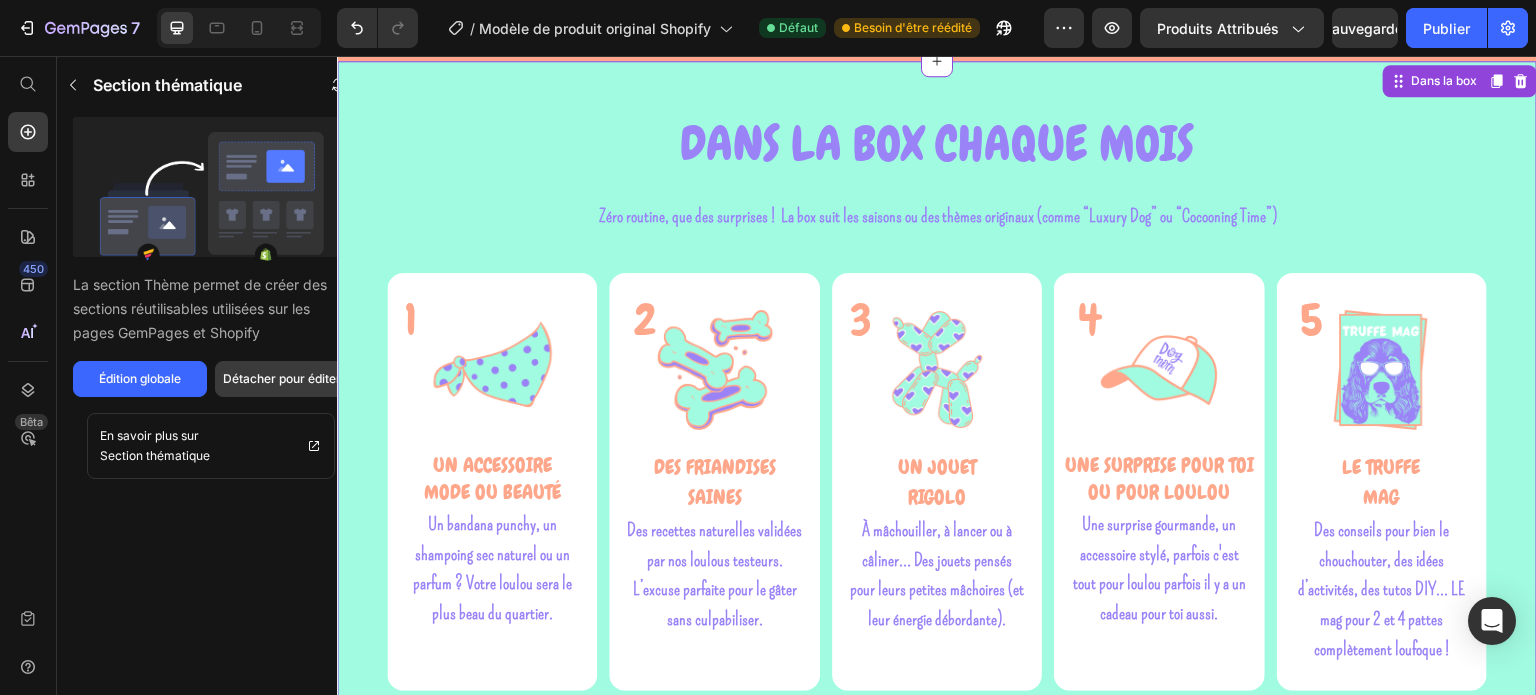 click on "Détacher pour éditer" at bounding box center (282, 378) 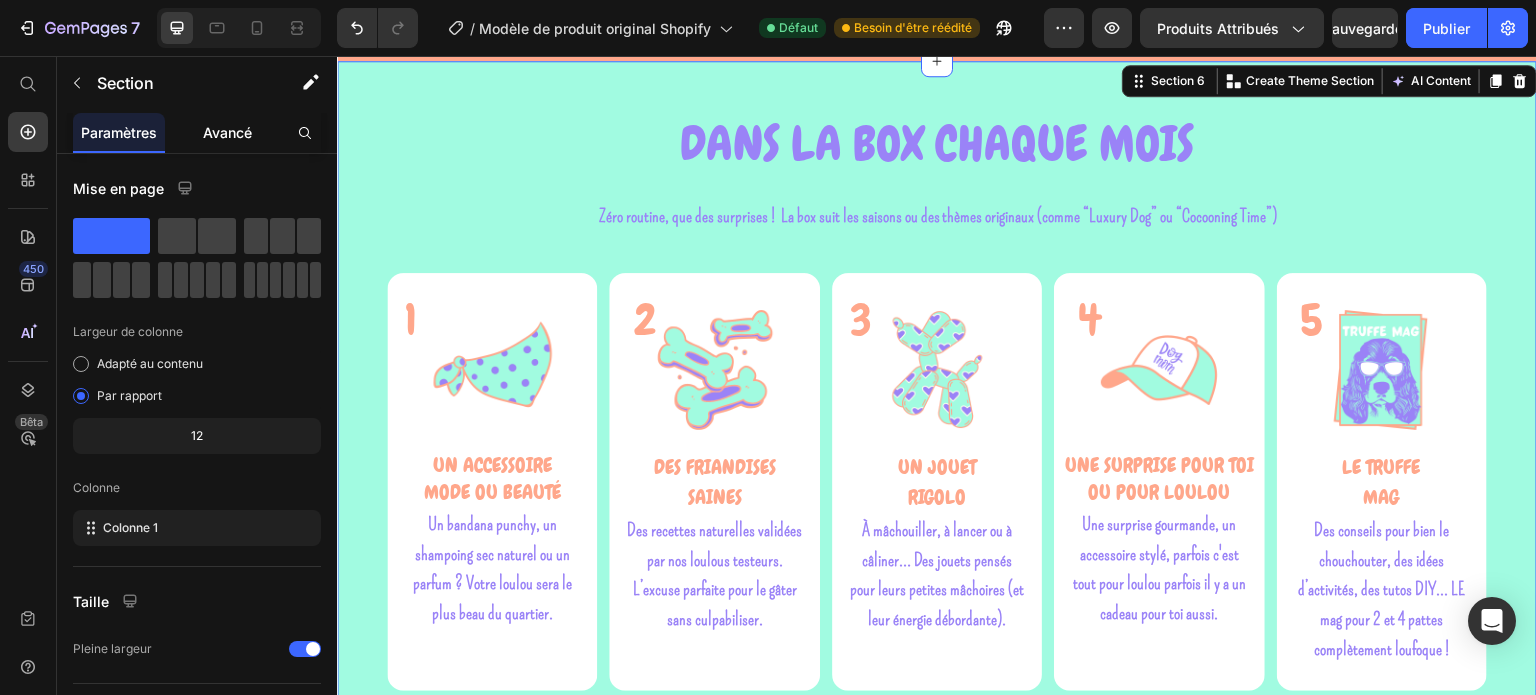 click on "Avancé" at bounding box center (227, 132) 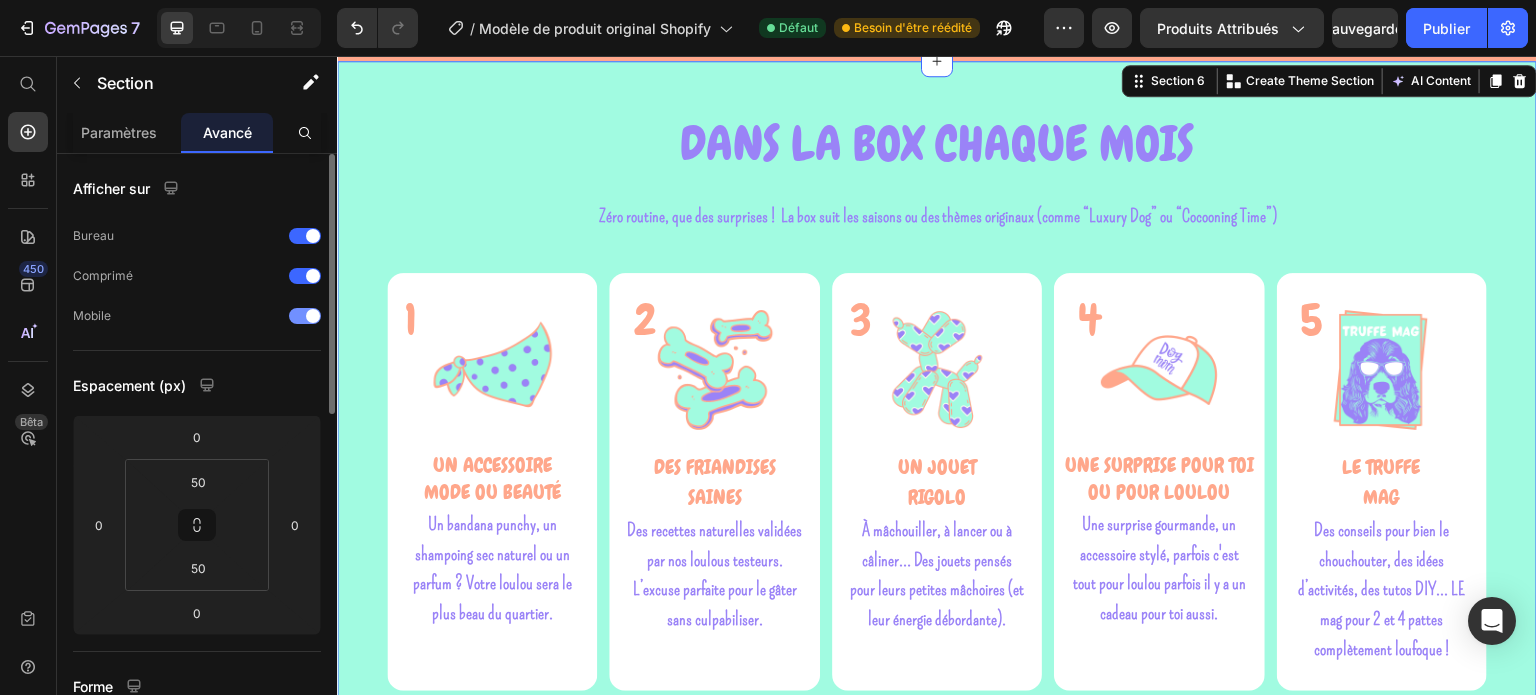click at bounding box center [305, 316] 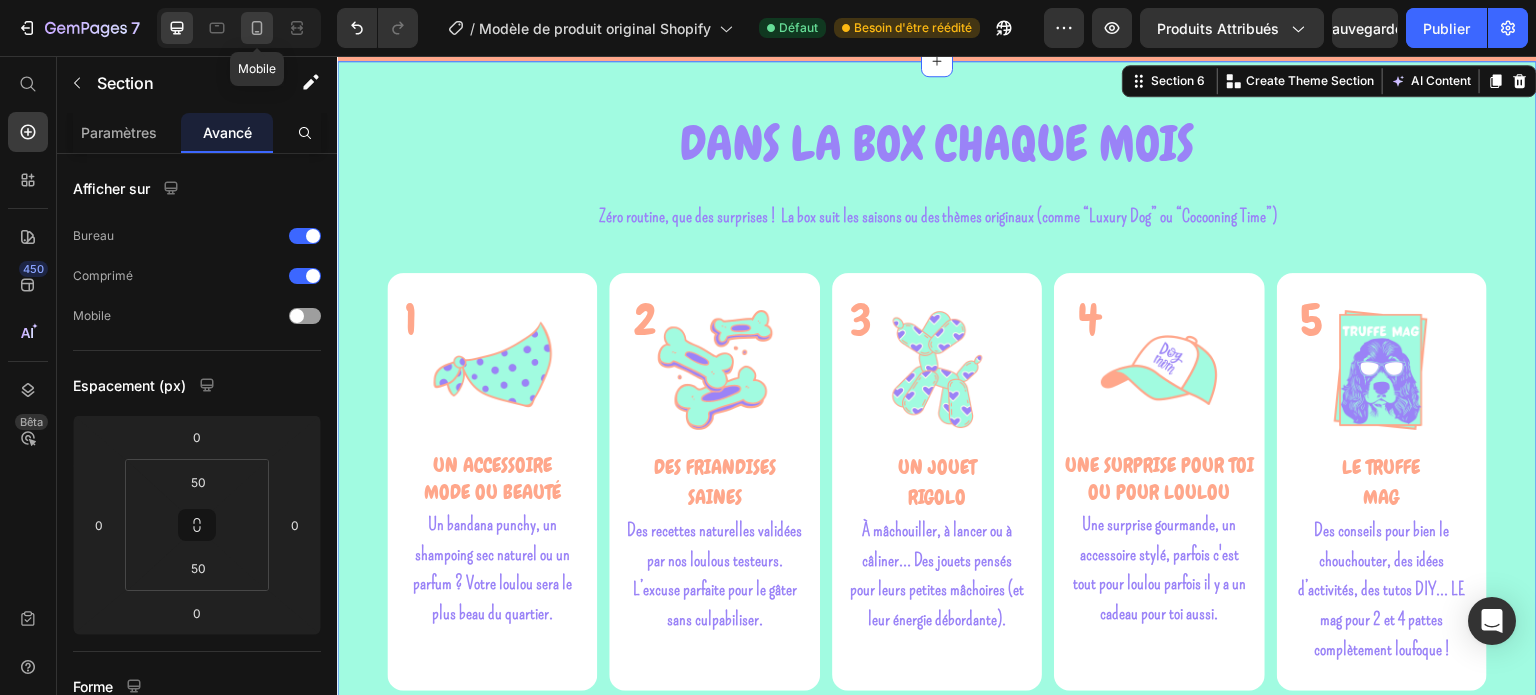 click 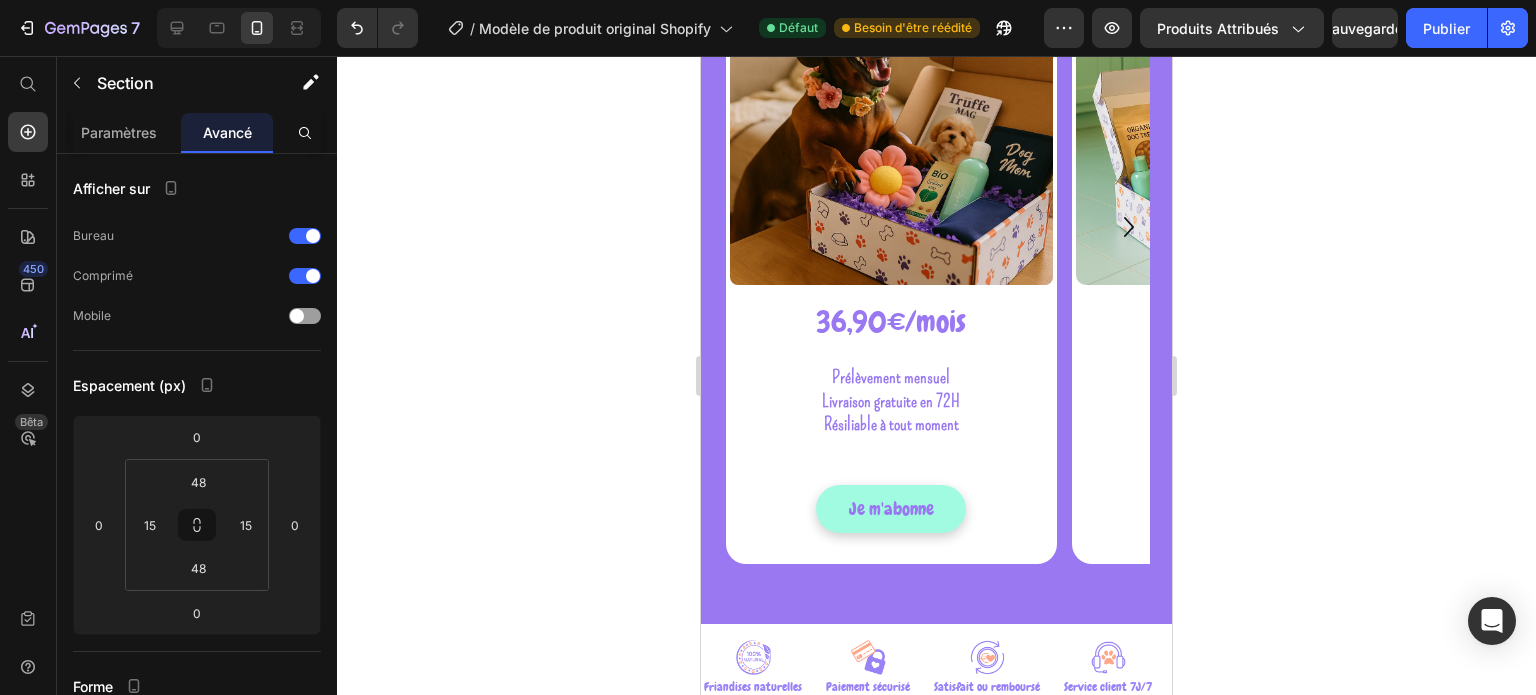 scroll, scrollTop: 1071, scrollLeft: 0, axis: vertical 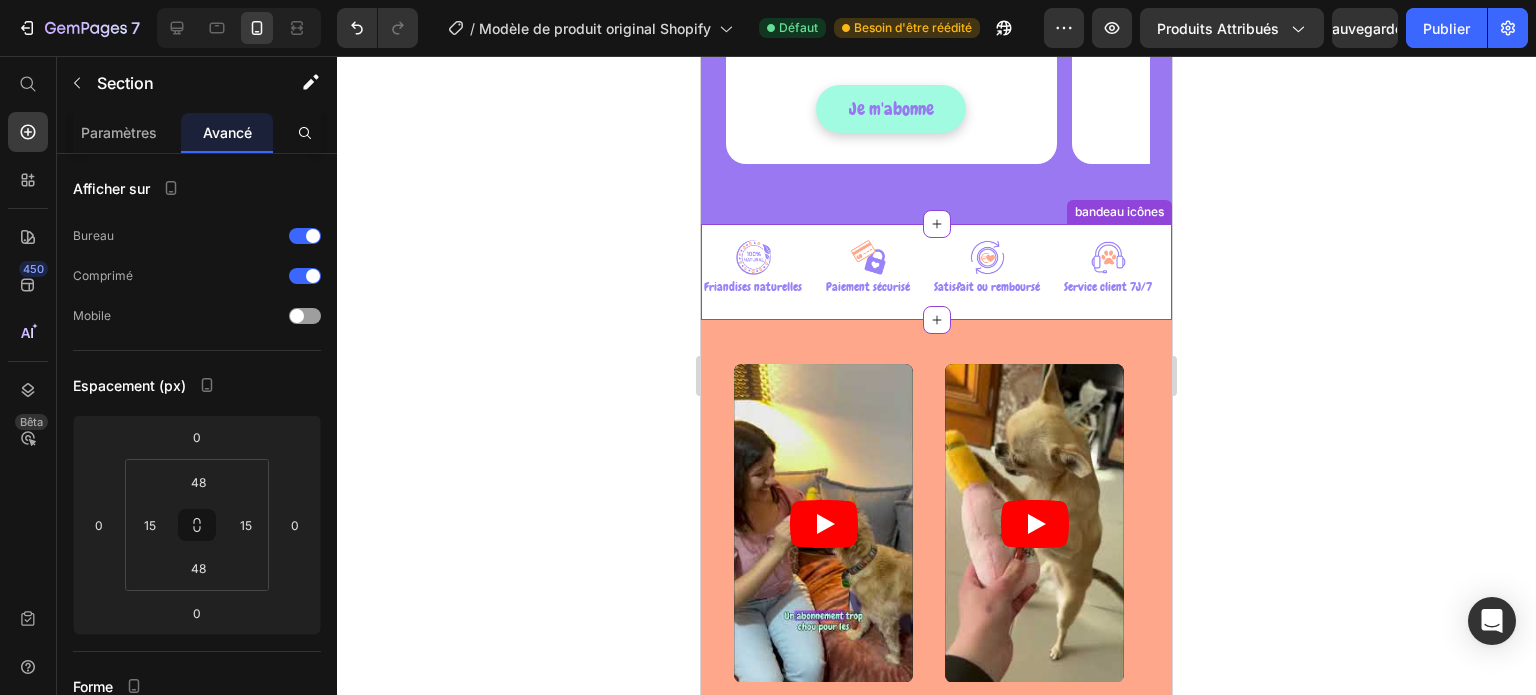 click on "Image Friandises naturelles Text Row Image Paiement sécurisé Text Row Image Satisfait ou remboursé Text Row Image Service client 7J/7 Text Row Image Expédition en 72H Text Row Image Friandises naturelles Text Row Image Paiement sécurisé Text Row Image Satisfait ou remboursé Text Row Image Service client 7J/7 Text Row Image Expédition en 72H Text Row" at bounding box center [936, 272] 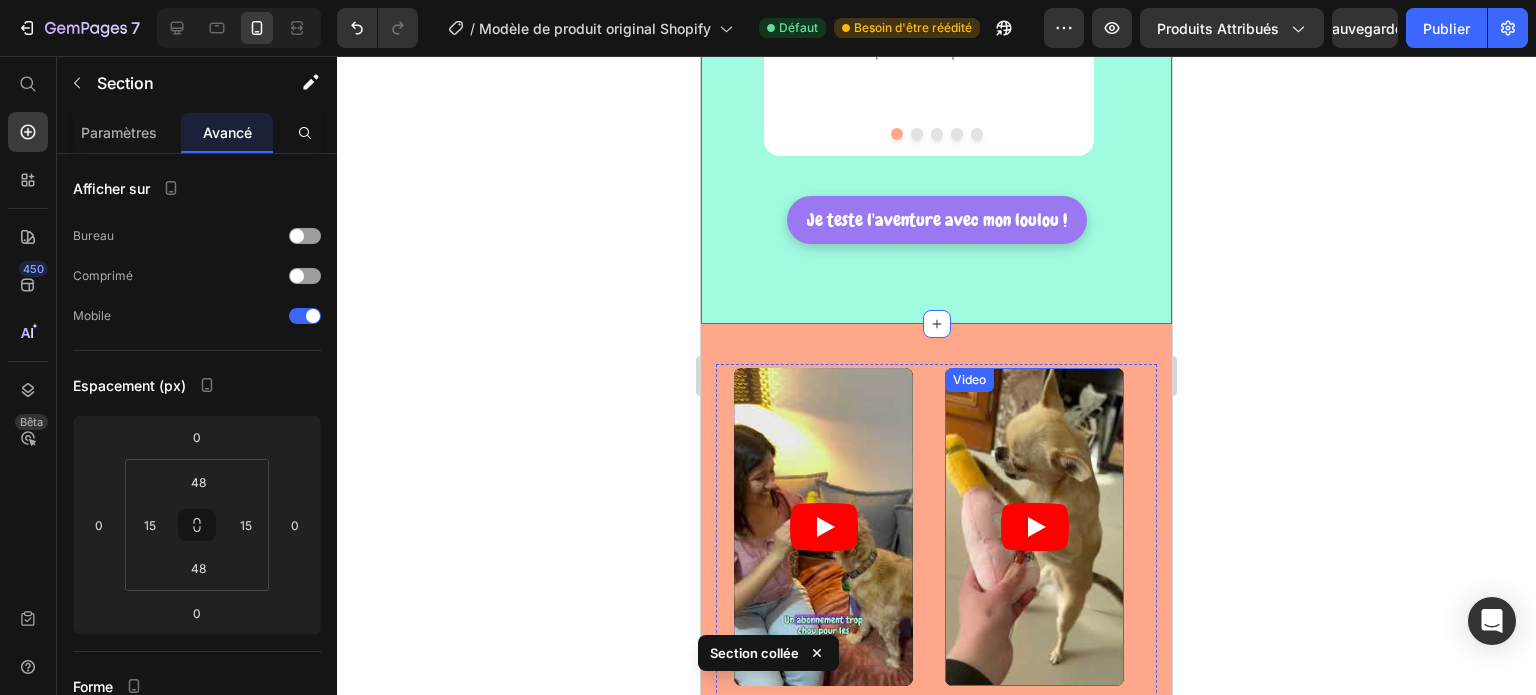 scroll, scrollTop: 1865, scrollLeft: 0, axis: vertical 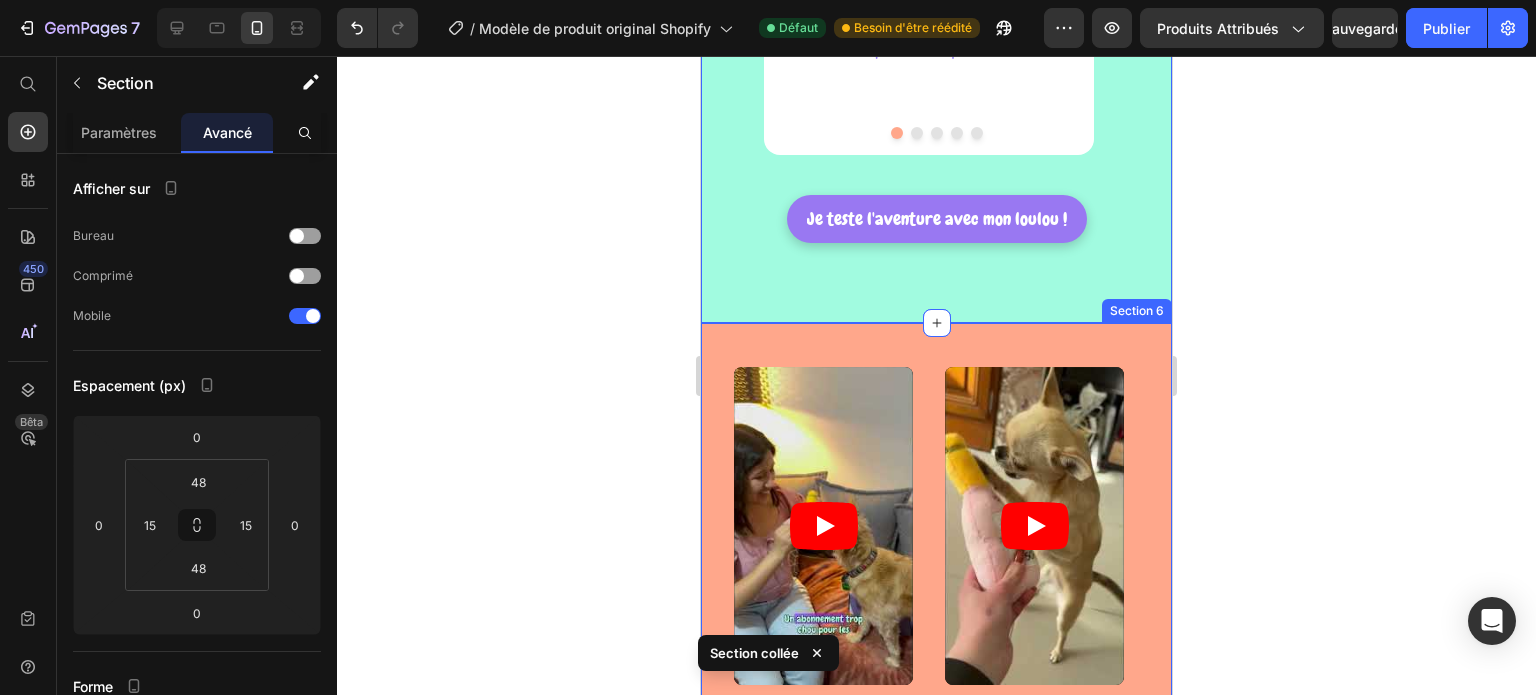 click on "Video Video Video Carousel Section 6" at bounding box center (936, 544) 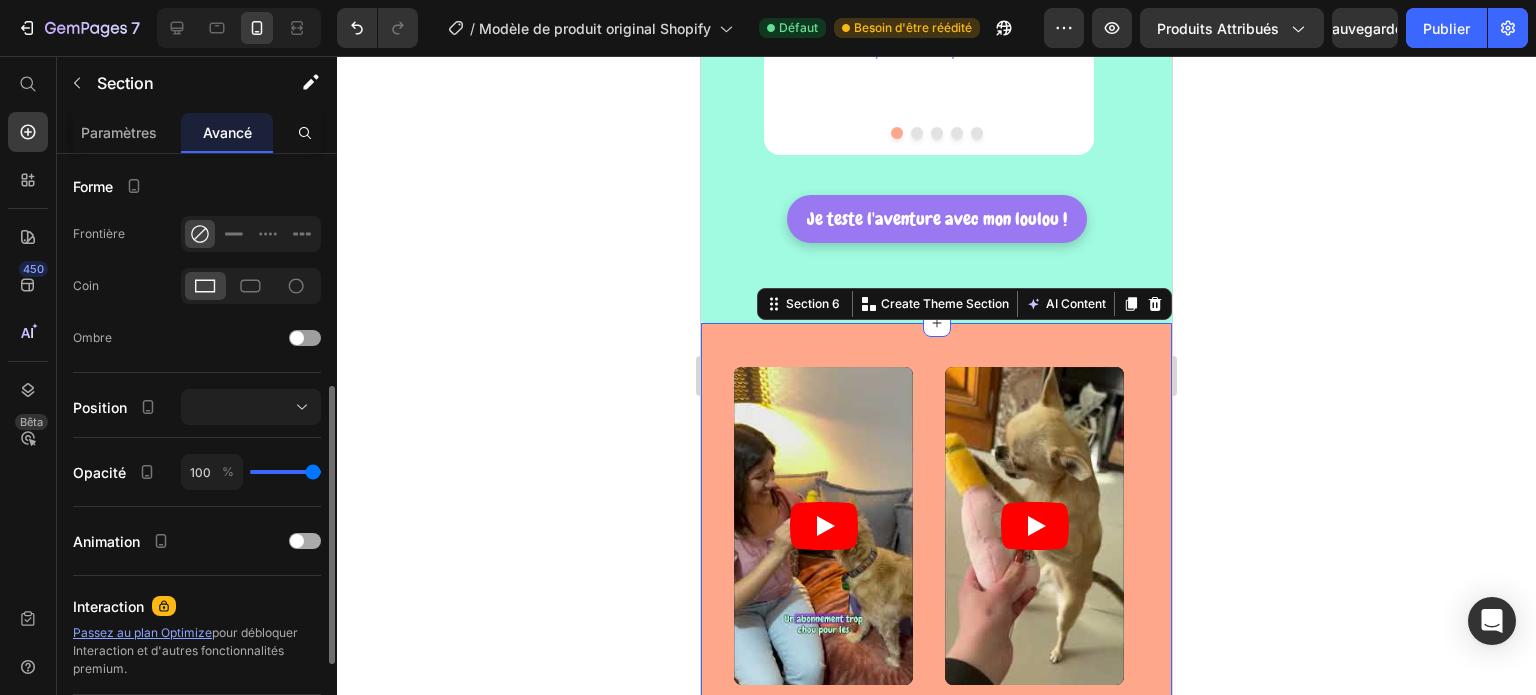 scroll, scrollTop: 686, scrollLeft: 0, axis: vertical 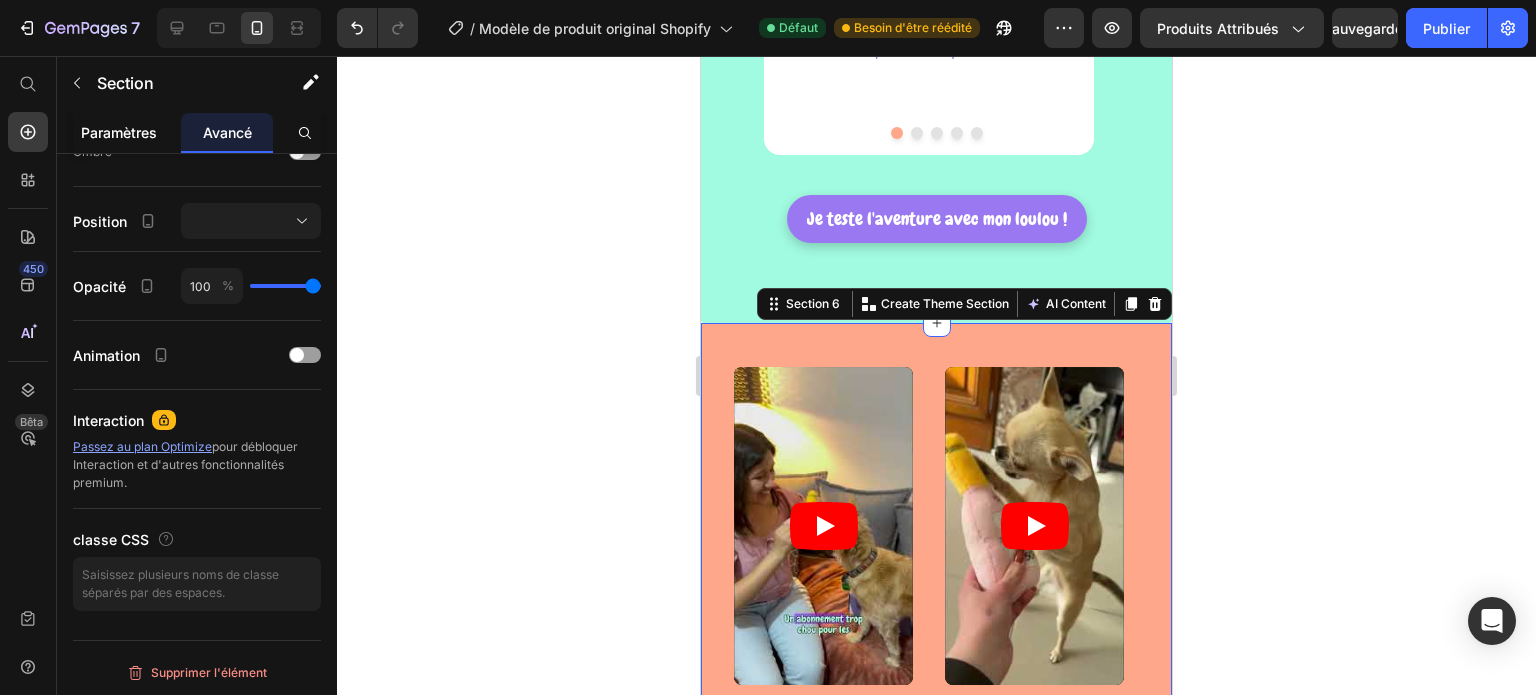 click on "Paramètres" at bounding box center (119, 132) 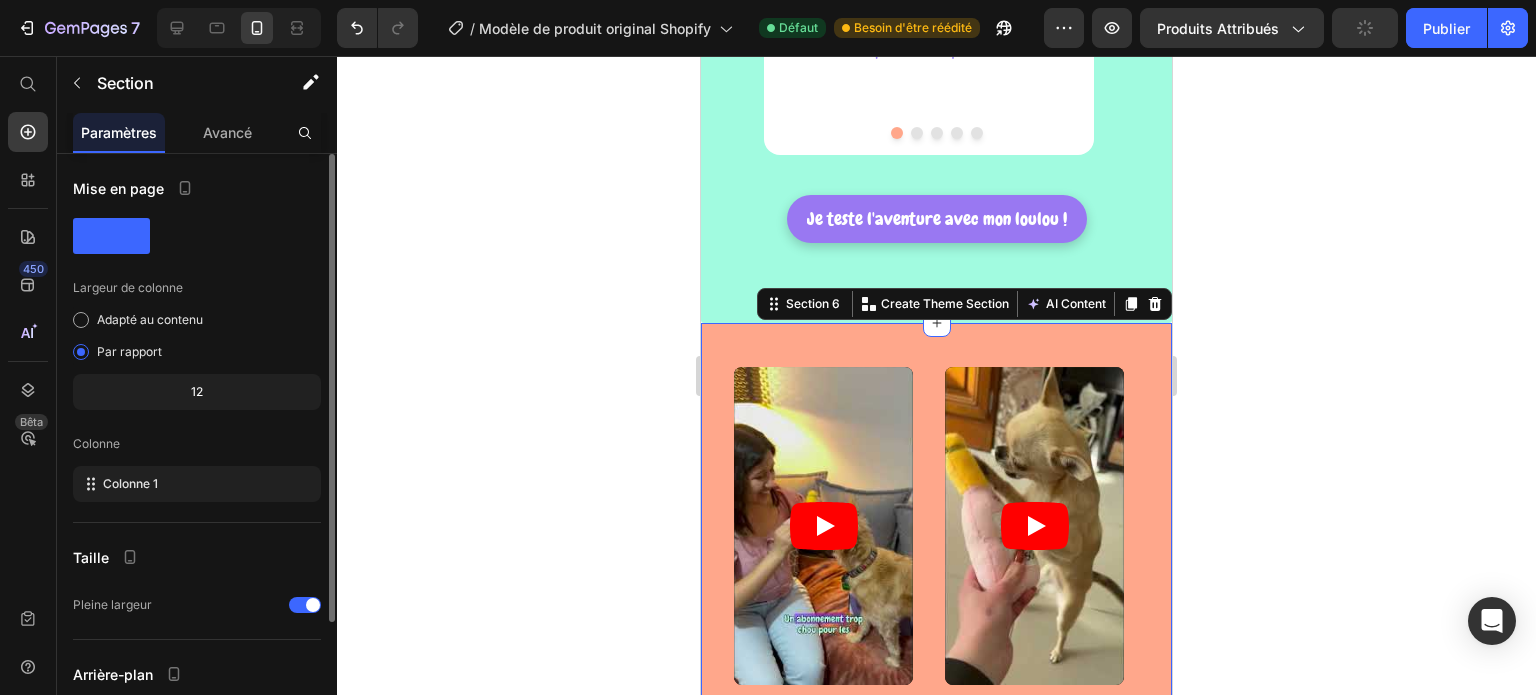 scroll, scrollTop: 164, scrollLeft: 0, axis: vertical 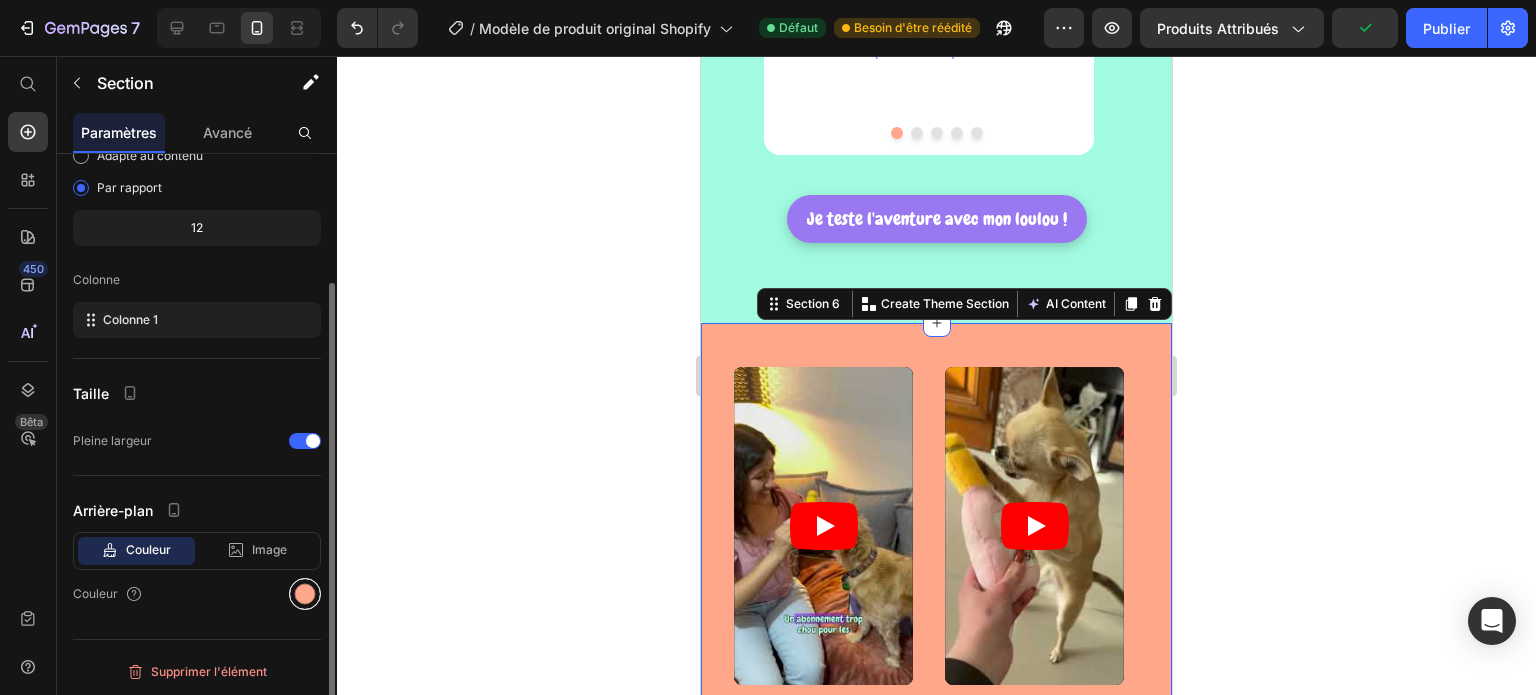 click at bounding box center (305, 594) 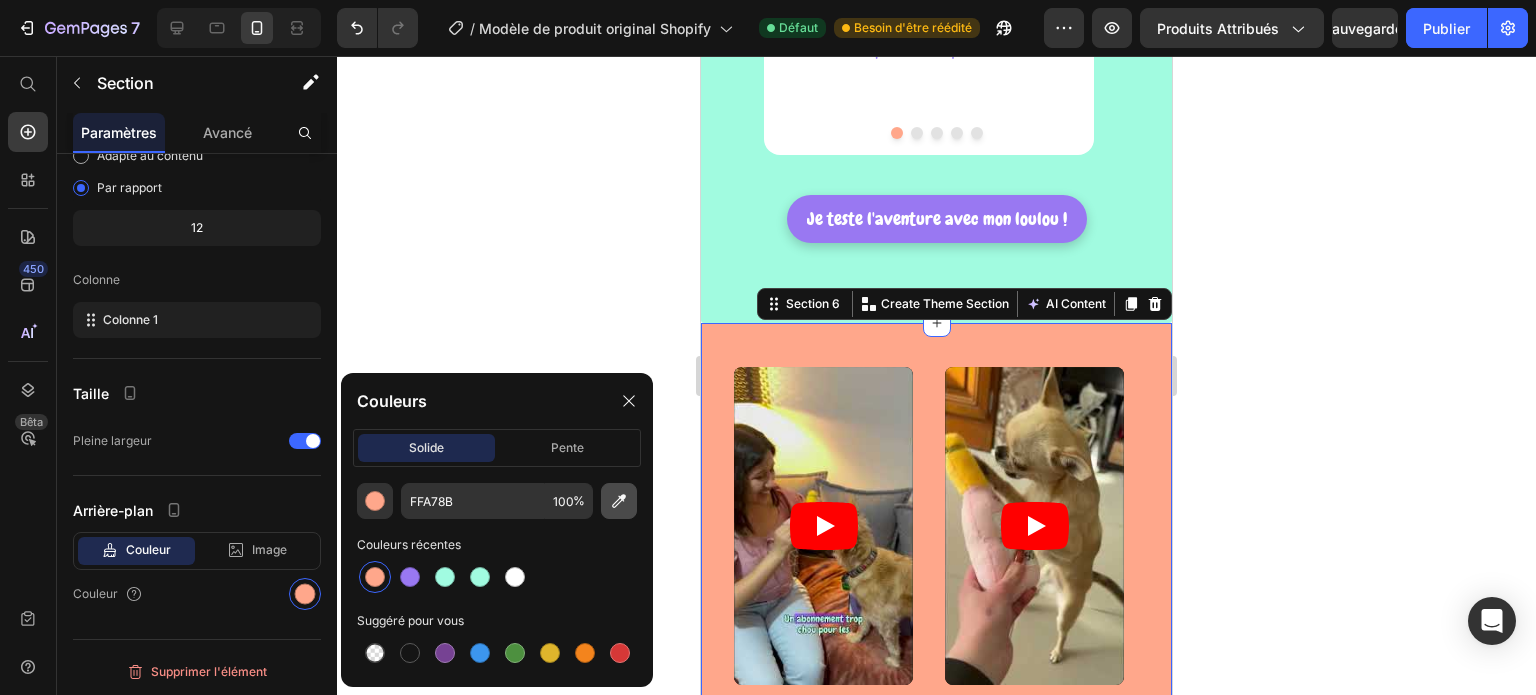 click 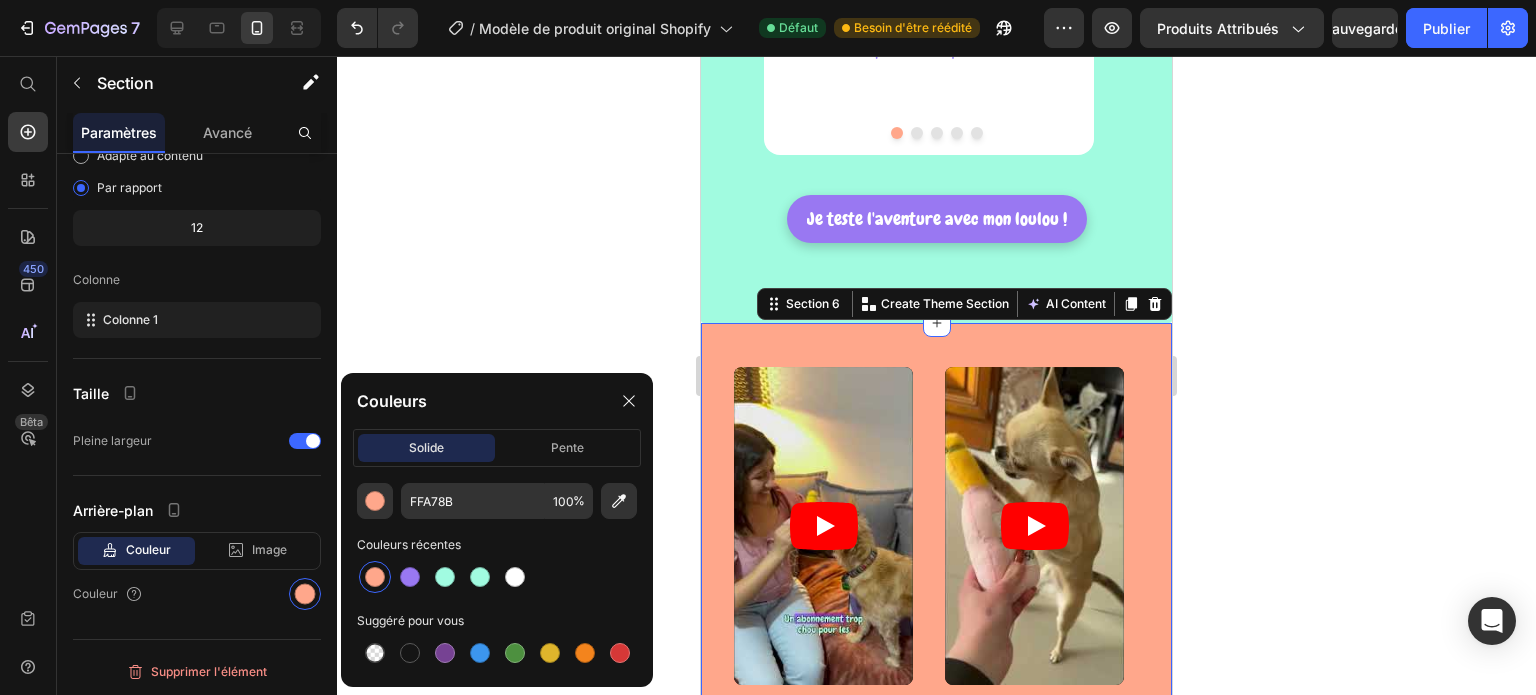 type on "A1FBE0" 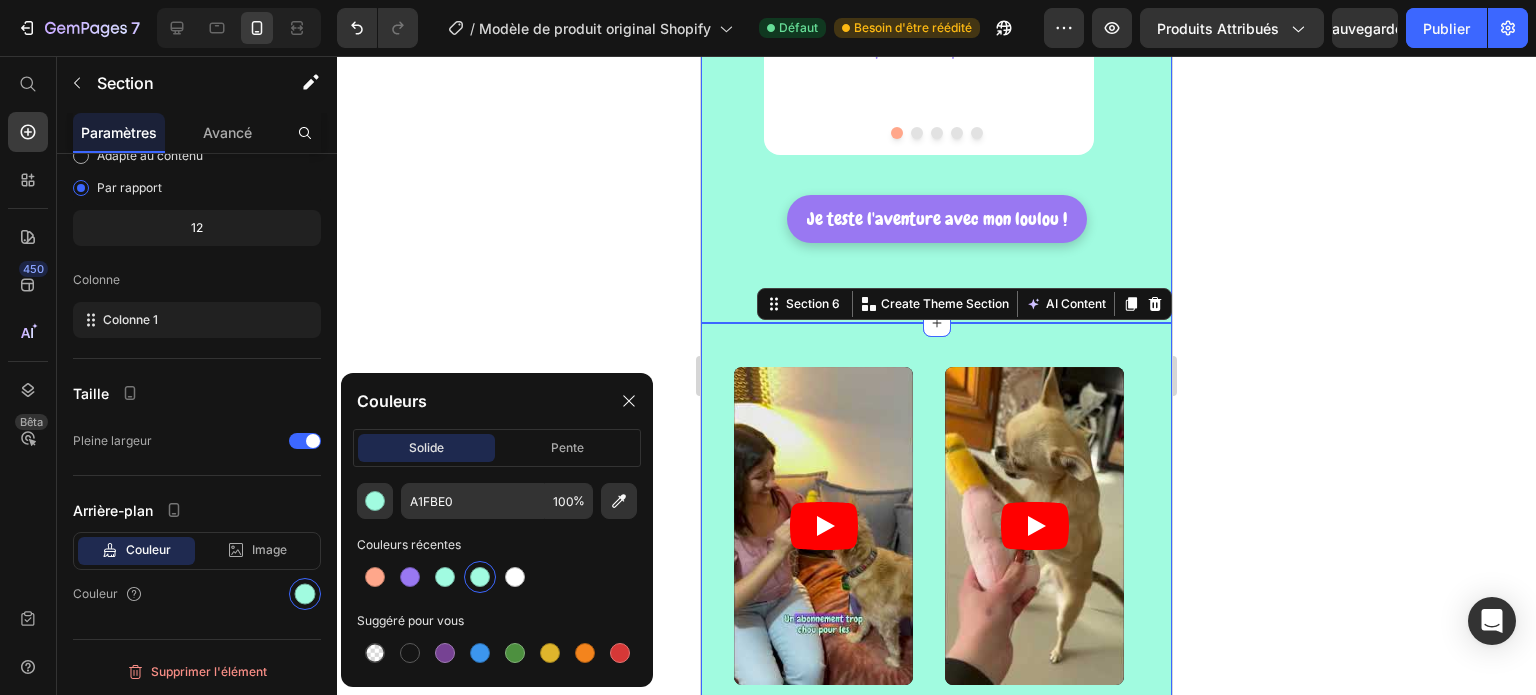 click on "DANS LA BOX CHAQUE MOIS Heading Zéro routine, que des surprises !  La box suit les saisons ou des thèmes originaux  (comme “Luxury Dog” ou “Cocooning Time”) Text block
1 Heading Image UN ACCESSOIRE  MODE OU un soin Text block Un bandana punchy, un shampoing sec naturel ou un parfum ? Votre loulou sera le plus beau du quartier. Text Block Row 2 Heading Image DES FRIANDISES SAINES  ET NATURELLES Text block Des recettes naturelles validées par nos loulous testeurs. L’excuse parfaite pour le gâter sans culpabiliser. Text block Row 3 Heading Image UN JOUET  RIGOLO Text block À mâchouiller, à lancer ou à câliner… Des jouets pensés pour leurs petites mâchoires (et leur énergie débordante) Text block Row 4 Heading Image UNE SURPRISE POUR TOI  OU à partager ensemble Text block Un tote bag dog parent, une friandise humaine, un produit pour prendre soin de lui, la surprise sera toujours un clin d'œil à votre duo! Text block Row 5 Heading" at bounding box center [936, -76] 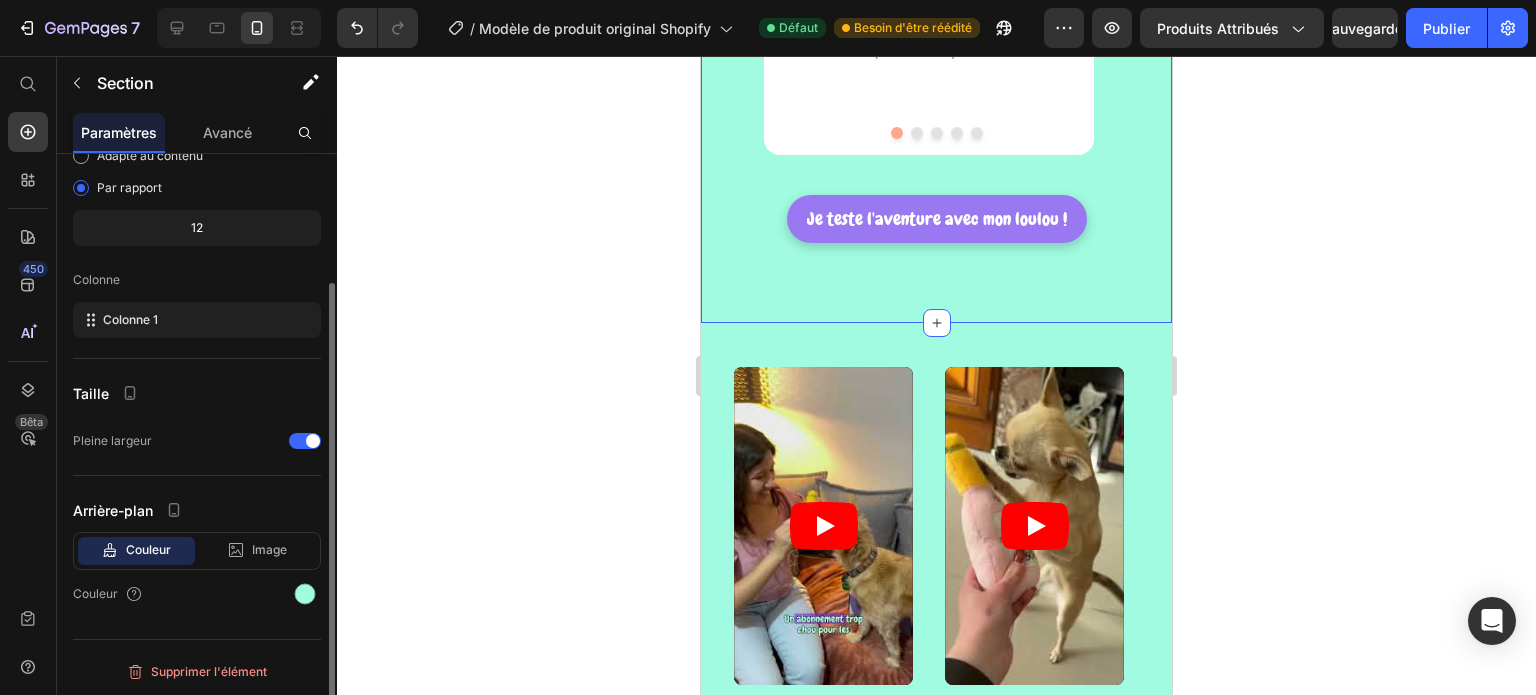 scroll, scrollTop: 0, scrollLeft: 0, axis: both 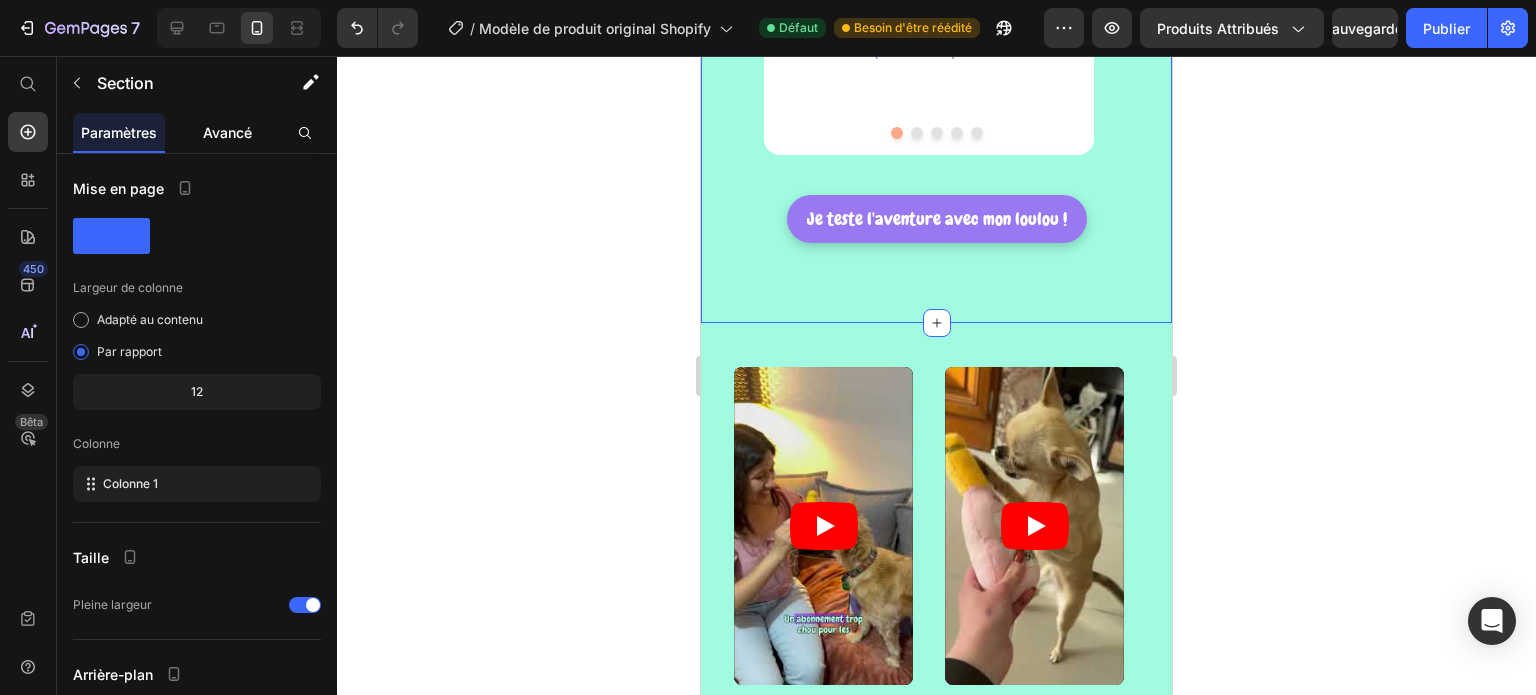 click on "Avancé" at bounding box center (227, 132) 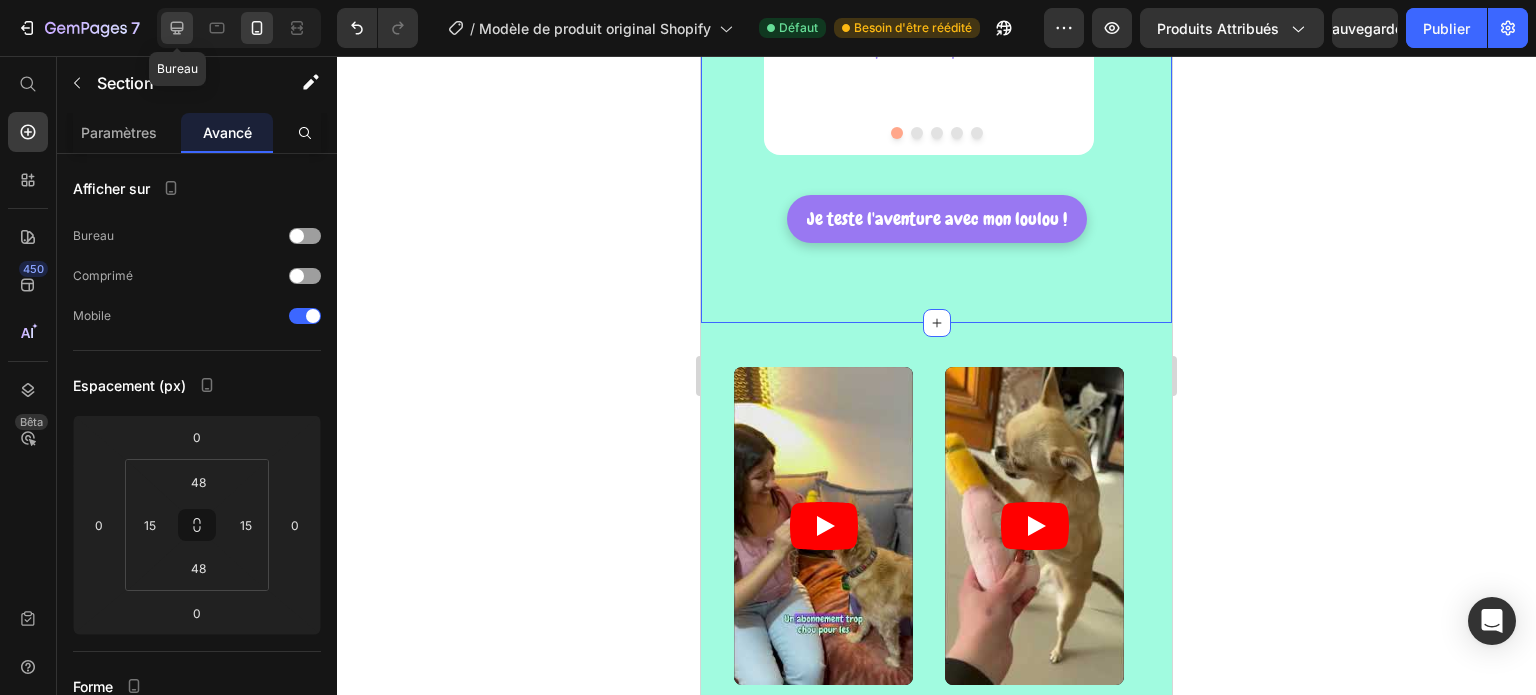click 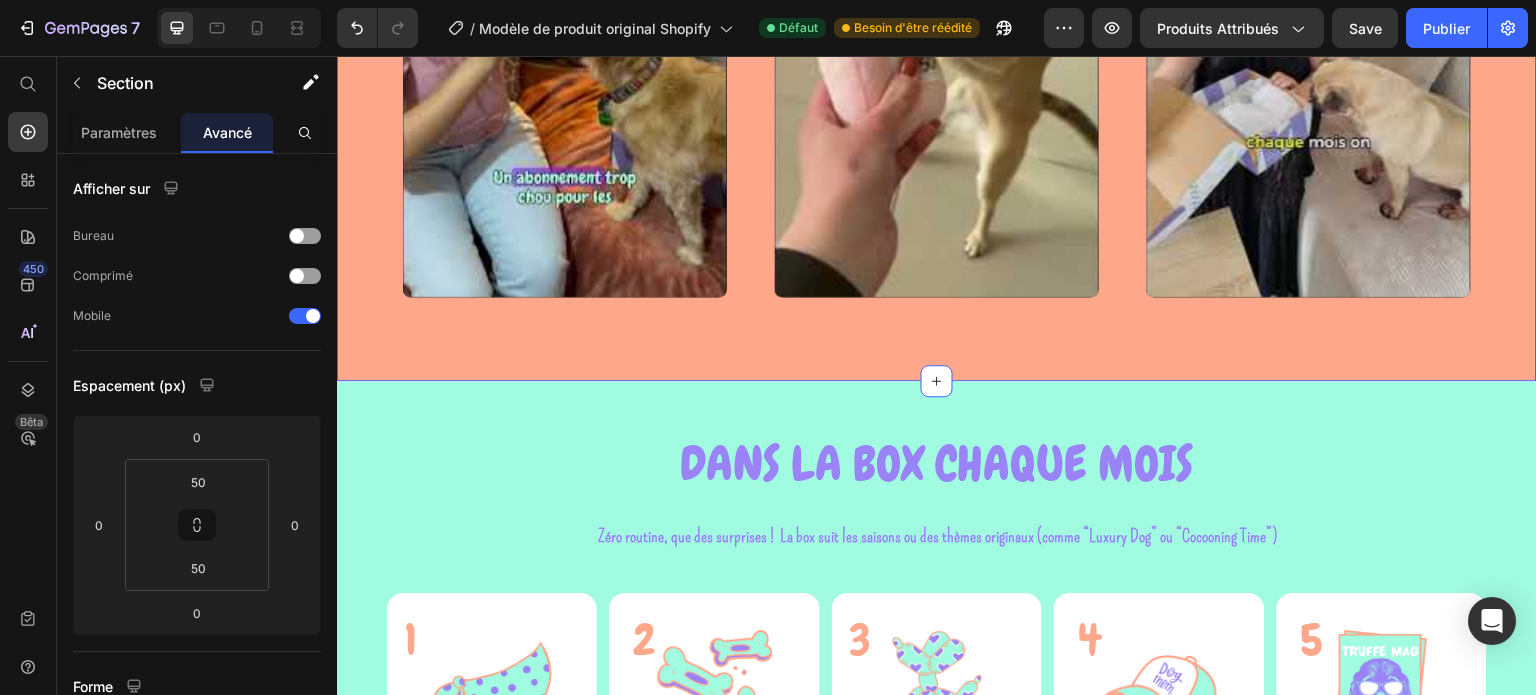scroll, scrollTop: 1690, scrollLeft: 0, axis: vertical 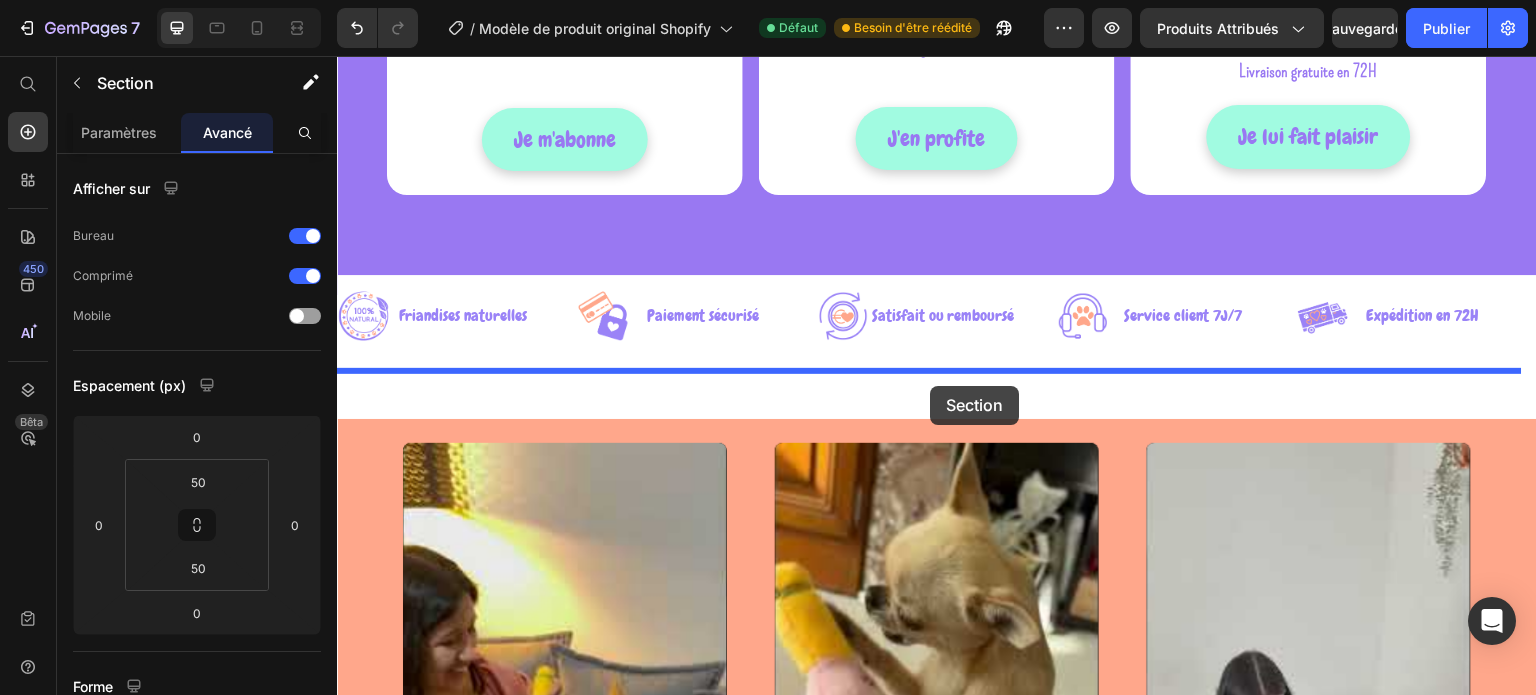 drag, startPoint x: 859, startPoint y: 504, endPoint x: 930, endPoint y: 386, distance: 137.71347 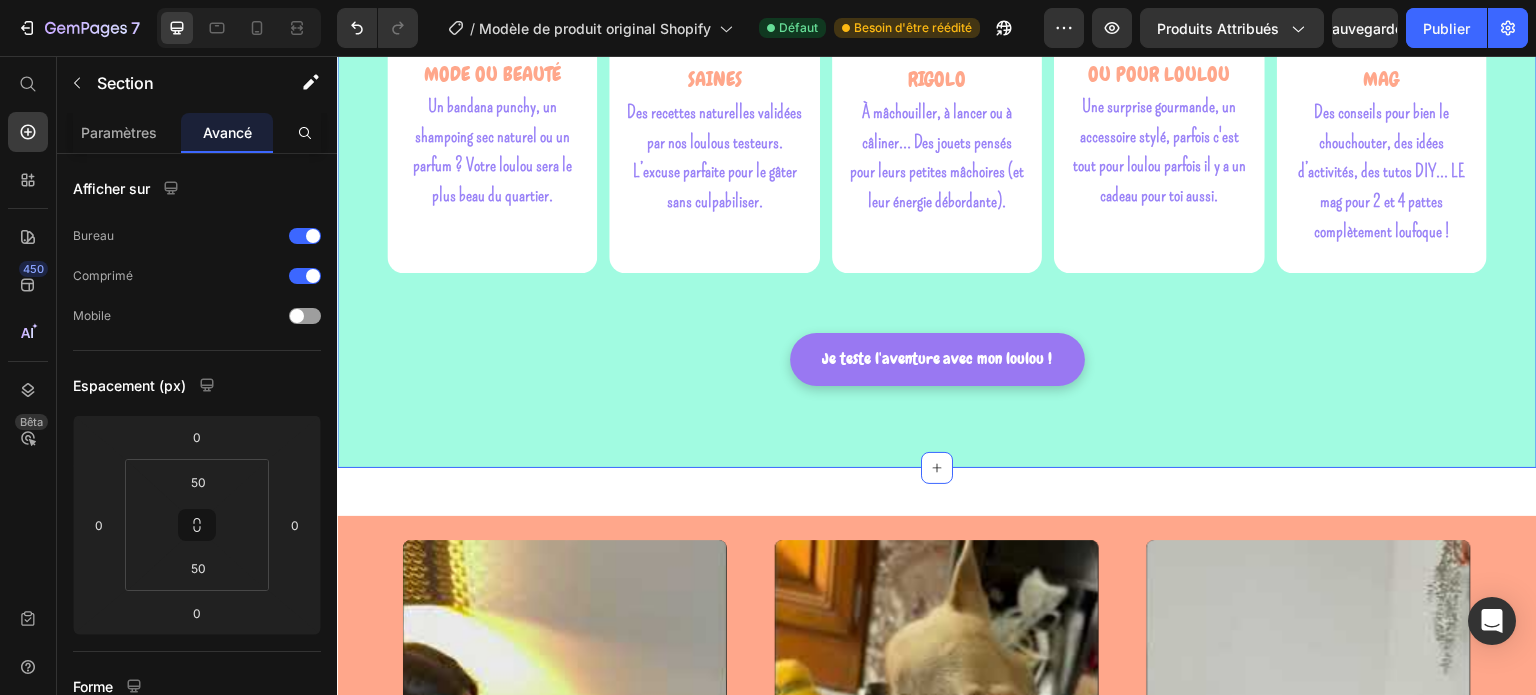 scroll, scrollTop: 1872, scrollLeft: 0, axis: vertical 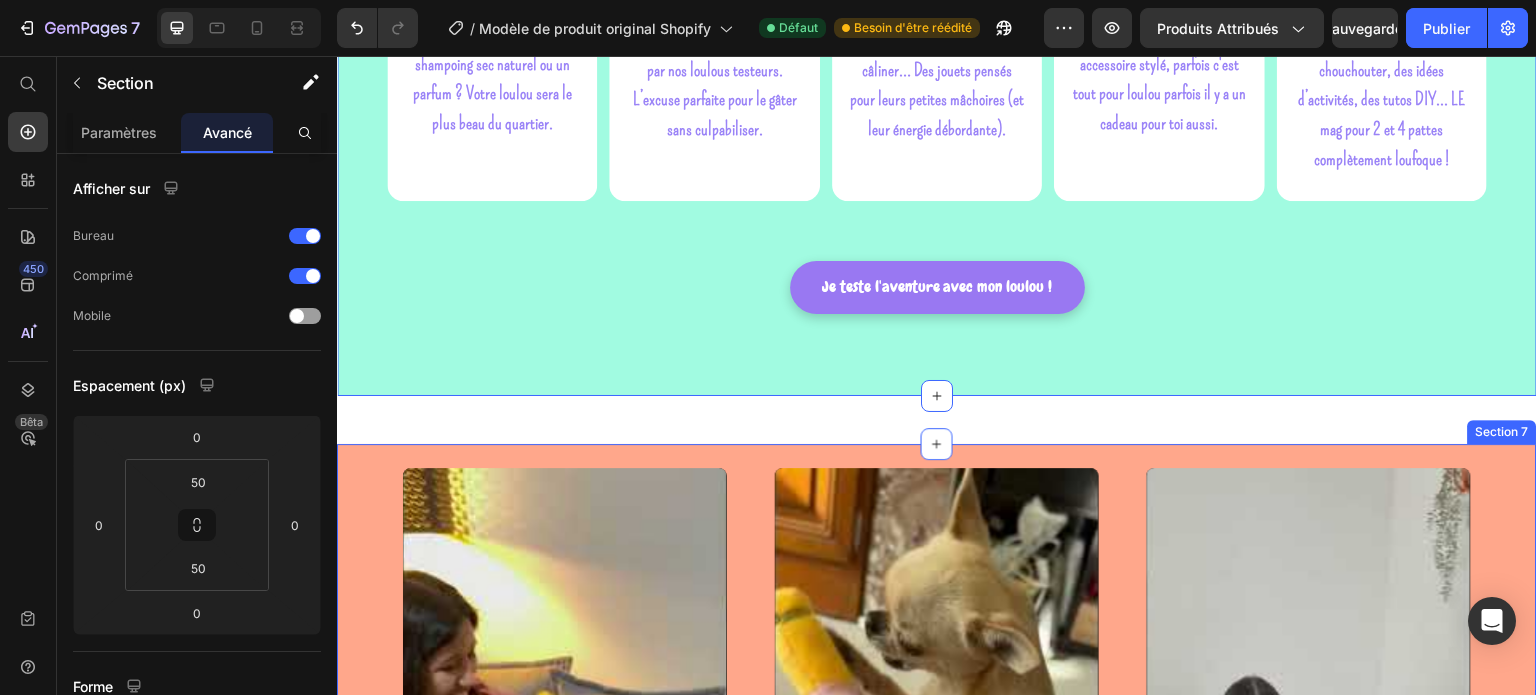 click on "Video Video Video Carousel" at bounding box center [937, 746] 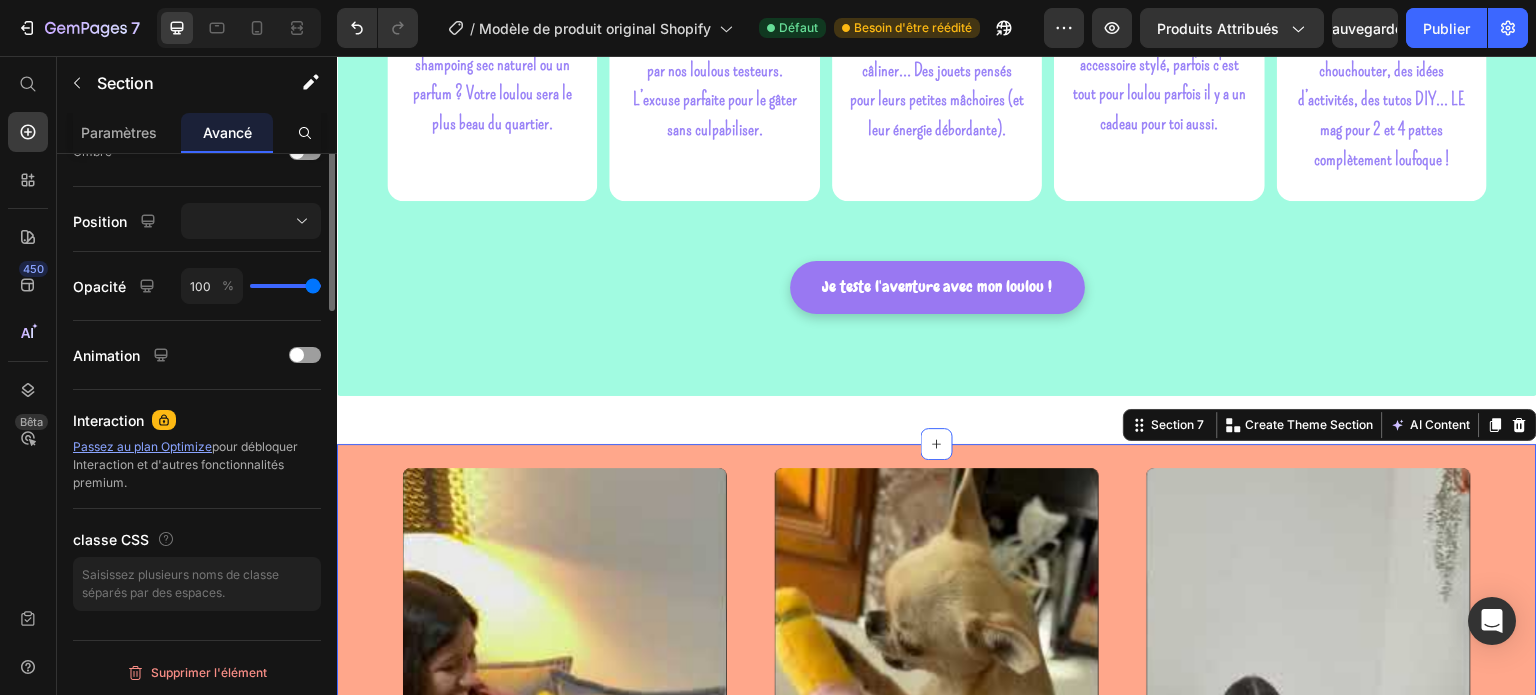 scroll, scrollTop: 386, scrollLeft: 0, axis: vertical 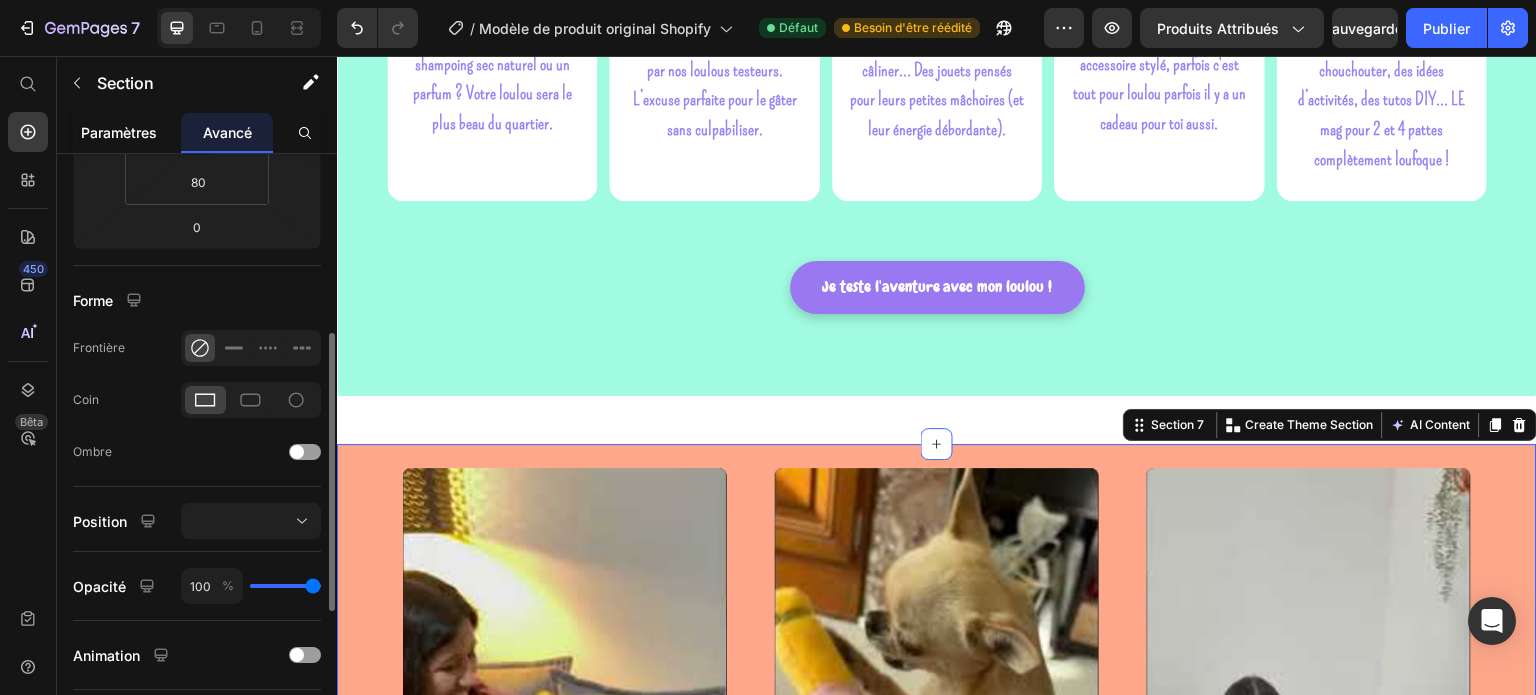 click on "Paramètres" at bounding box center [119, 132] 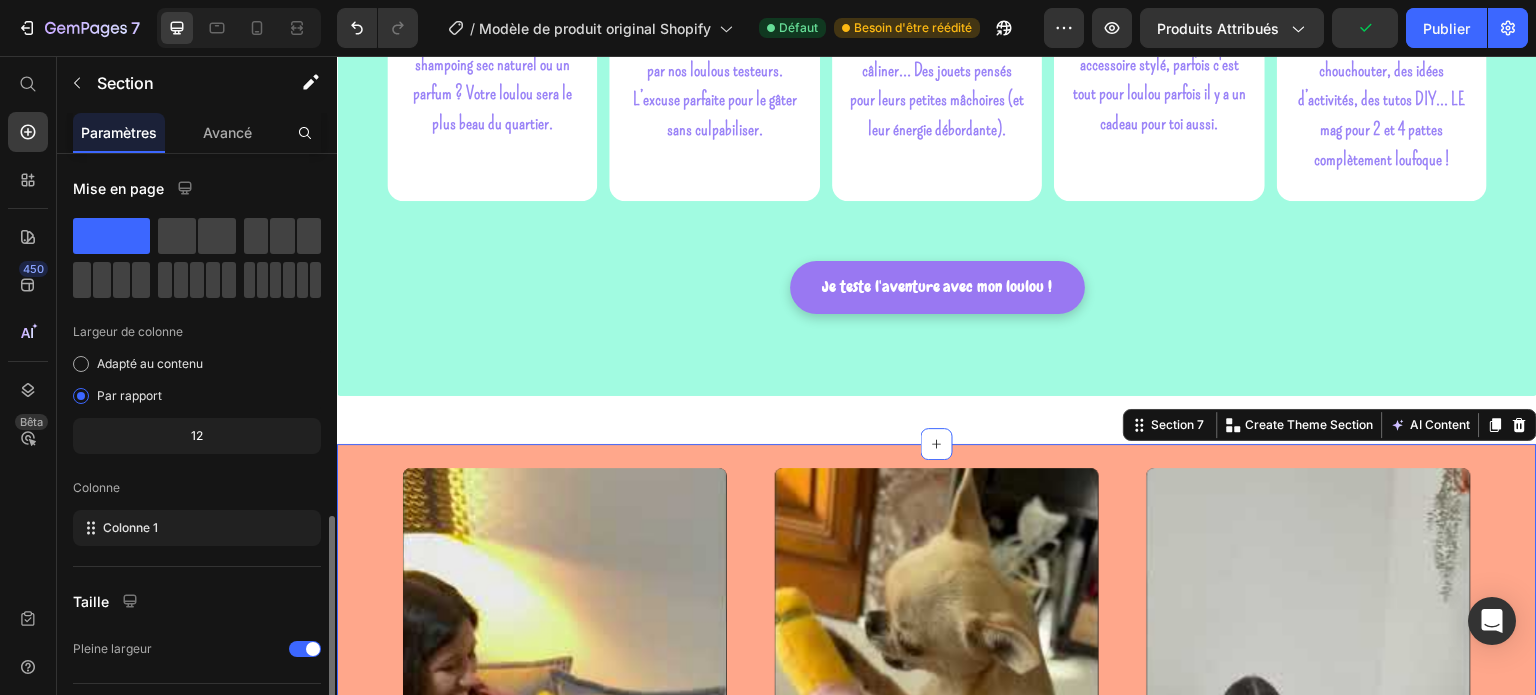 scroll, scrollTop: 208, scrollLeft: 0, axis: vertical 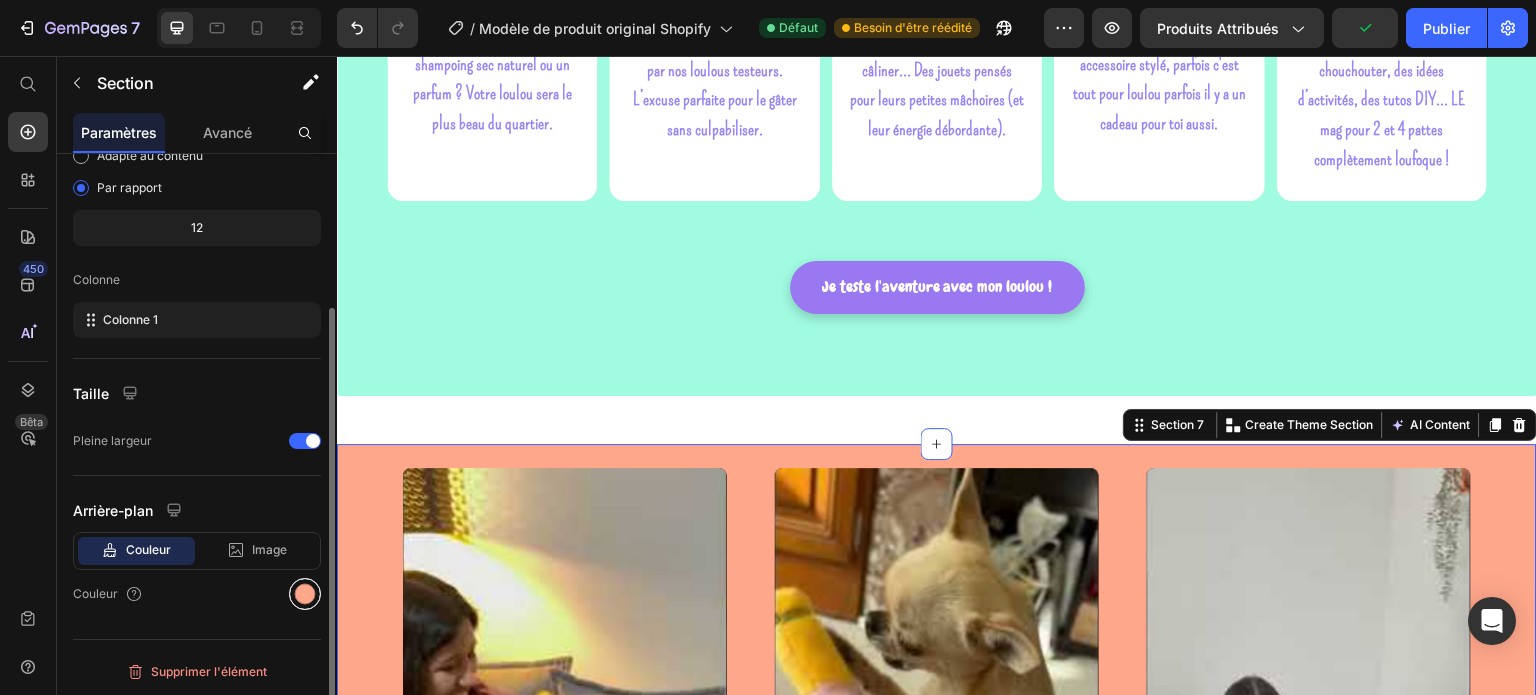 click at bounding box center (305, 594) 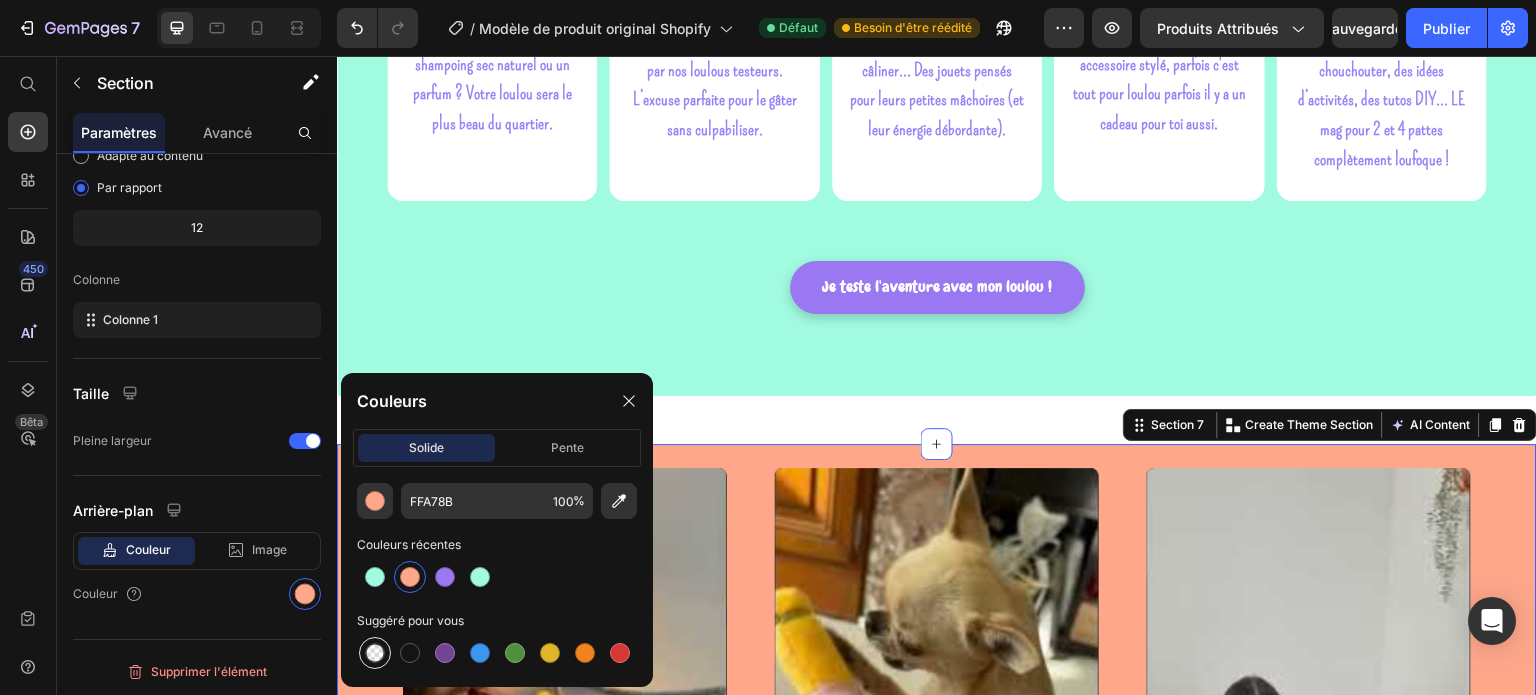 click at bounding box center (375, 653) 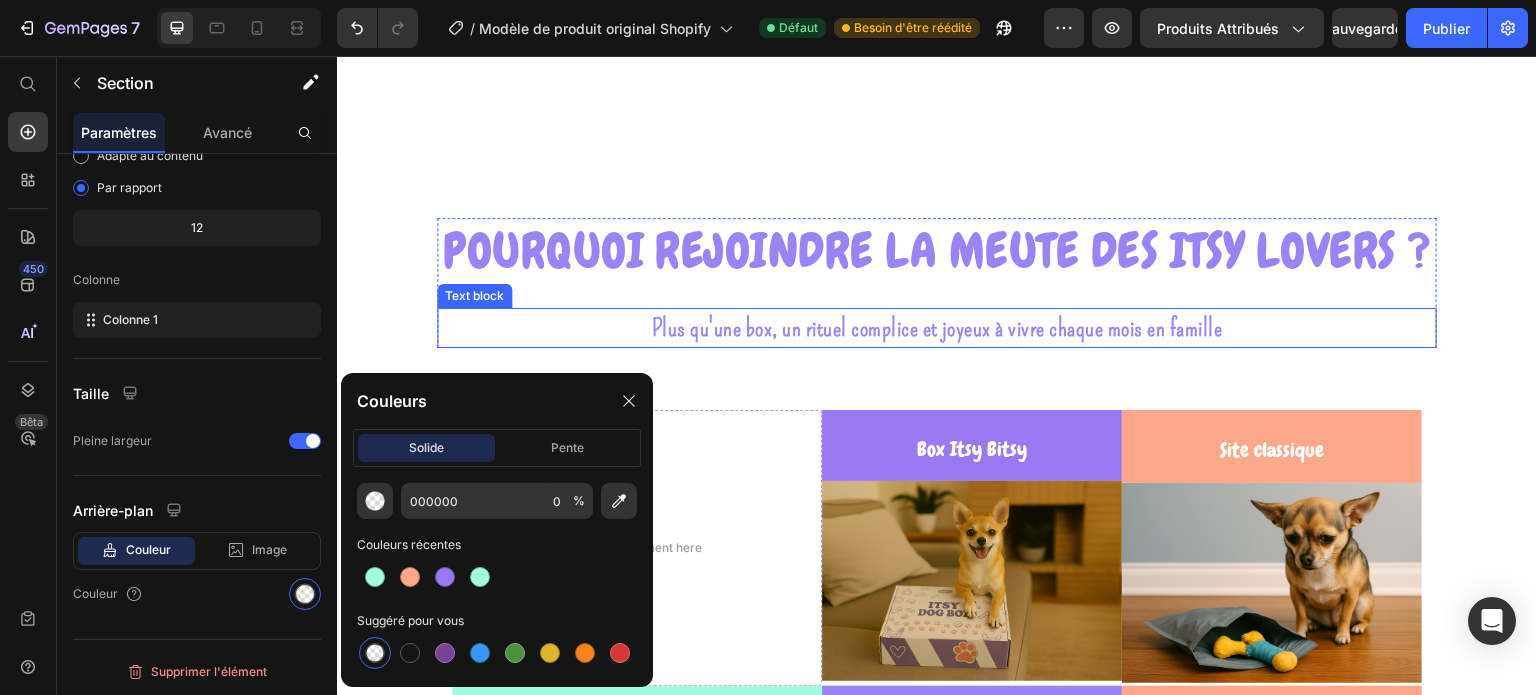 scroll, scrollTop: 2700, scrollLeft: 0, axis: vertical 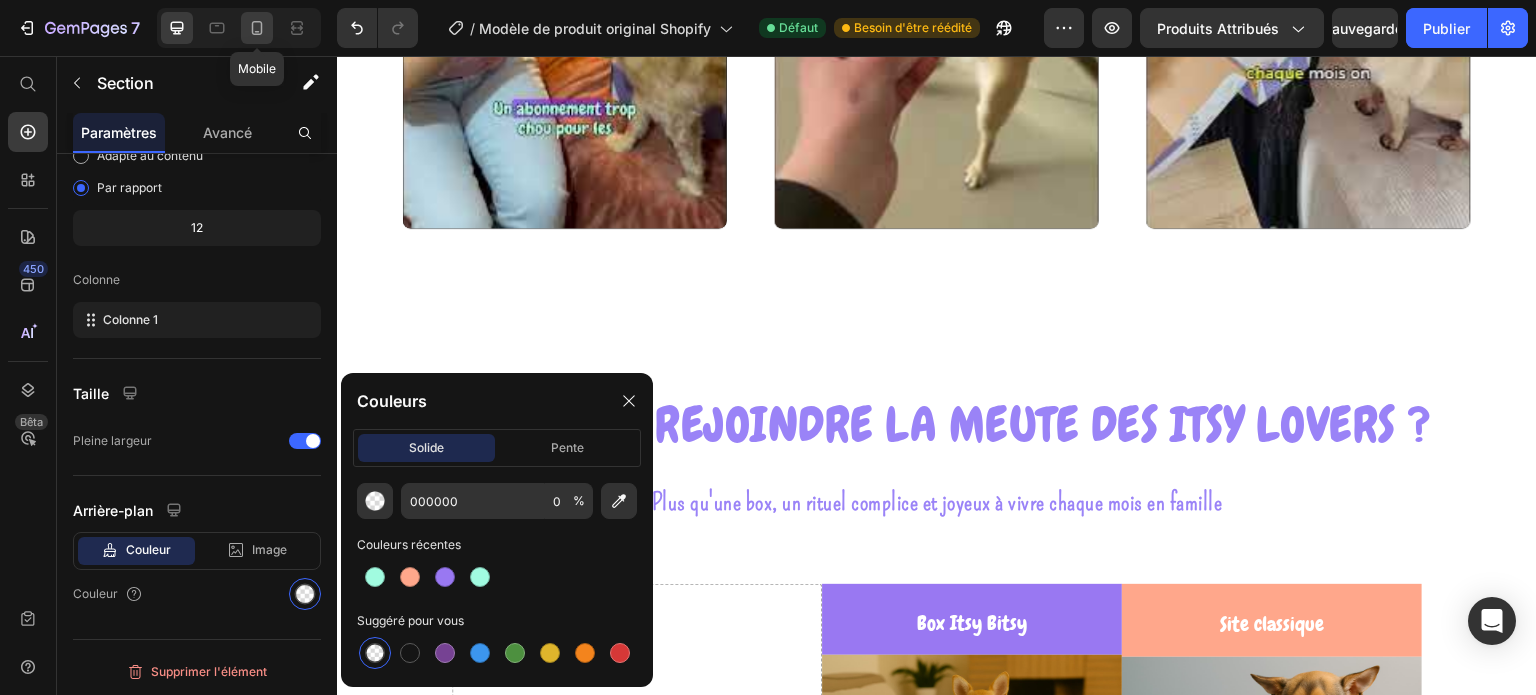 click 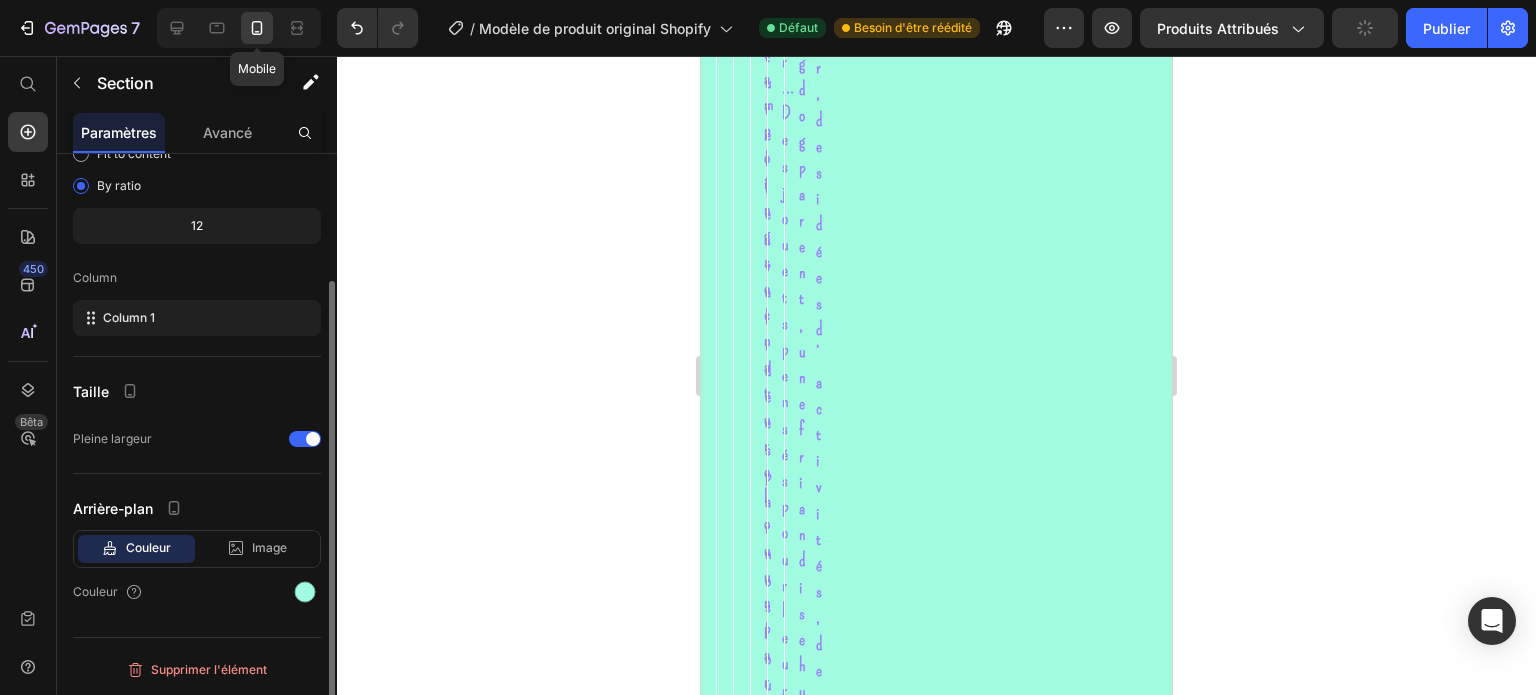 scroll, scrollTop: 164, scrollLeft: 0, axis: vertical 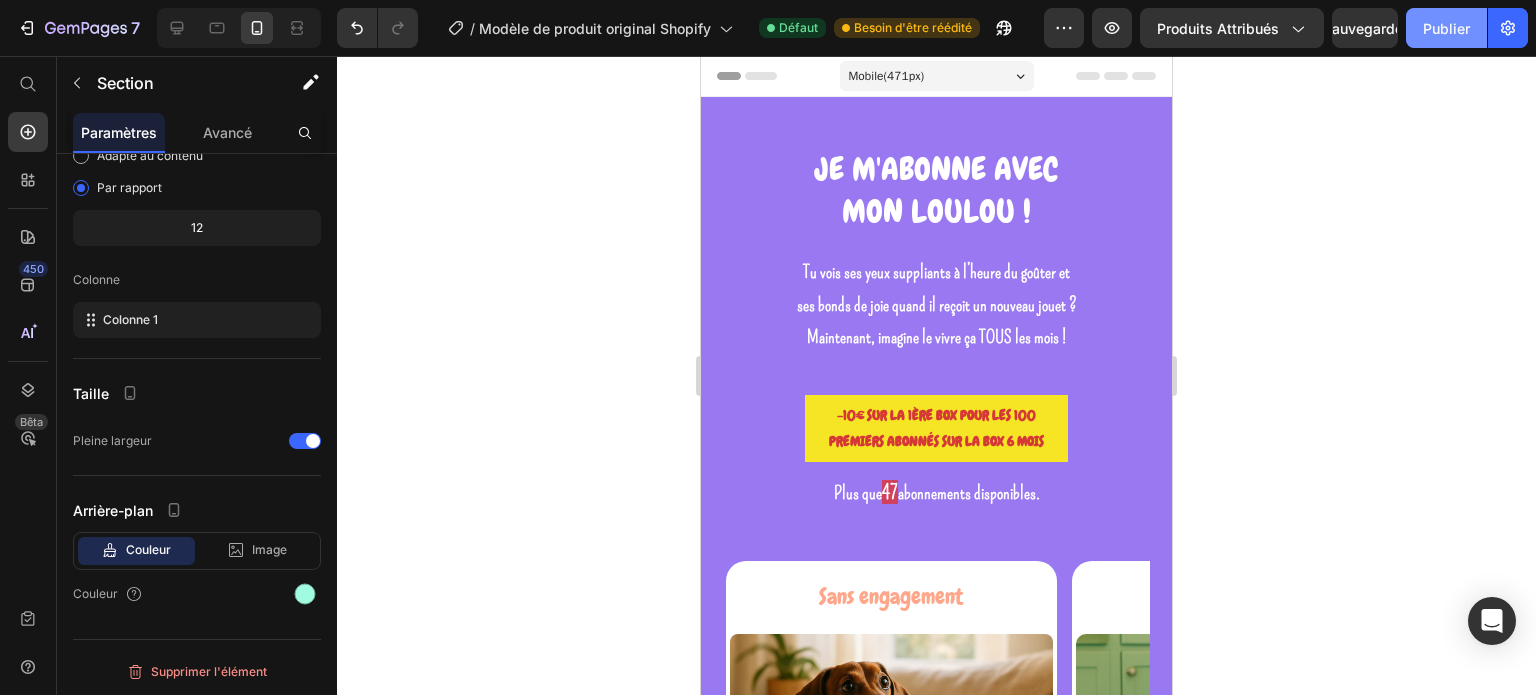 click on "Publier" at bounding box center [1446, 28] 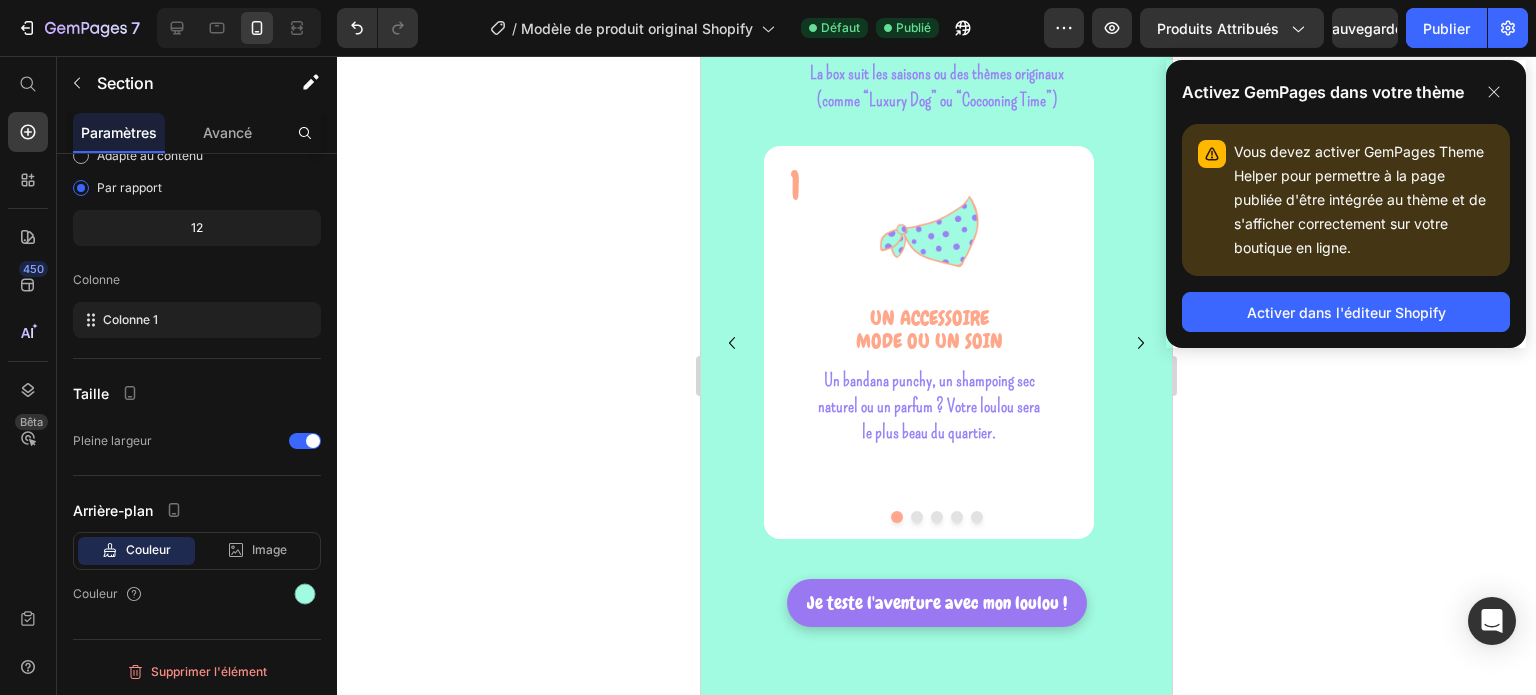 scroll, scrollTop: 1464, scrollLeft: 0, axis: vertical 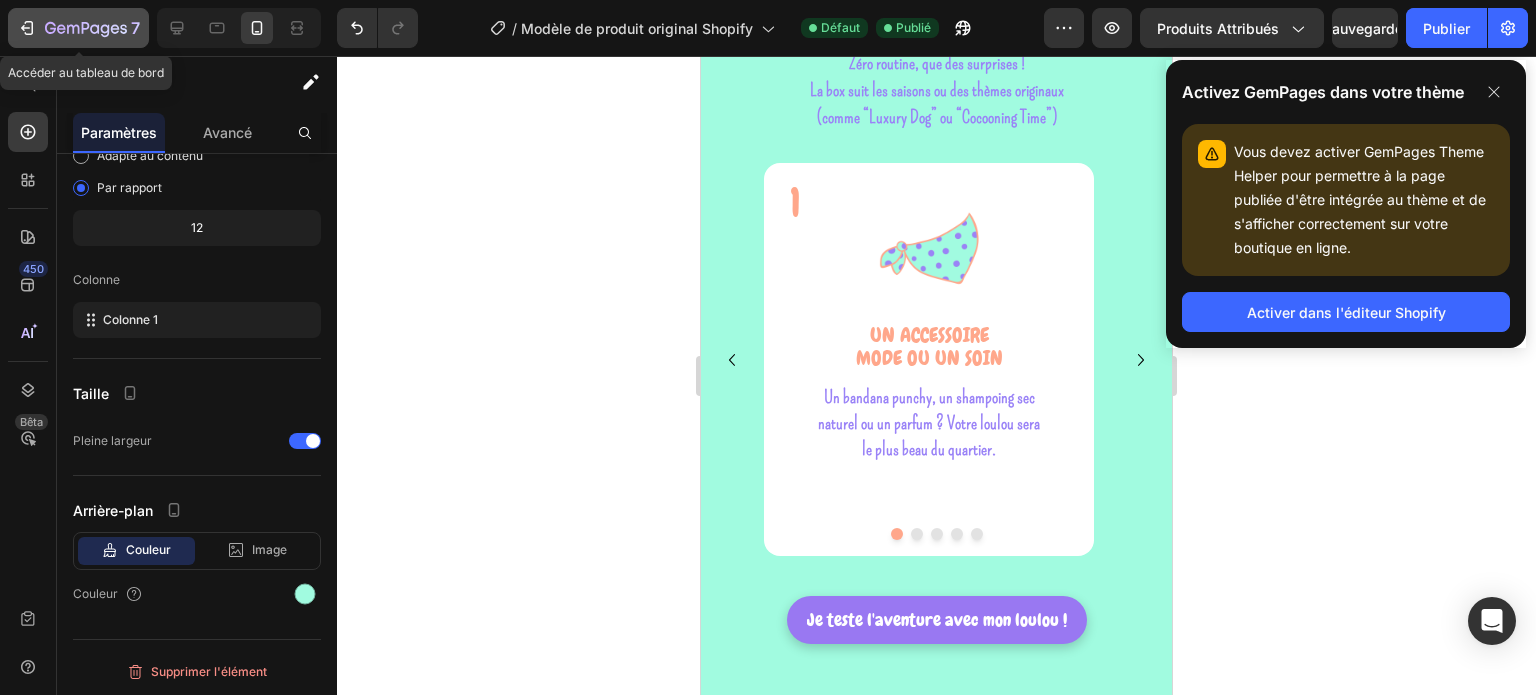click 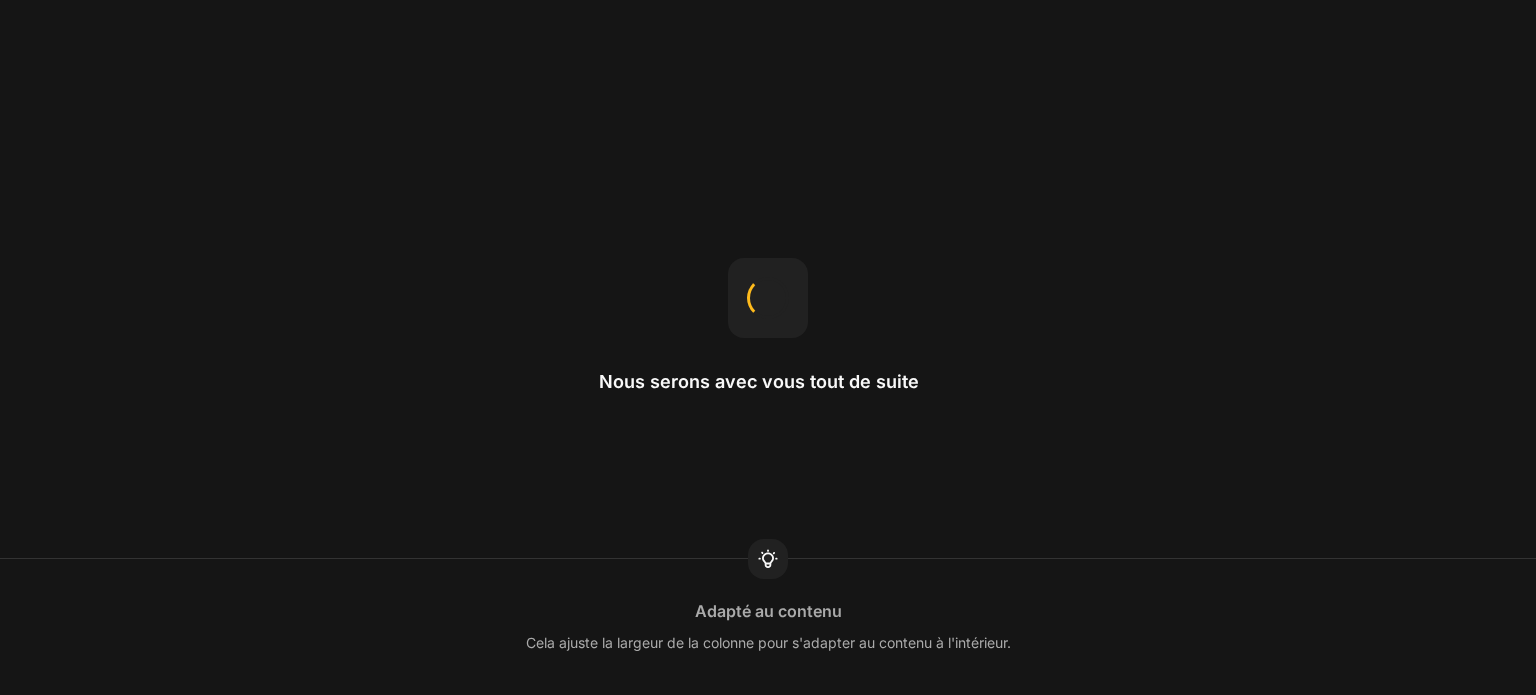 scroll, scrollTop: 0, scrollLeft: 0, axis: both 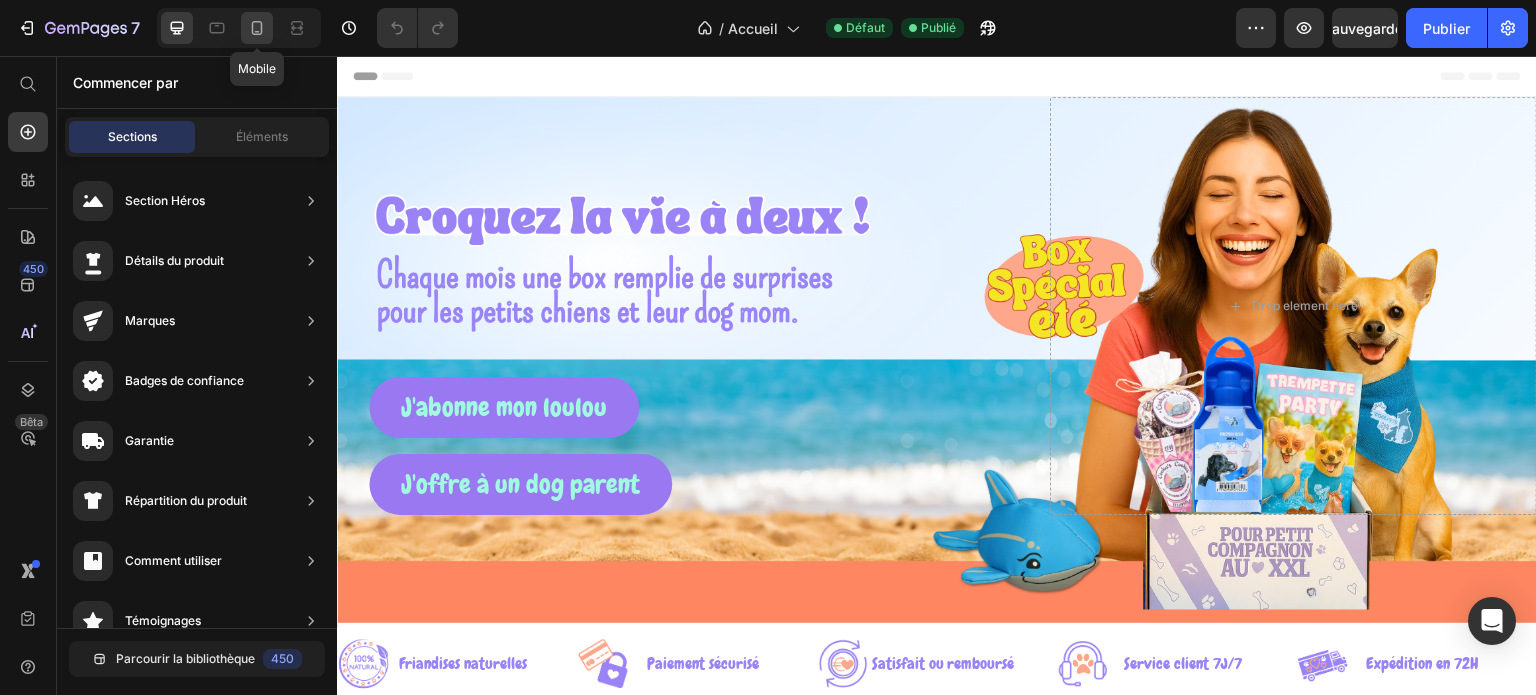 click 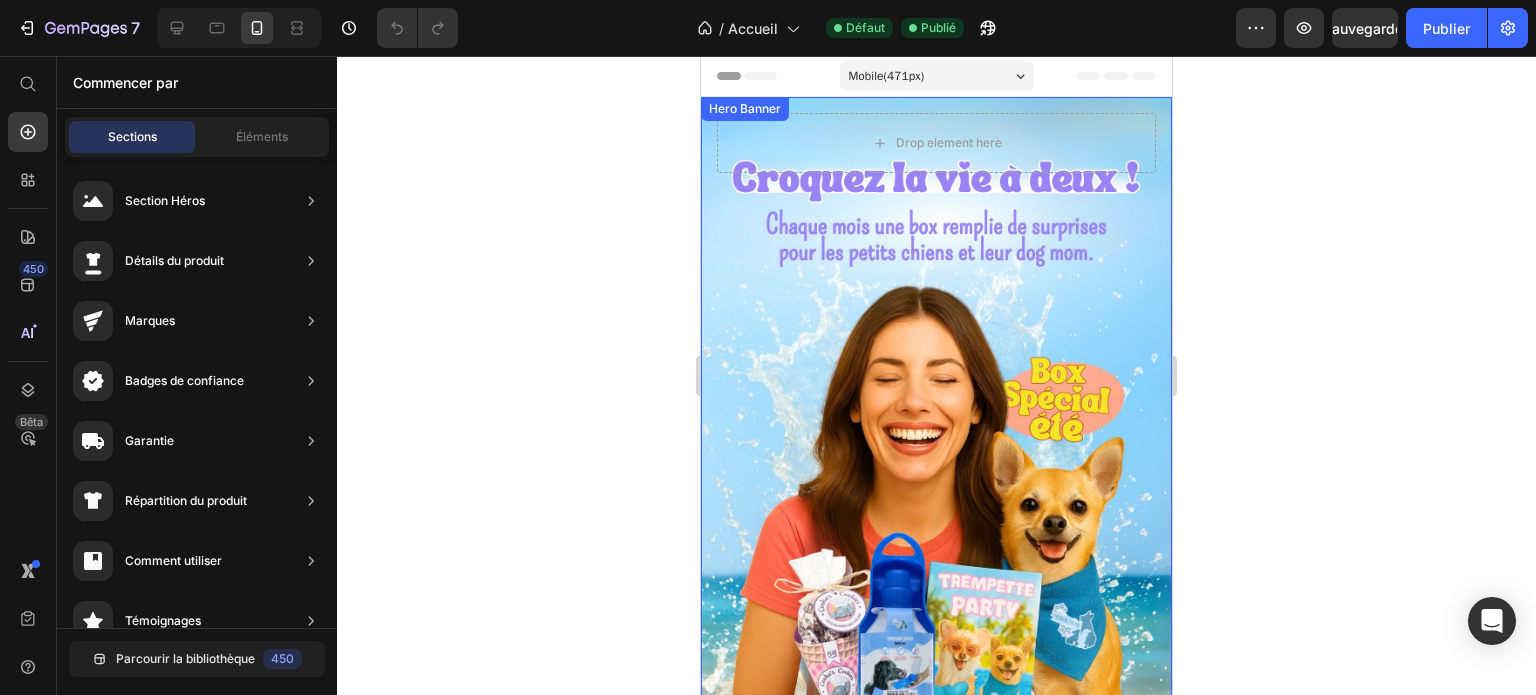 click on "J'abonne mon loulou Button J'offre à un dog parent Button Row" at bounding box center [936, 505] 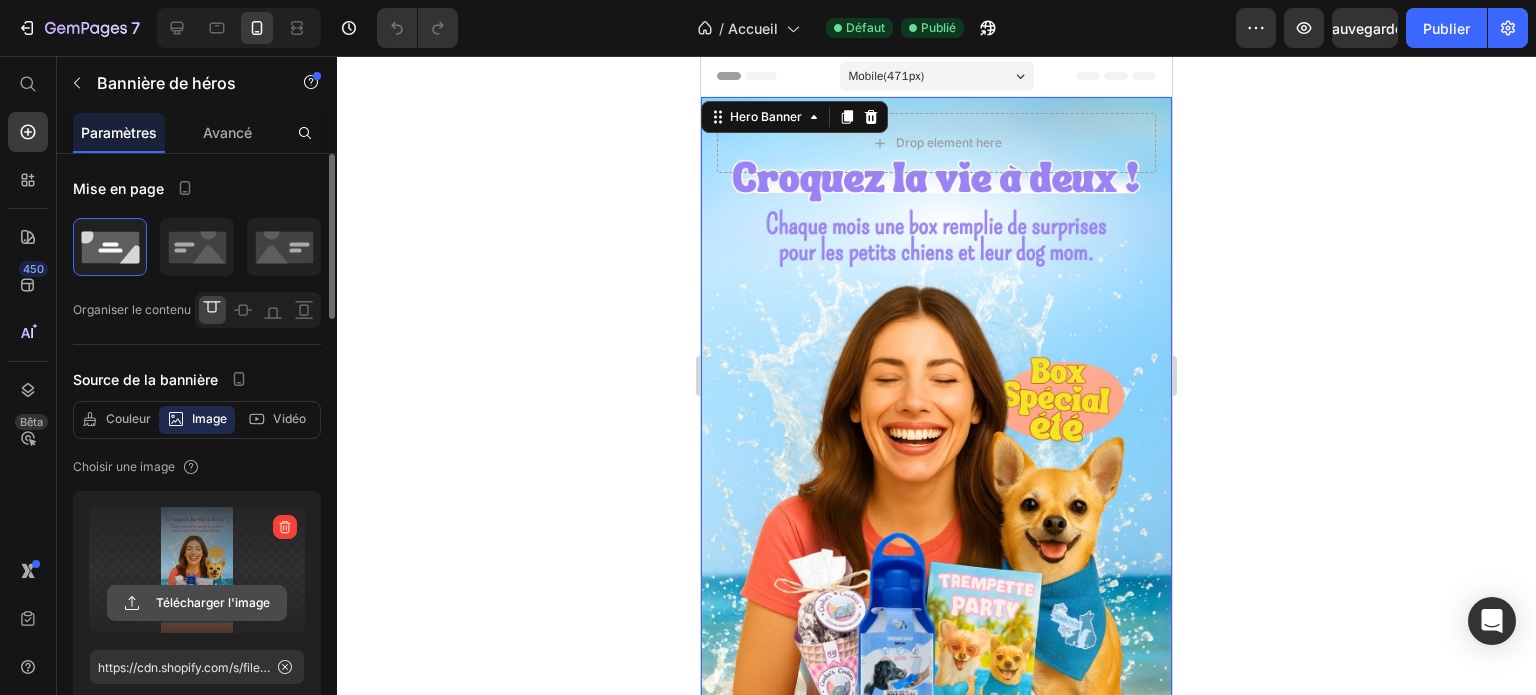 click 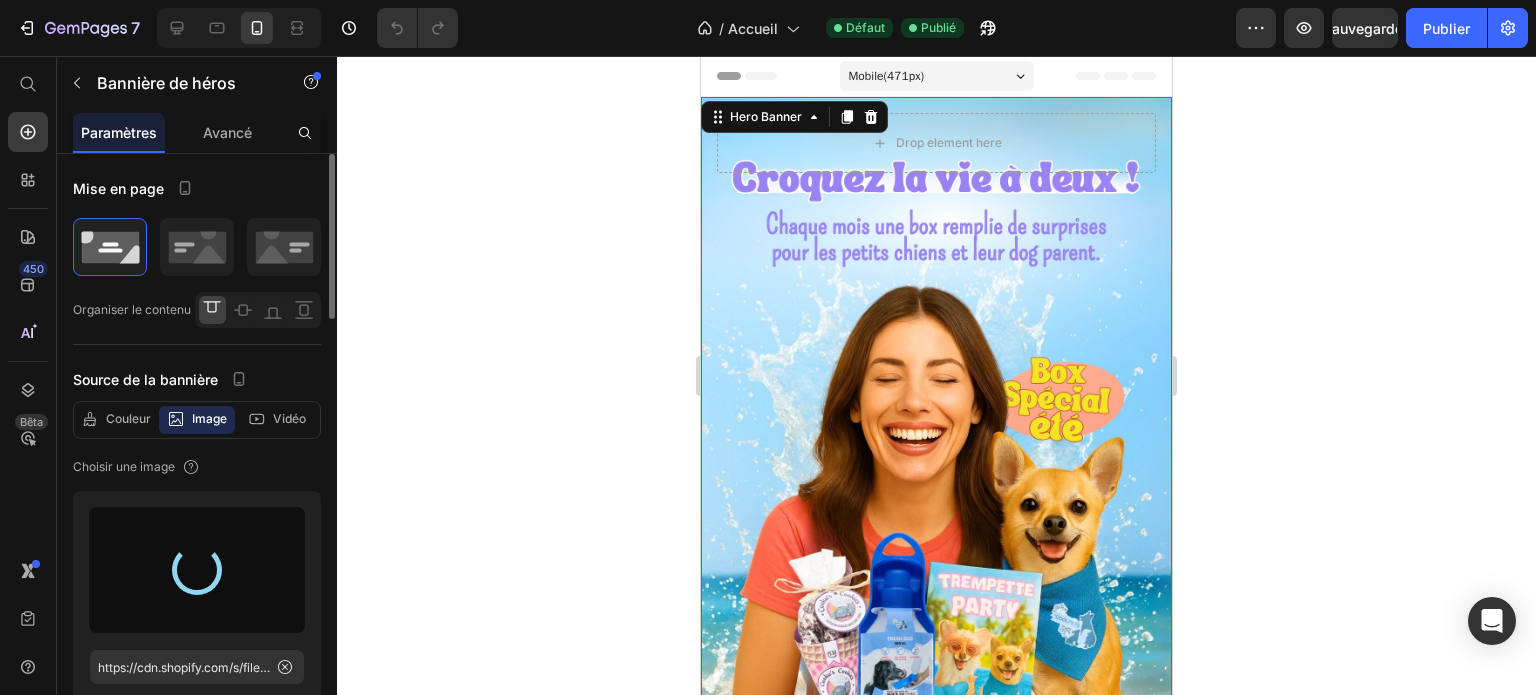 type on "https://cdn.shopify.com/s/files/1/0888/8251/2205/files/gempages_559627175913849661-d95863e4-5730-4d1e-b3ac-3ac81fc8affc.jpg" 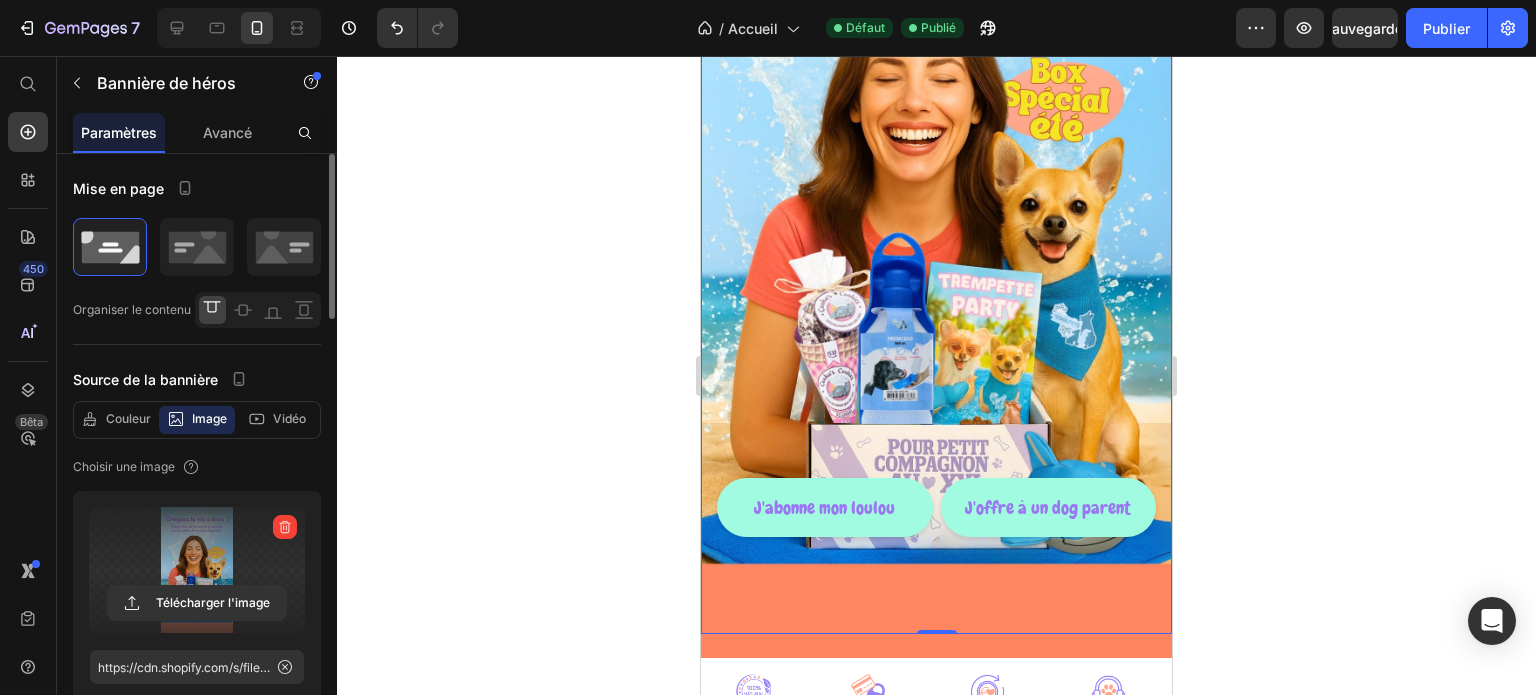 scroll, scrollTop: 400, scrollLeft: 0, axis: vertical 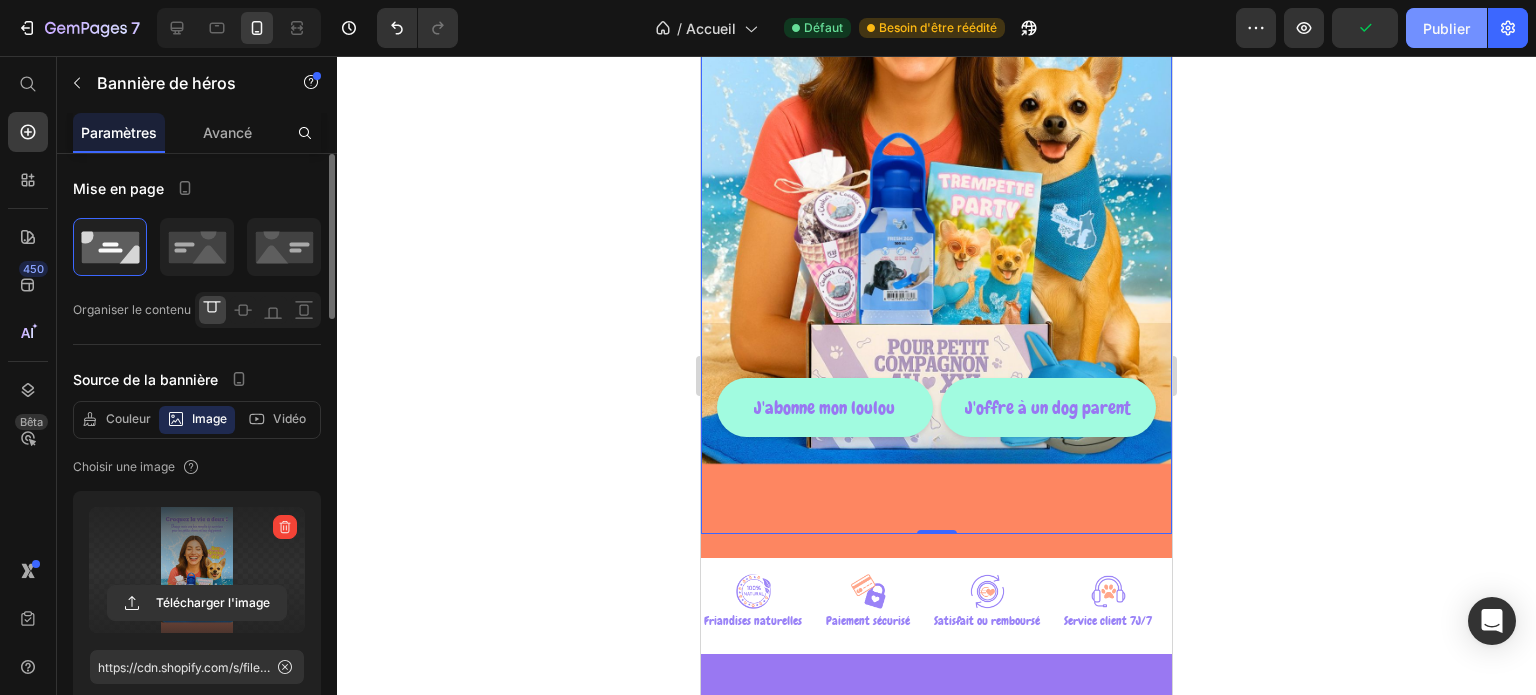 click on "Publier" at bounding box center (1446, 28) 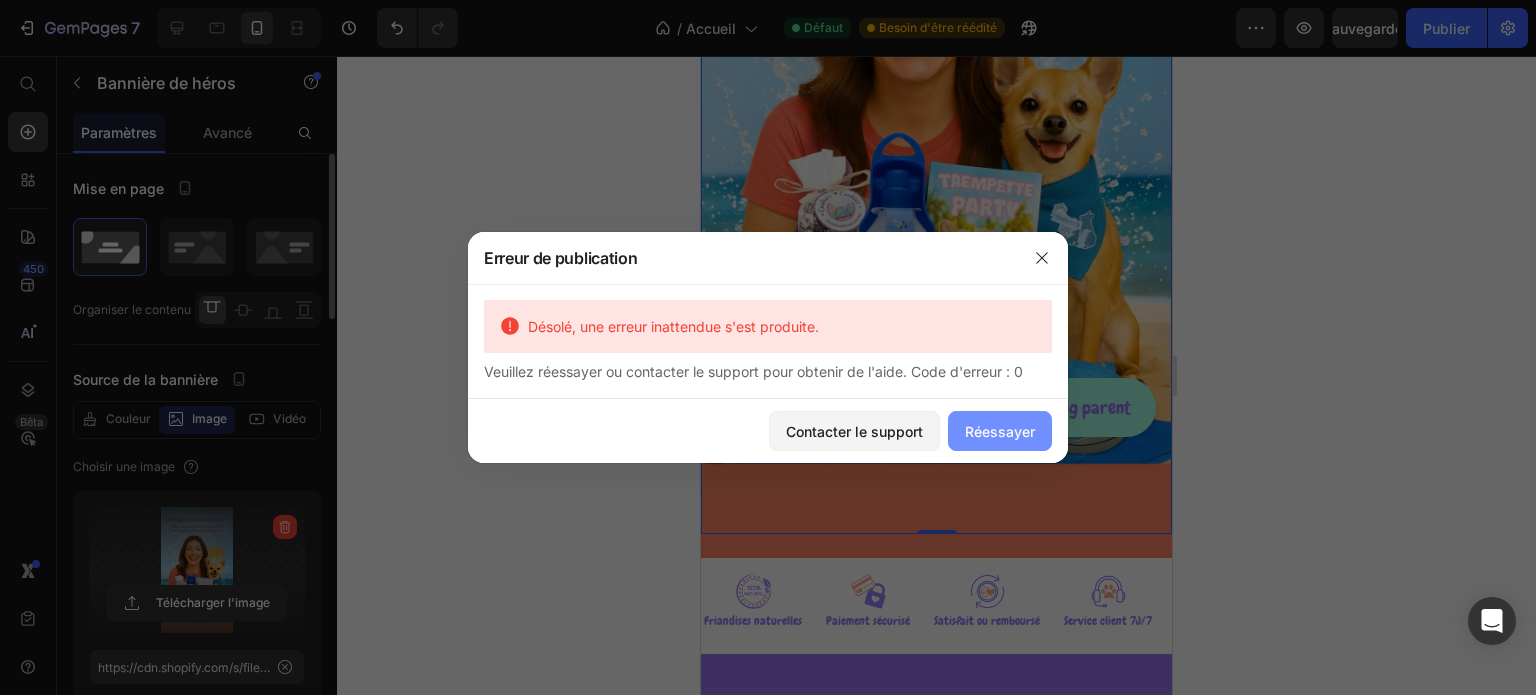 click on "Réessayer" at bounding box center [1000, 431] 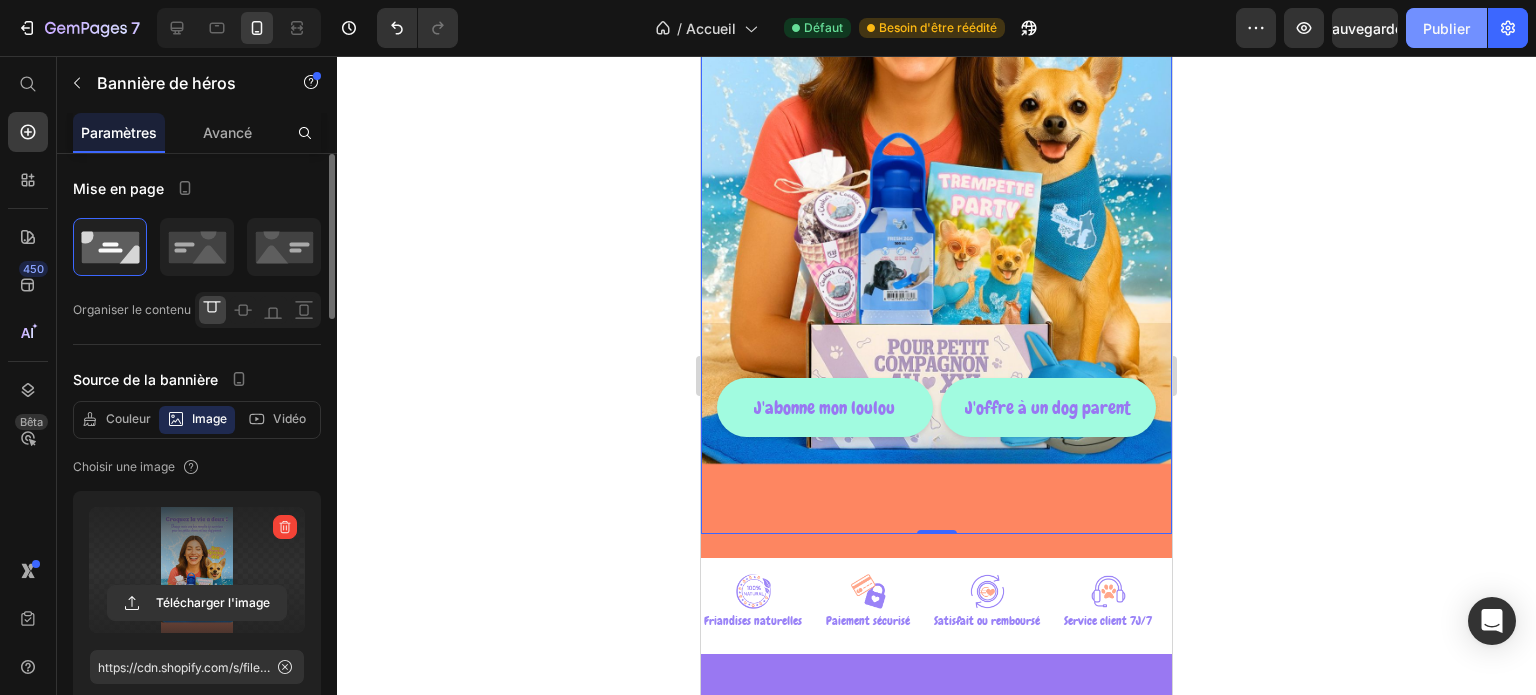 click on "Publier" at bounding box center [1446, 28] 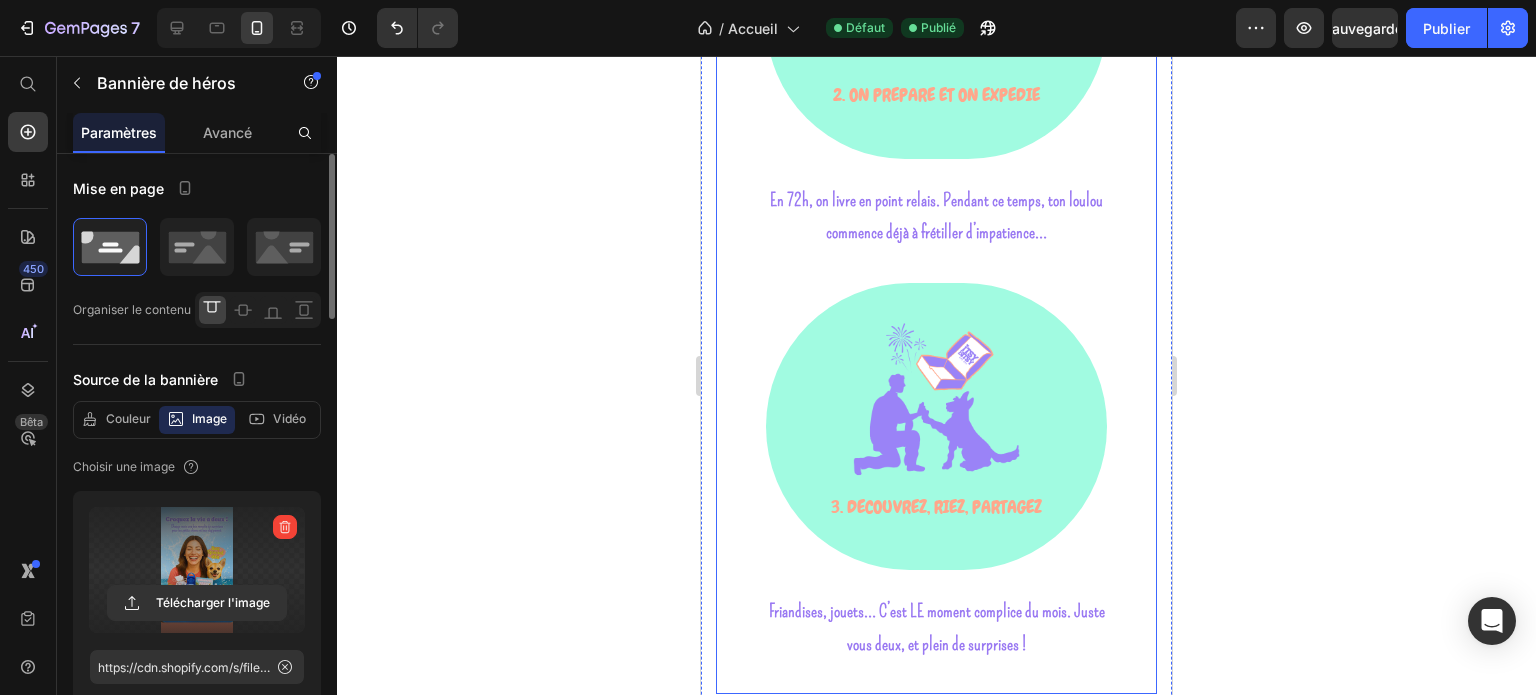 scroll, scrollTop: 3900, scrollLeft: 0, axis: vertical 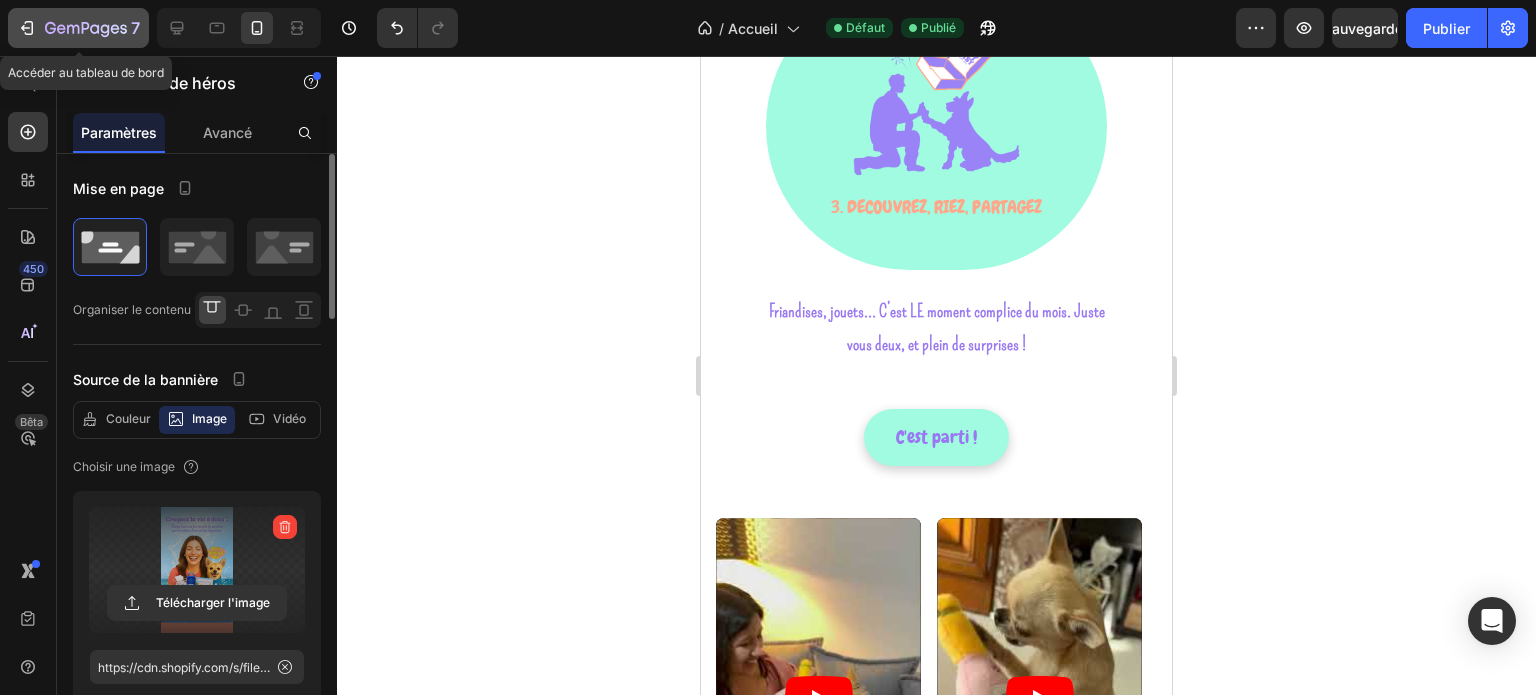 click 